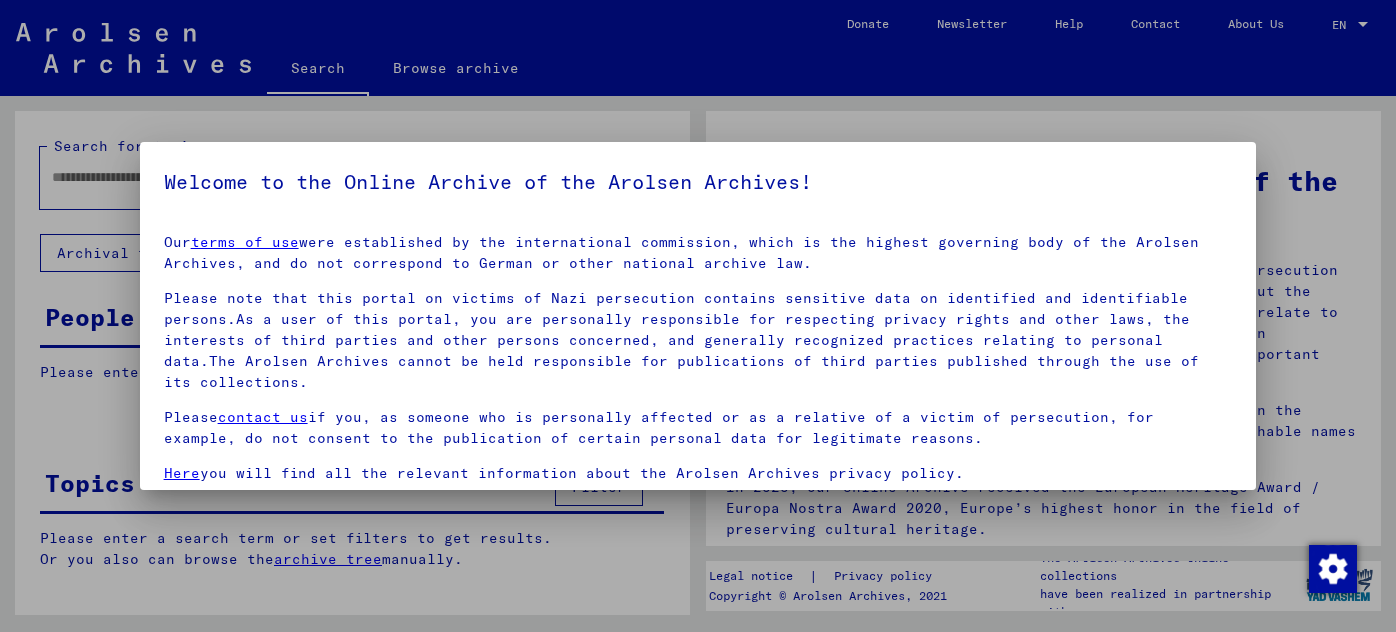 scroll, scrollTop: 0, scrollLeft: 0, axis: both 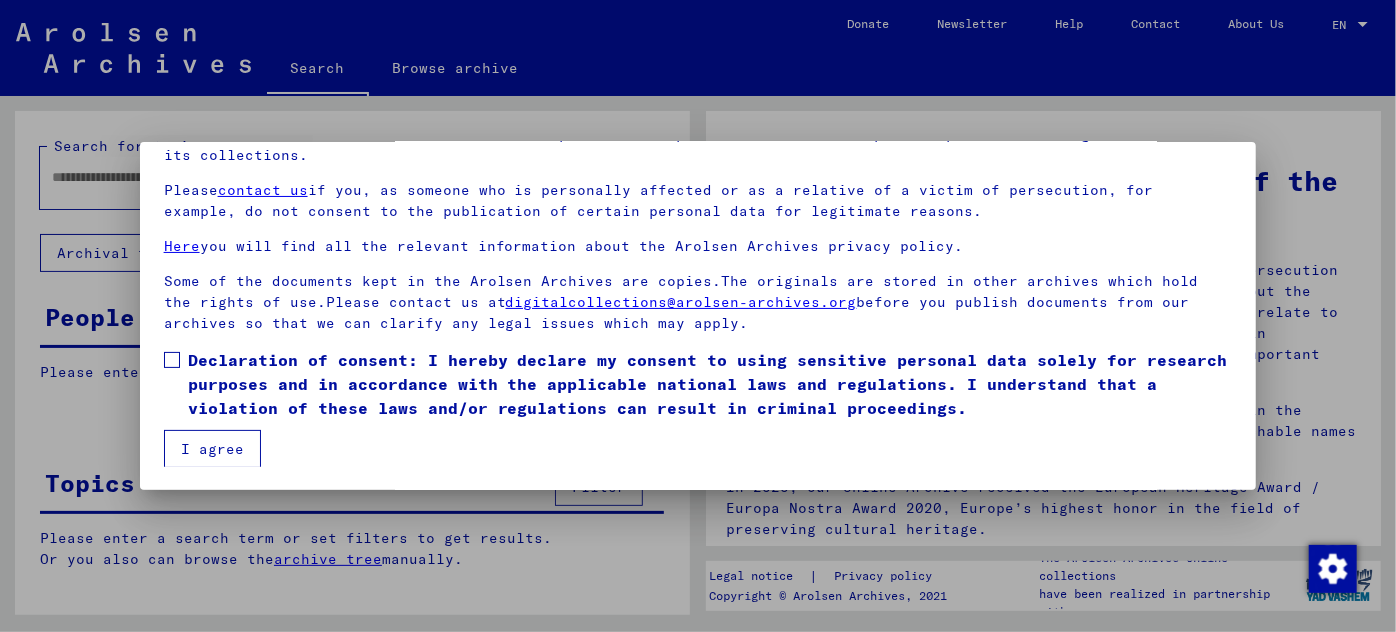 click at bounding box center (172, 360) 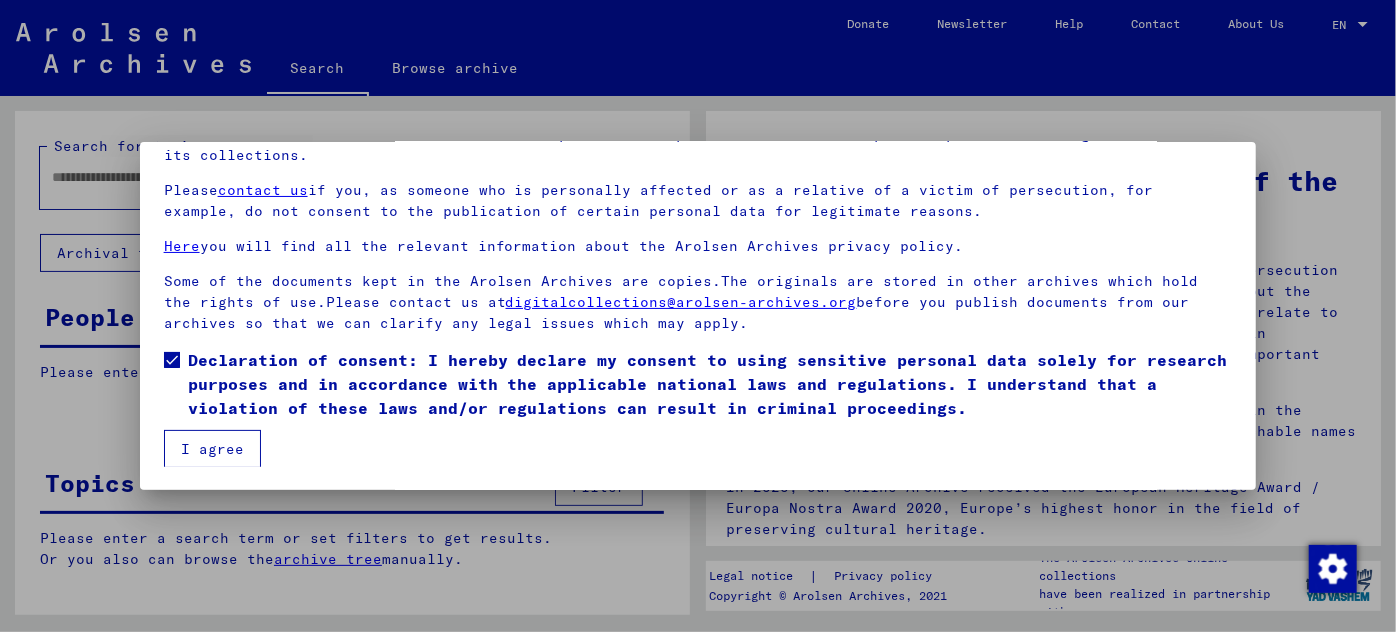 click on "I agree" at bounding box center (212, 449) 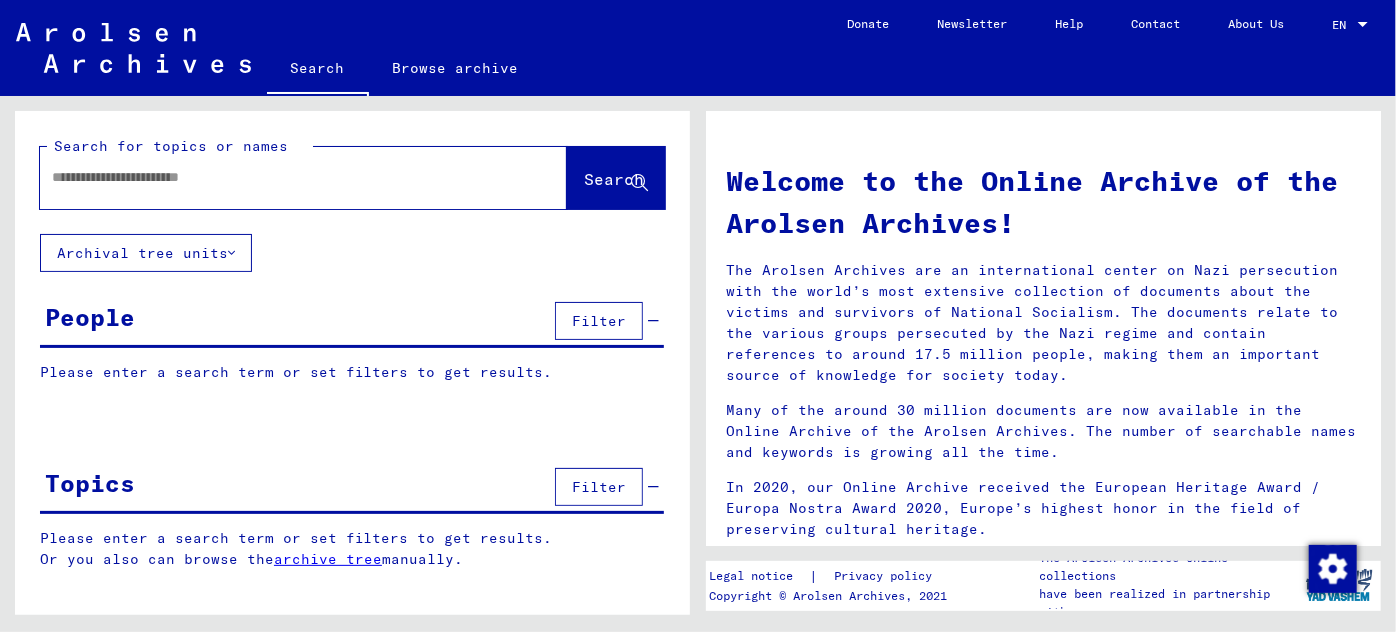 click at bounding box center [279, 177] 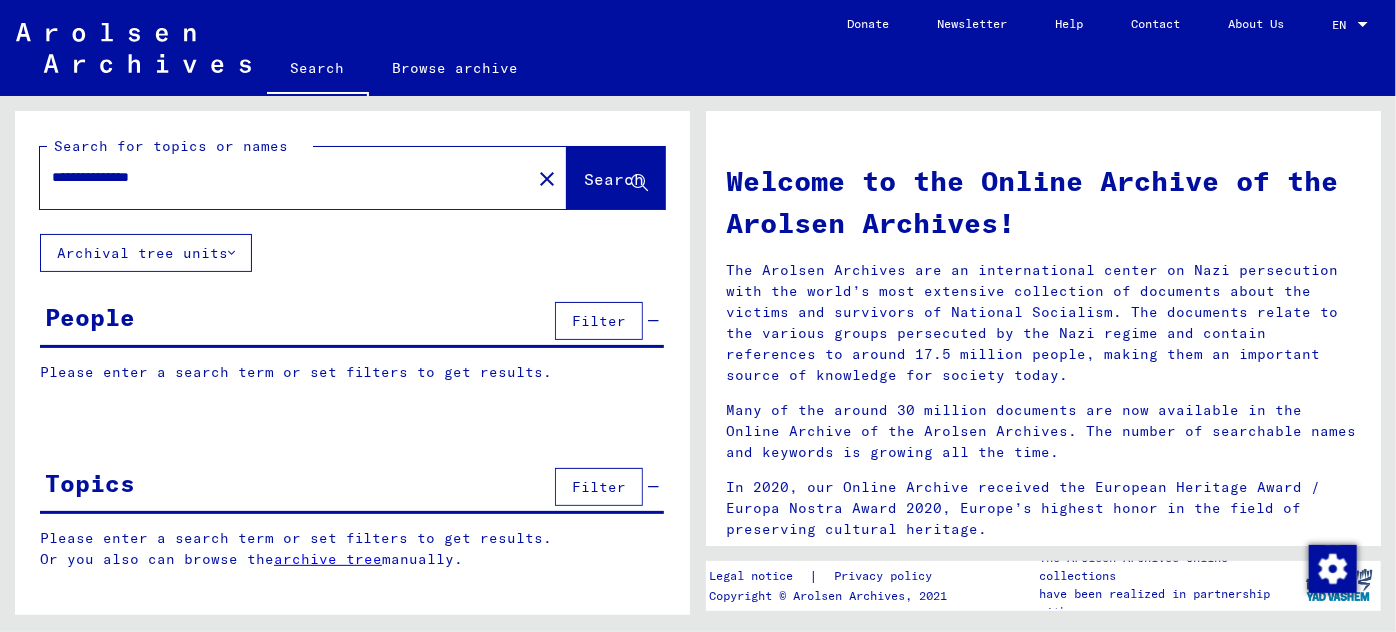 click on "Search" 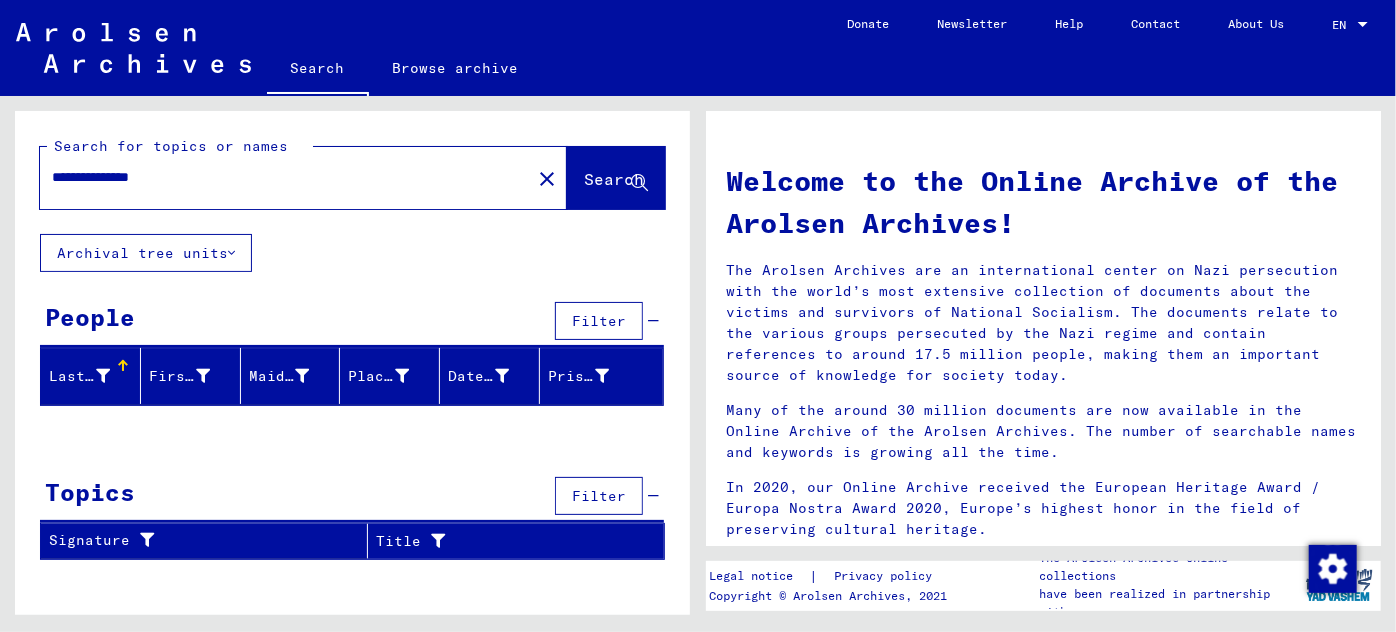 click on "**********" at bounding box center [279, 177] 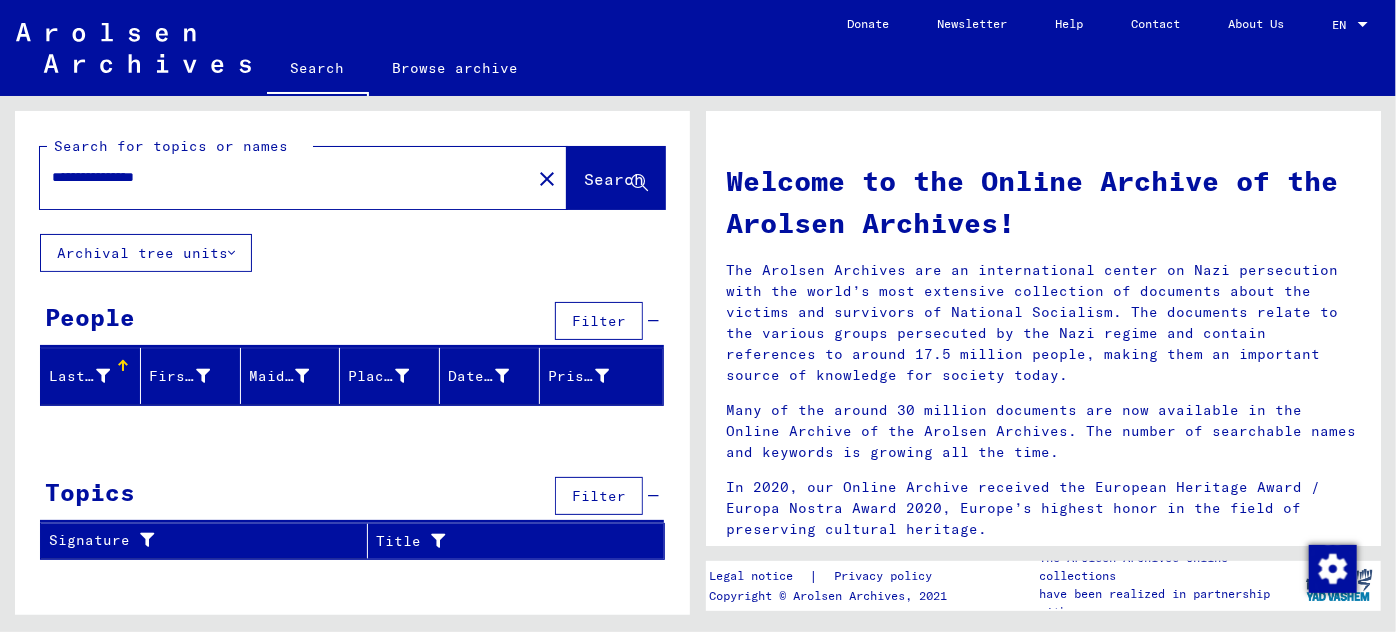 type on "**********" 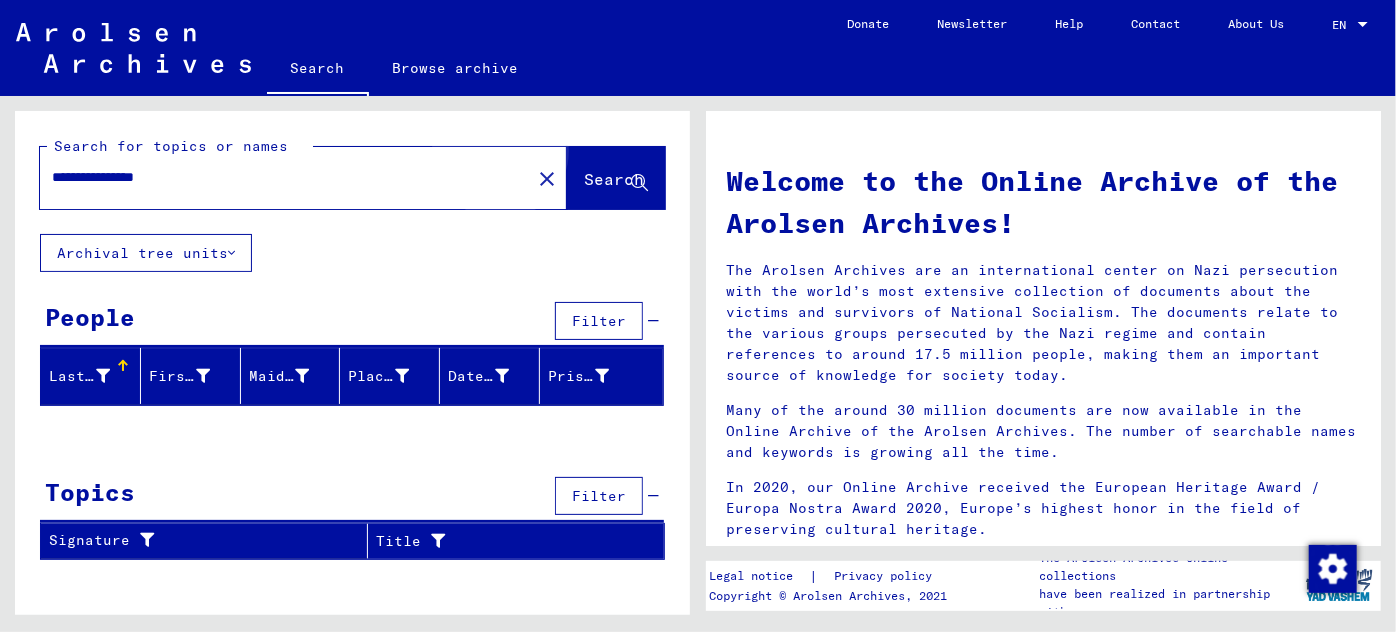click on "Search" 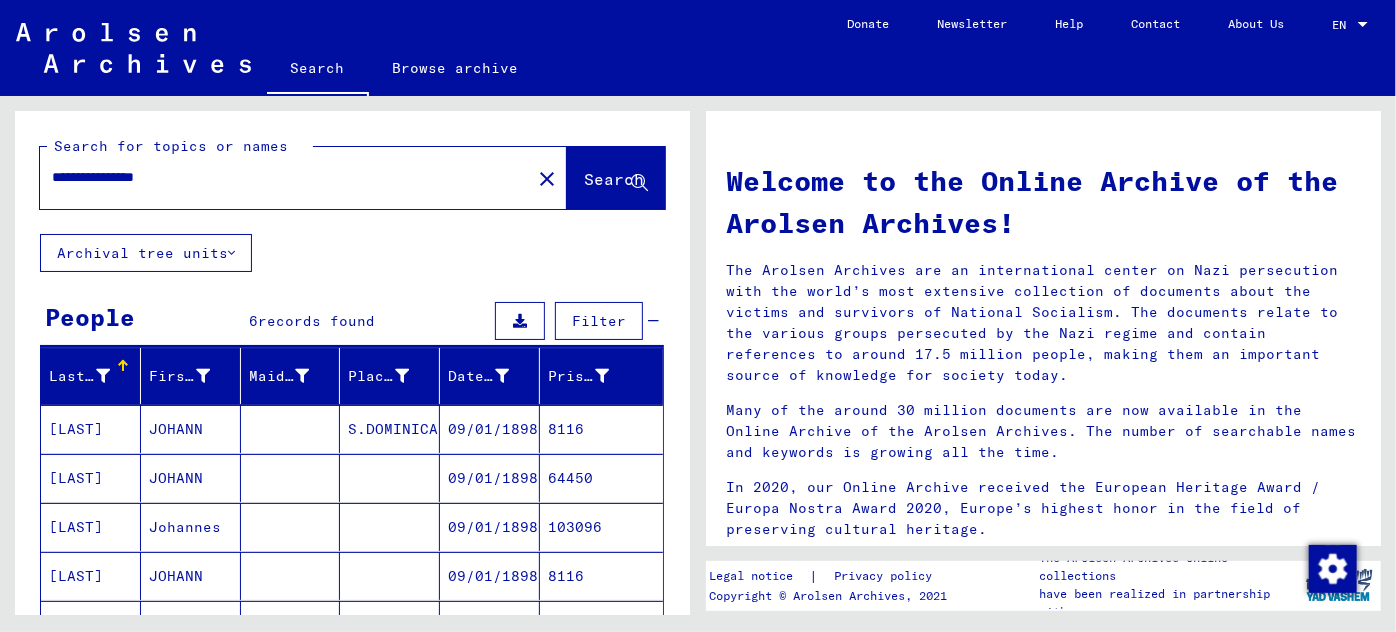 click on "JOHANN" at bounding box center [191, 478] 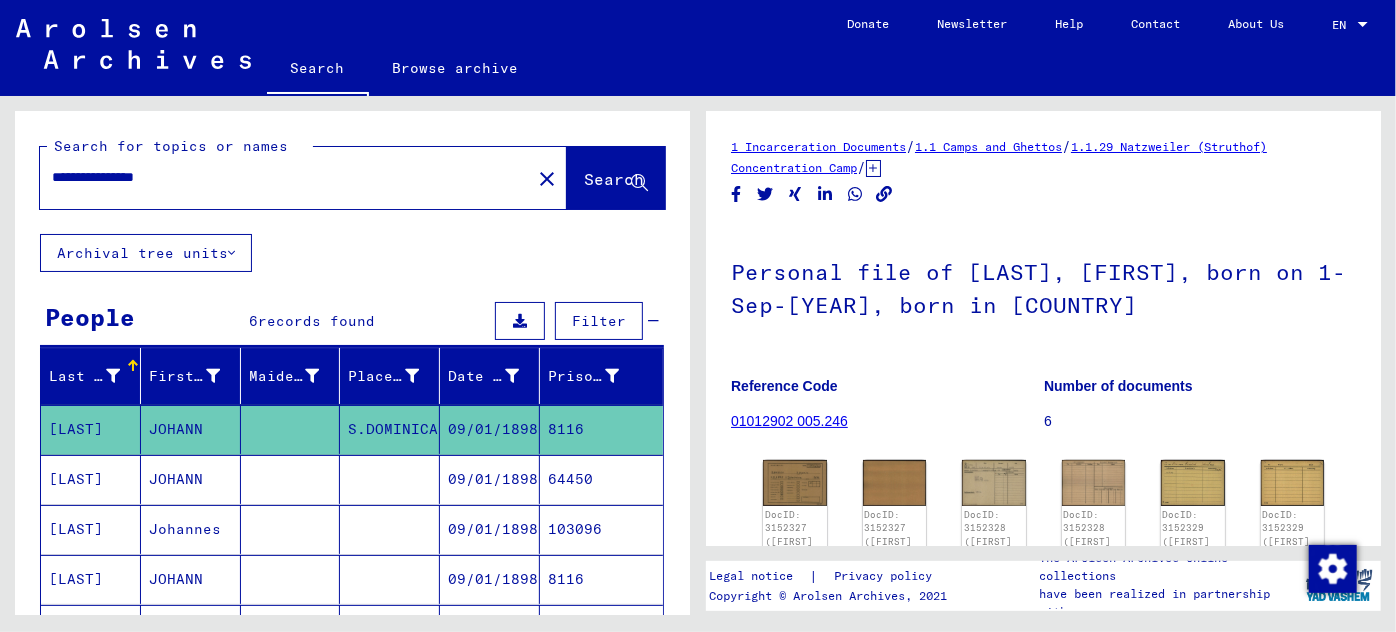 scroll, scrollTop: 0, scrollLeft: 0, axis: both 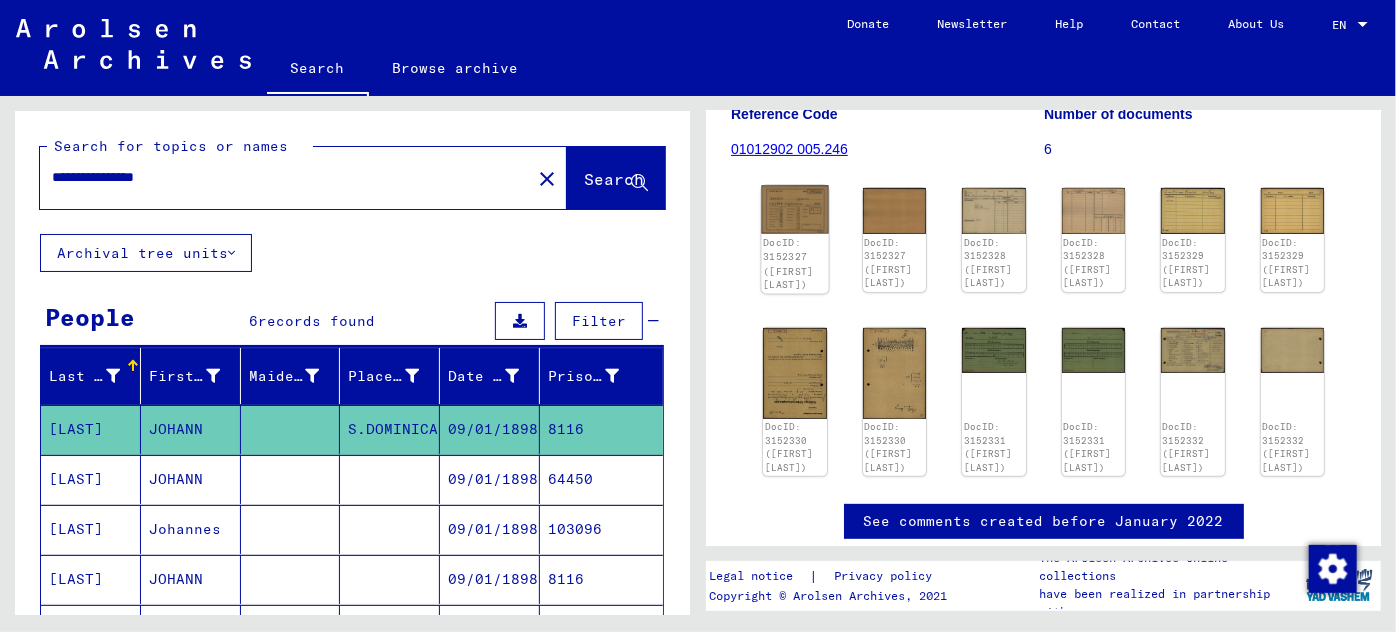 click 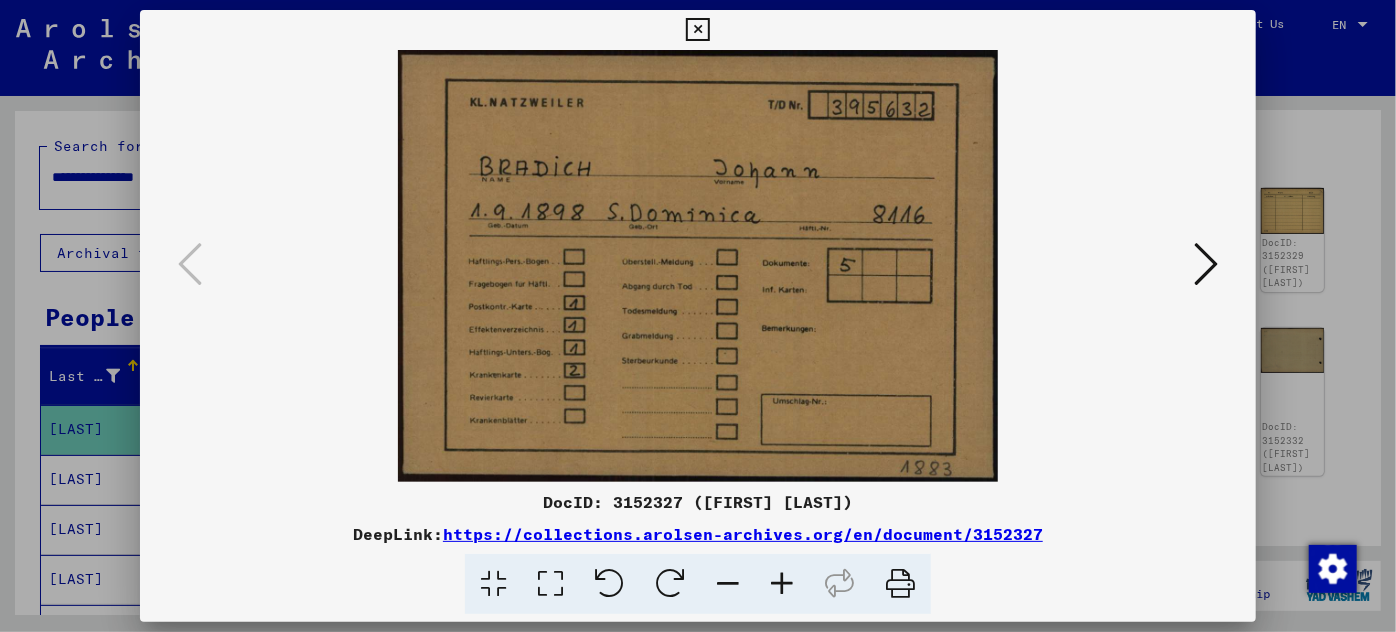 click at bounding box center [1206, 264] 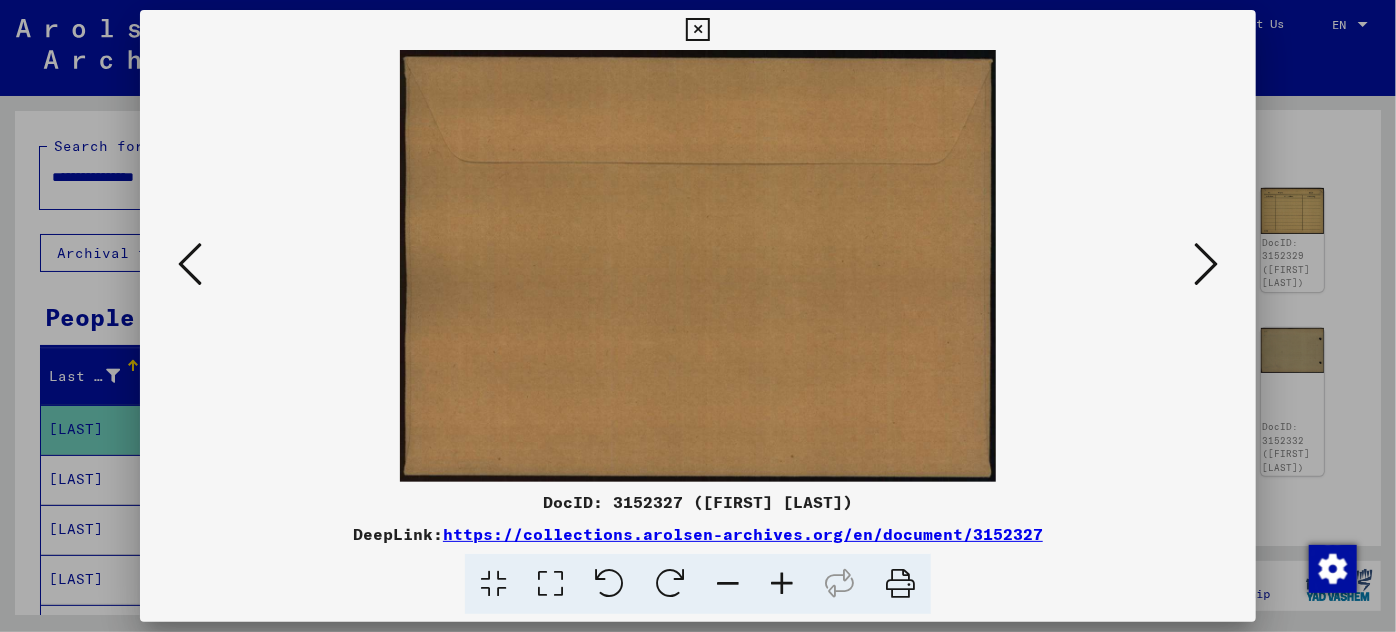click at bounding box center (1206, 264) 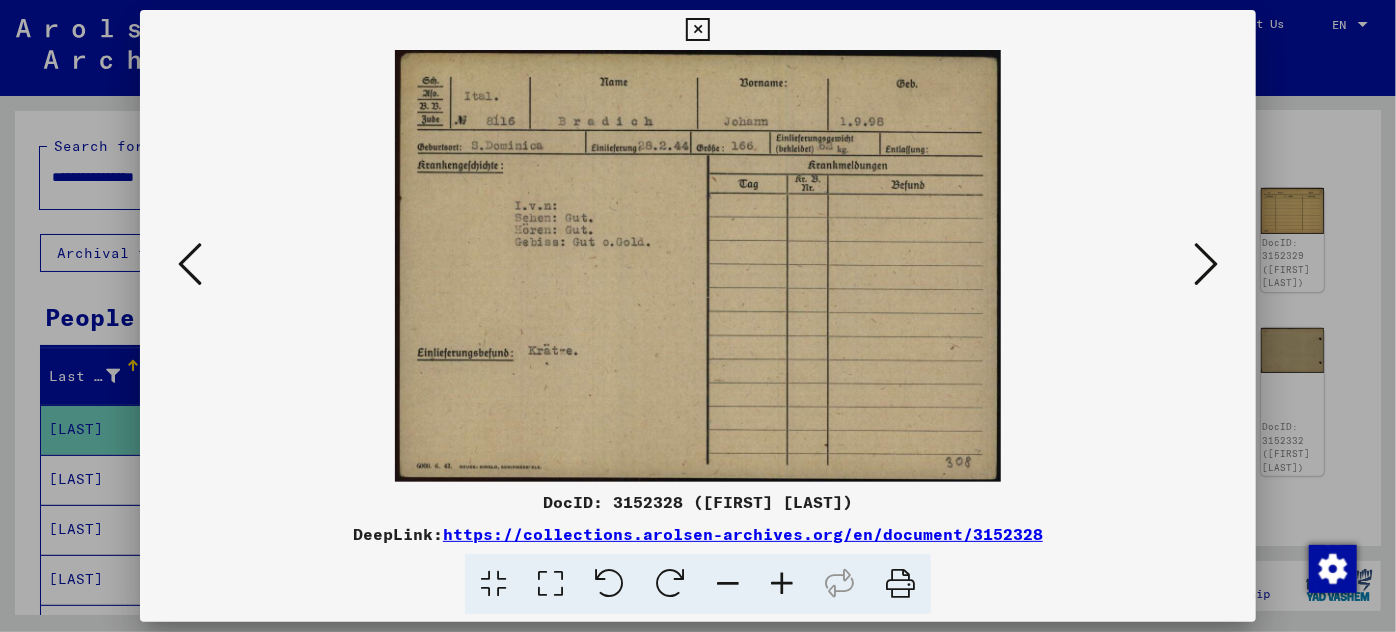 click at bounding box center [1206, 264] 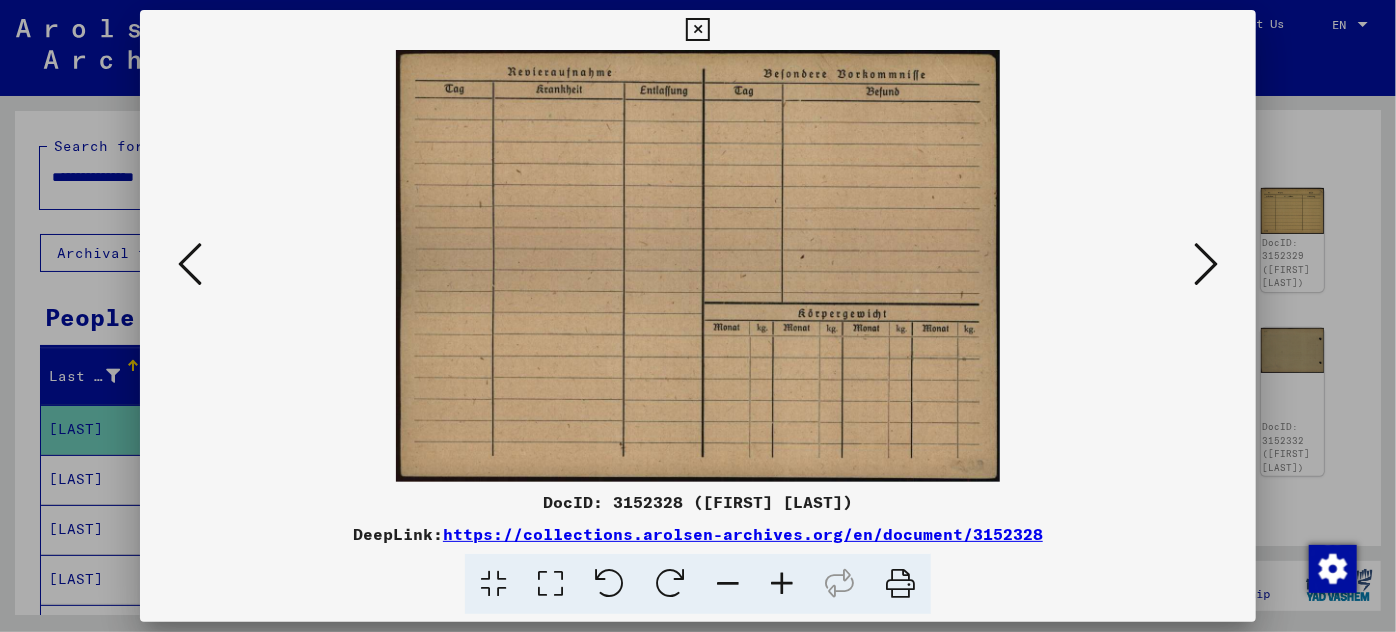 click at bounding box center [1206, 264] 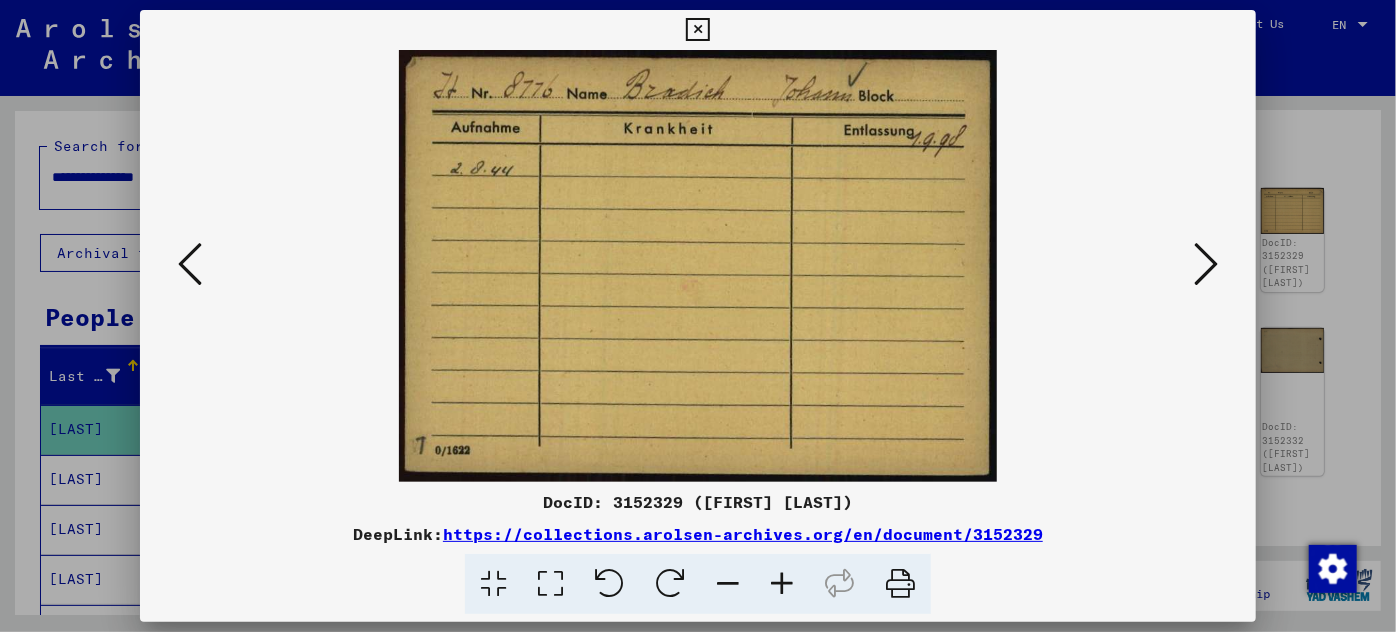 click at bounding box center (1206, 264) 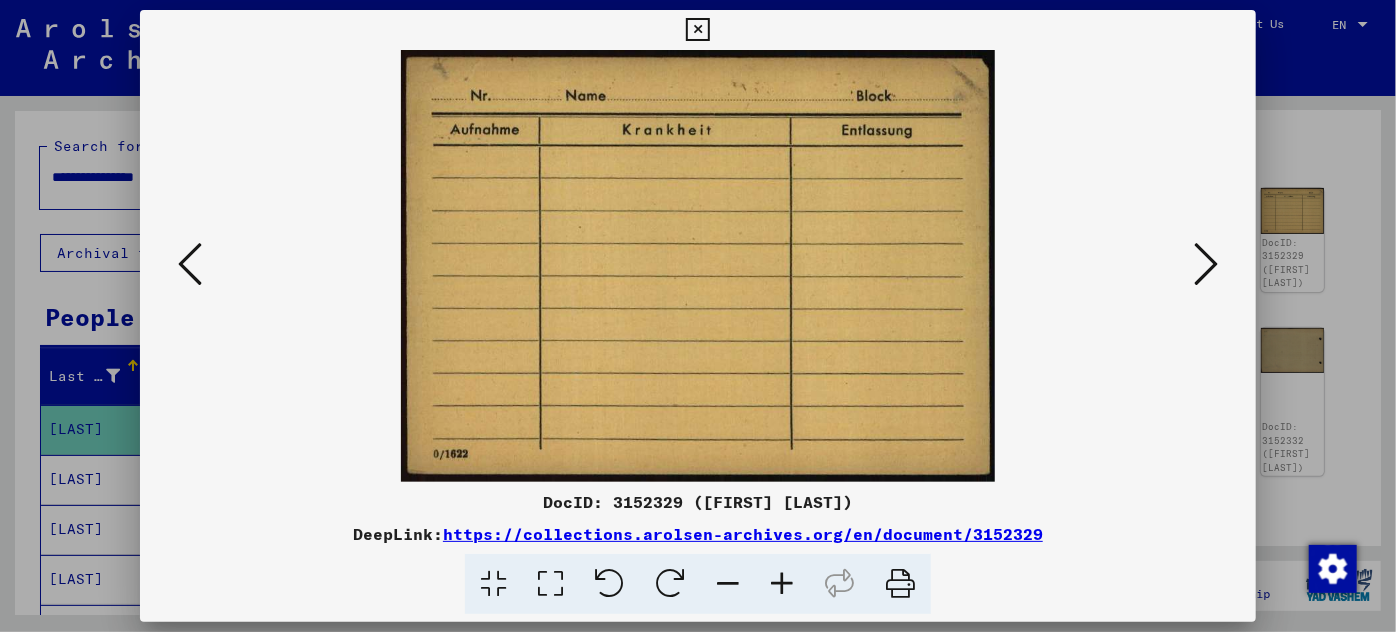 click at bounding box center (1206, 264) 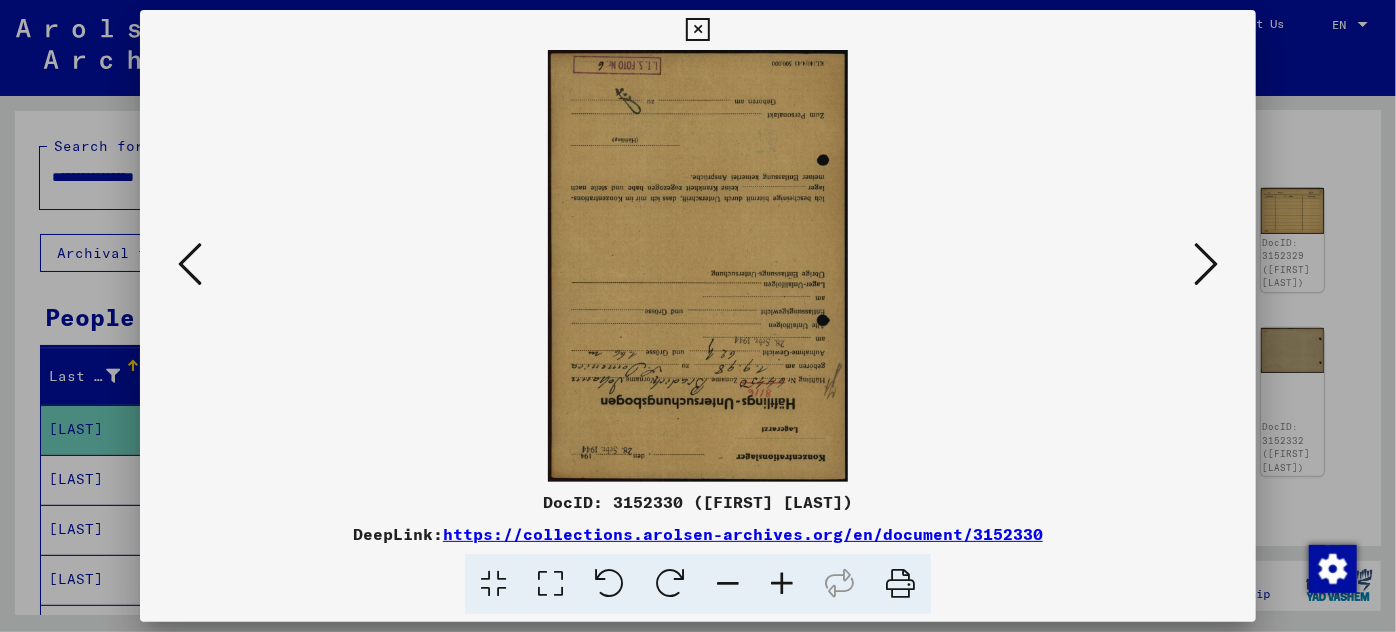 click at bounding box center [609, 584] 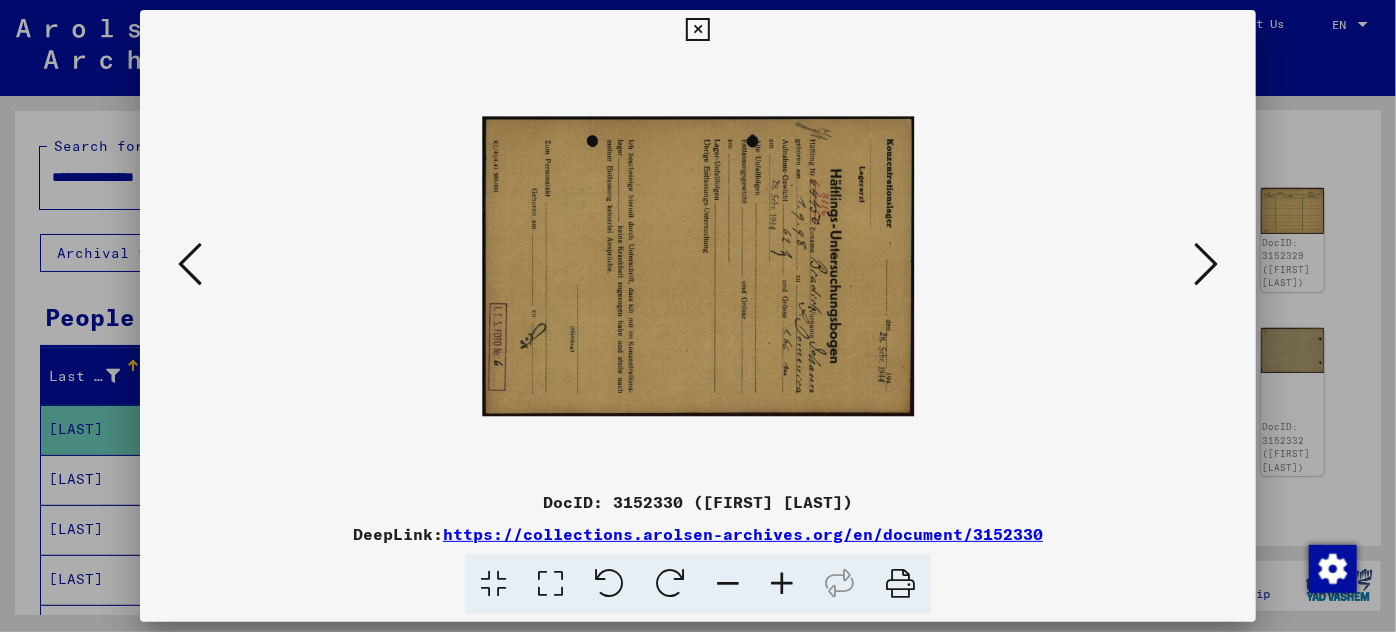 click at bounding box center (609, 584) 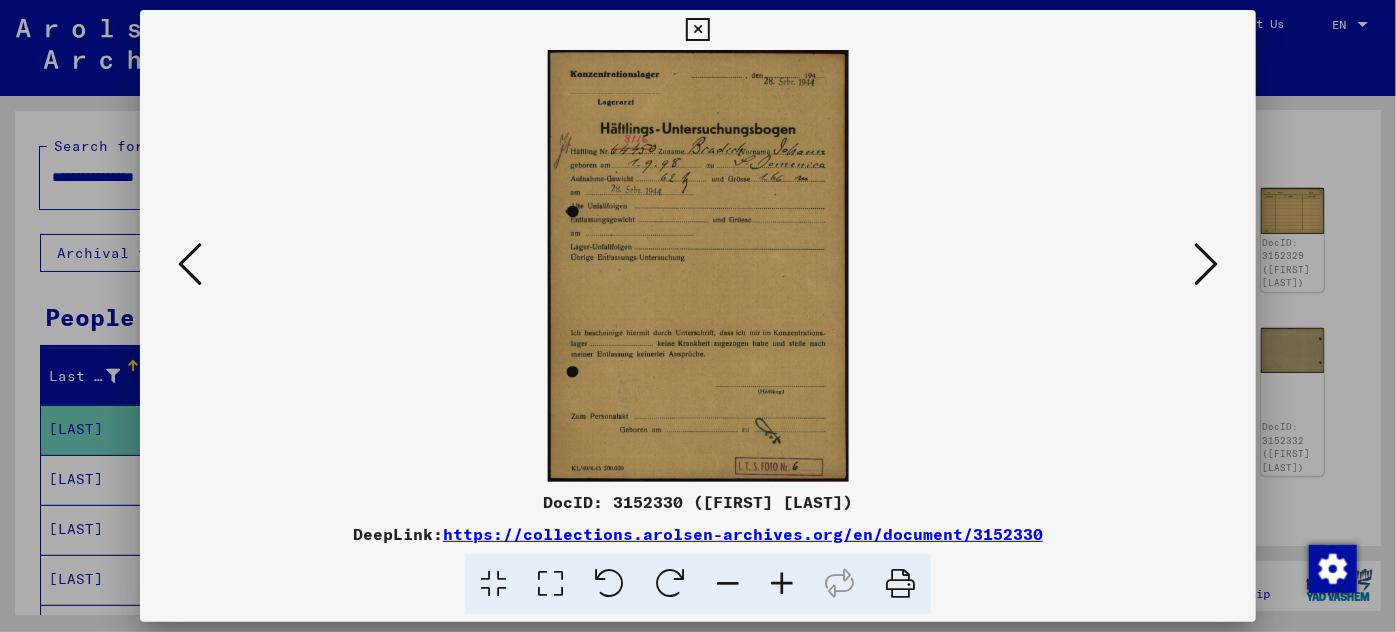 click at bounding box center [782, 584] 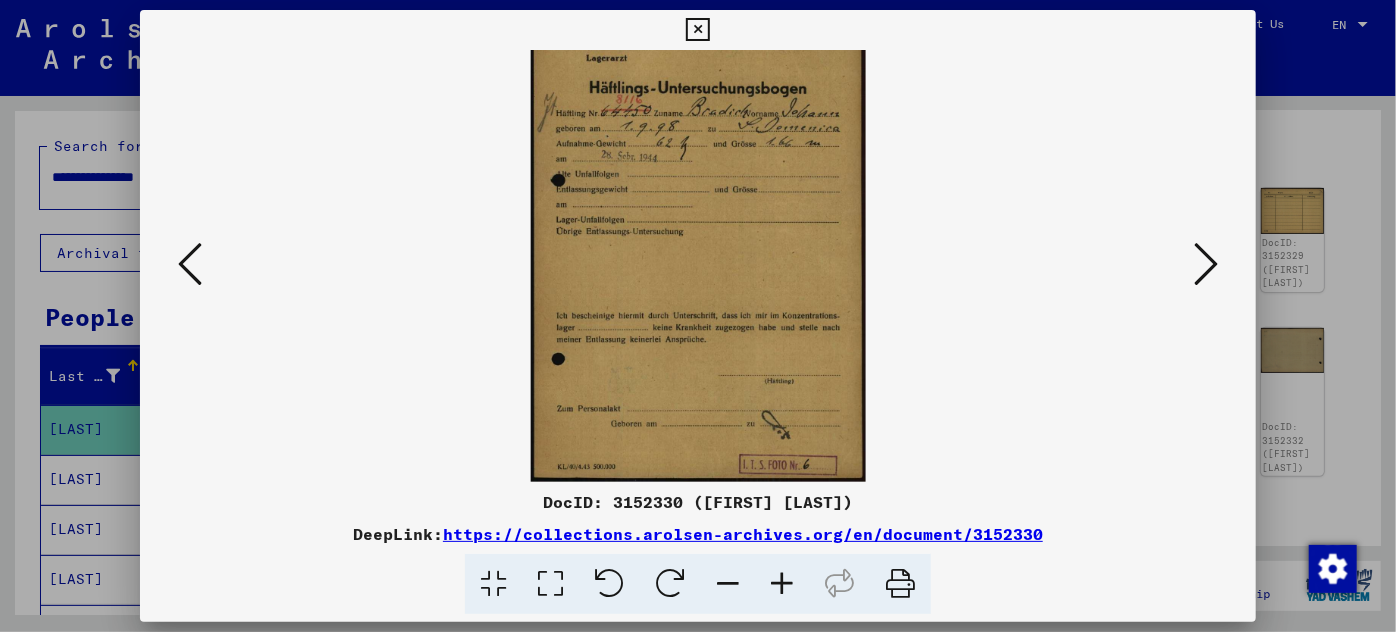 click at bounding box center [782, 584] 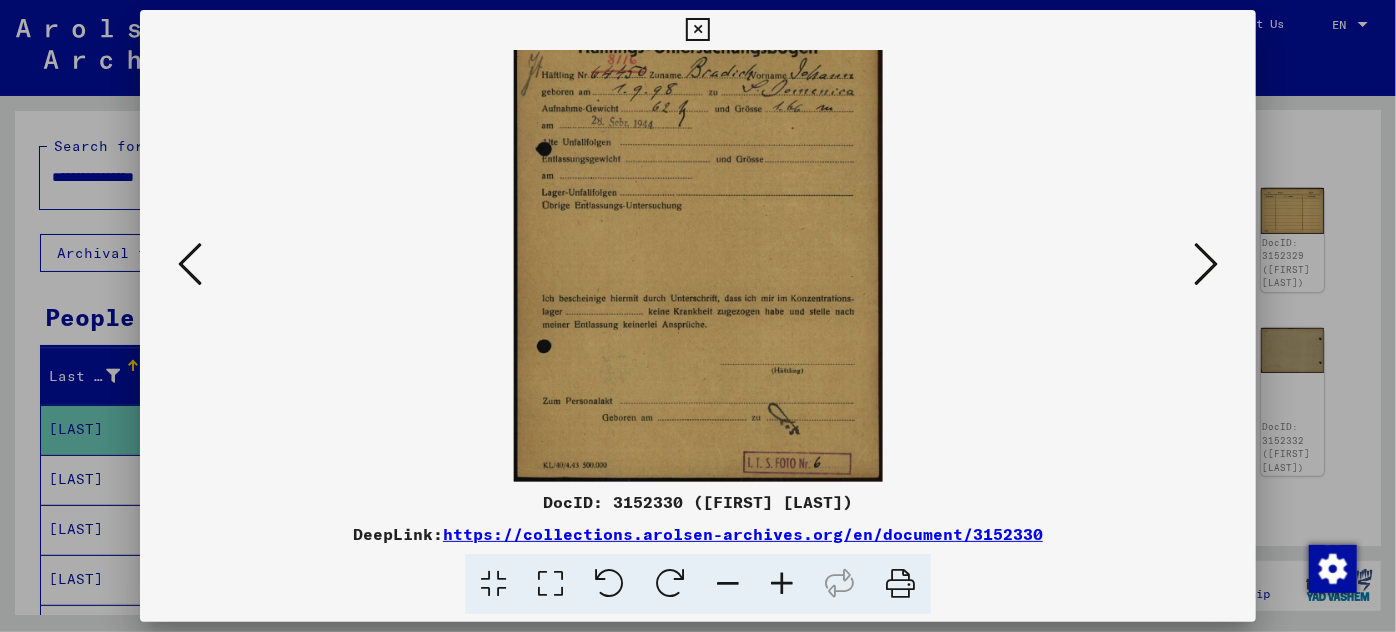 click at bounding box center (782, 584) 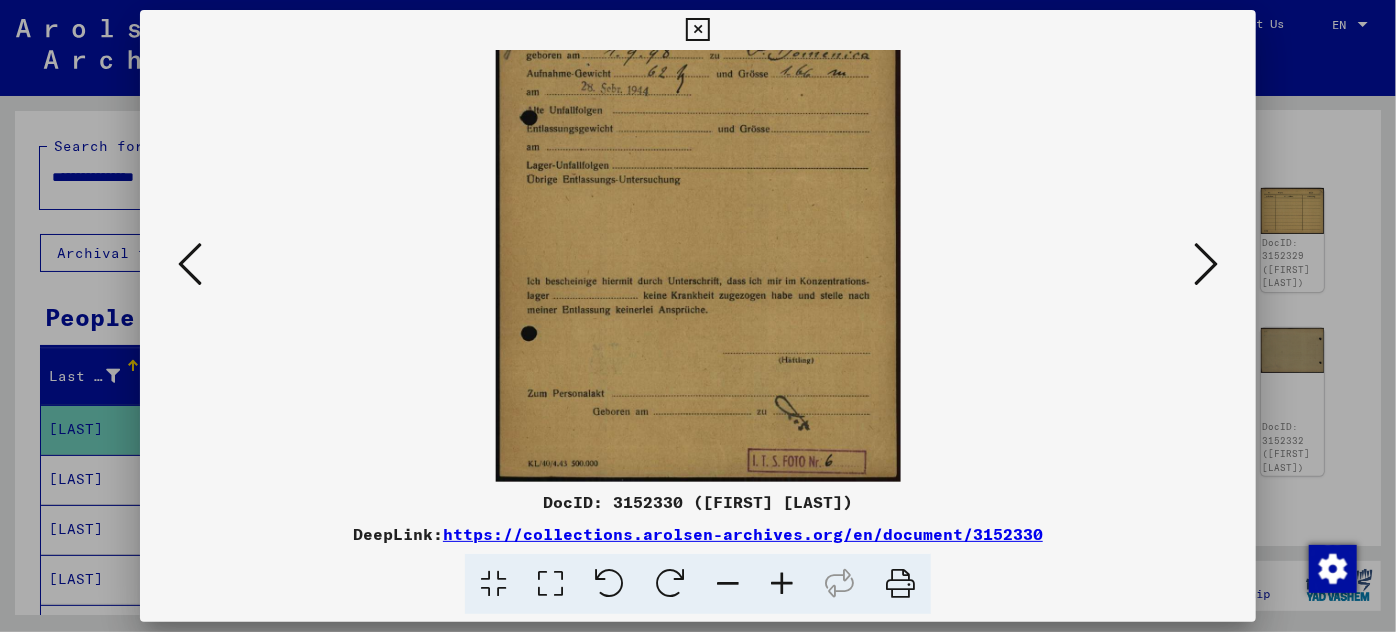 click at bounding box center (782, 584) 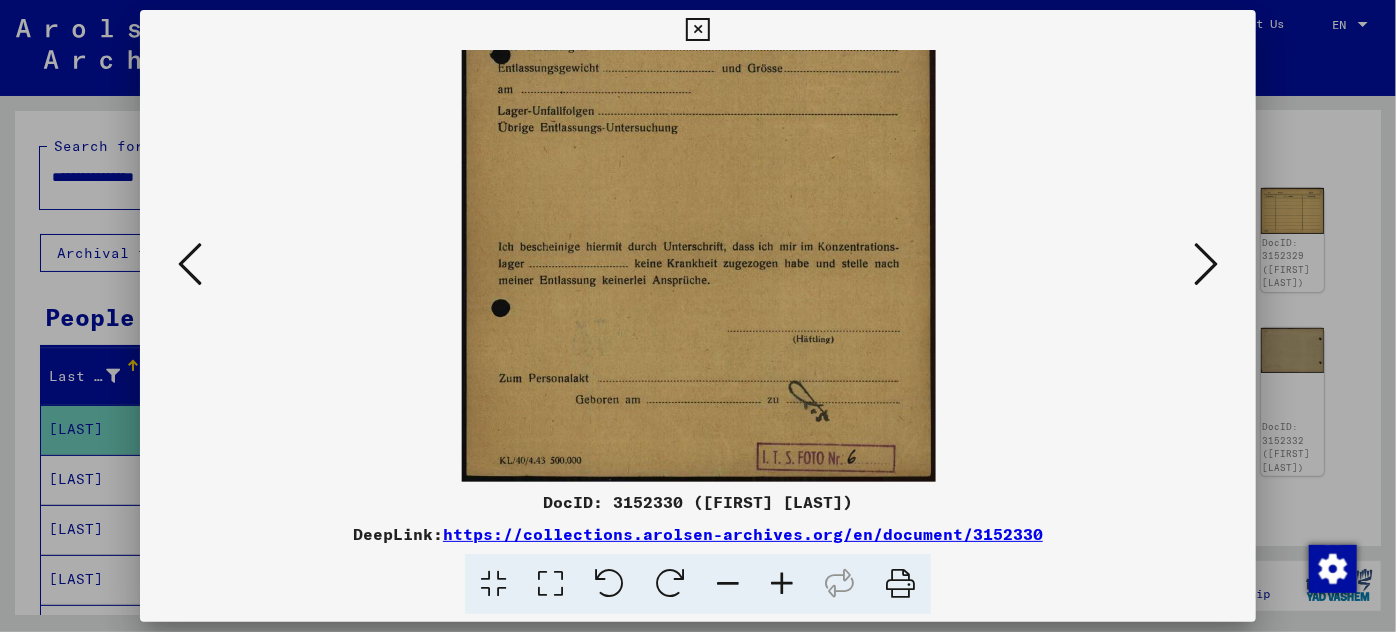 click at bounding box center (782, 584) 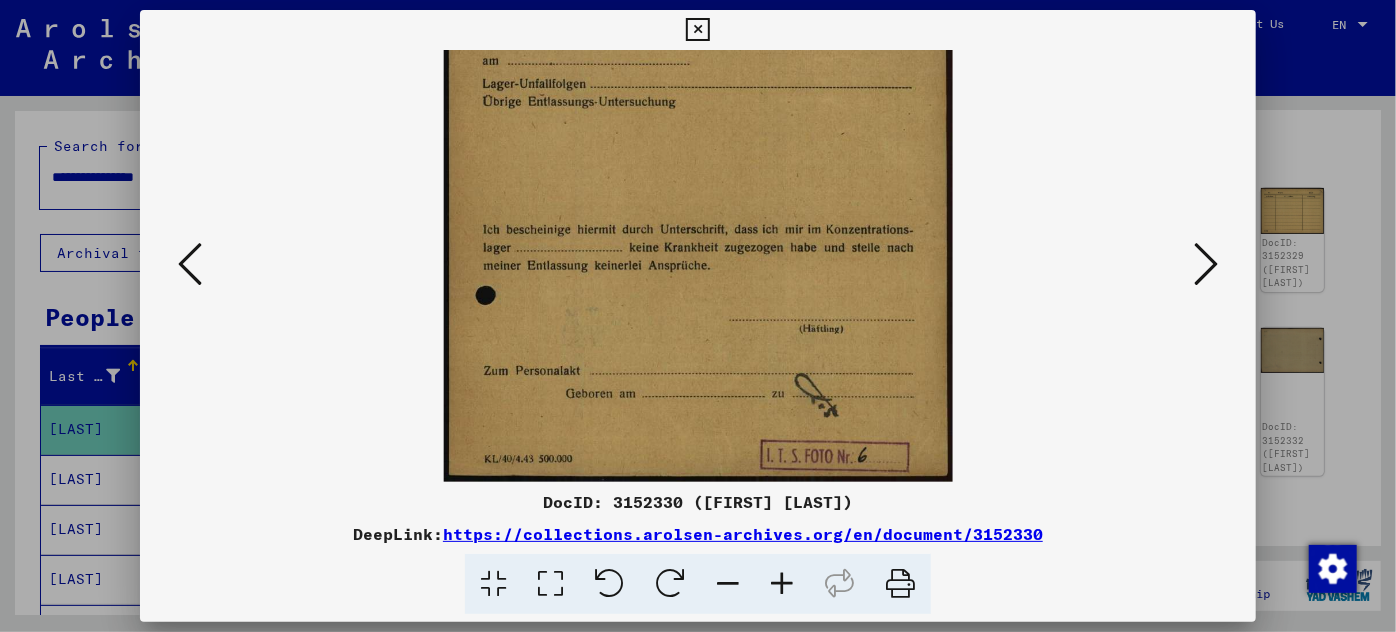 click at bounding box center (782, 584) 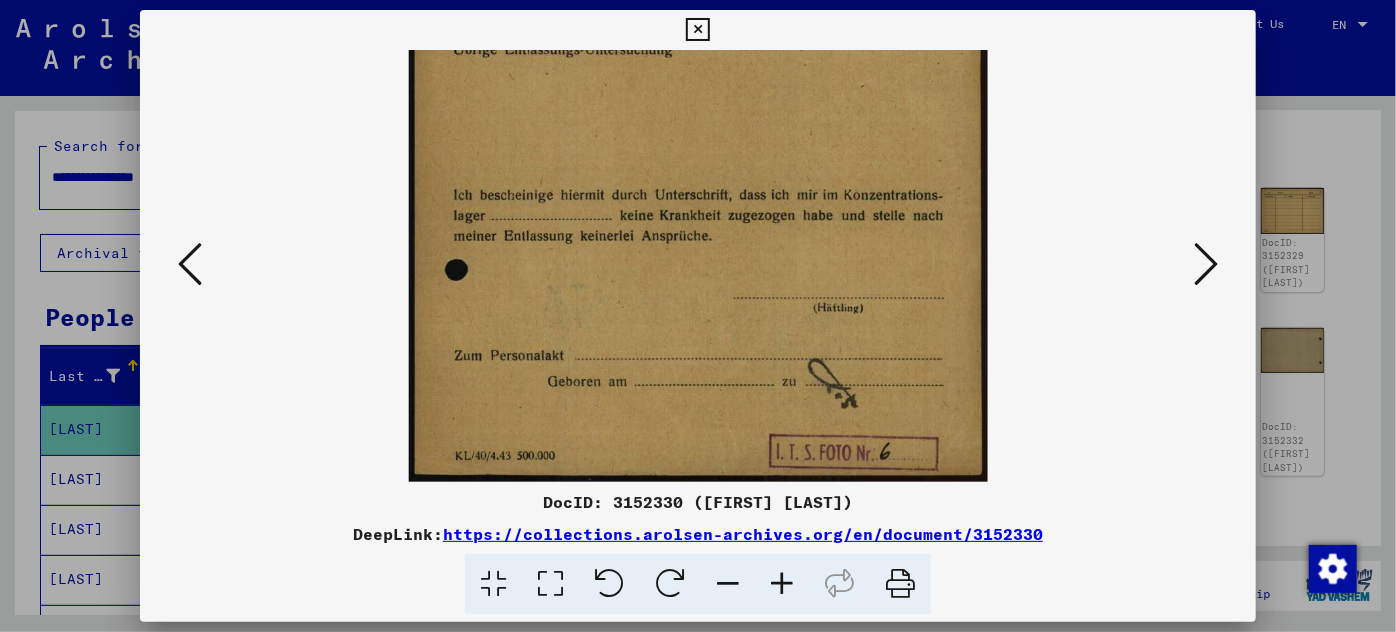 click at bounding box center [782, 584] 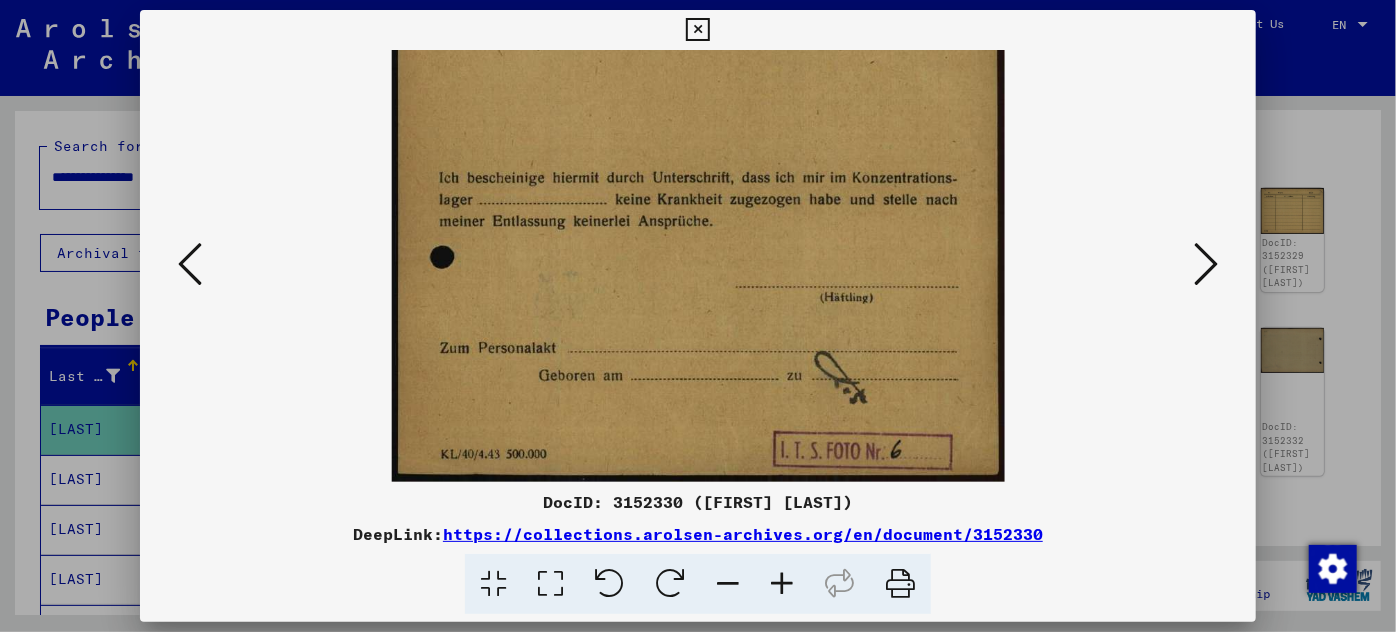 drag, startPoint x: 783, startPoint y: 59, endPoint x: 789, endPoint y: 211, distance: 152.11838 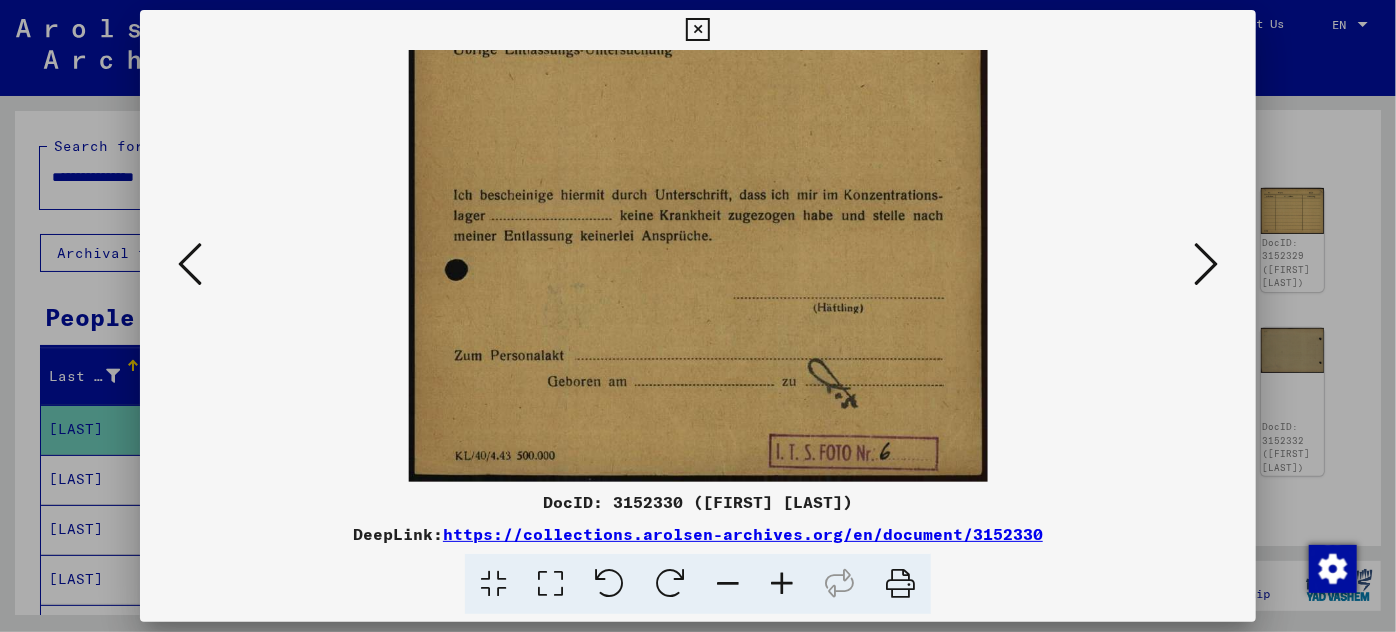 click at bounding box center (728, 584) 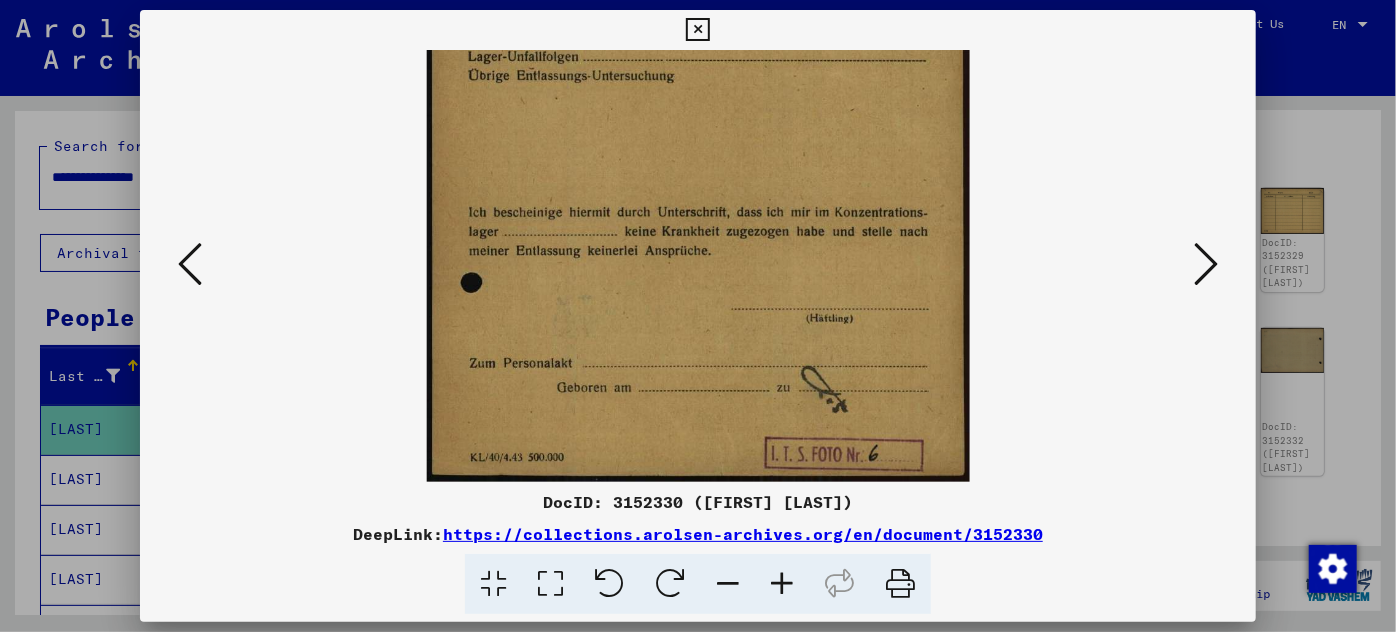 click at bounding box center [728, 584] 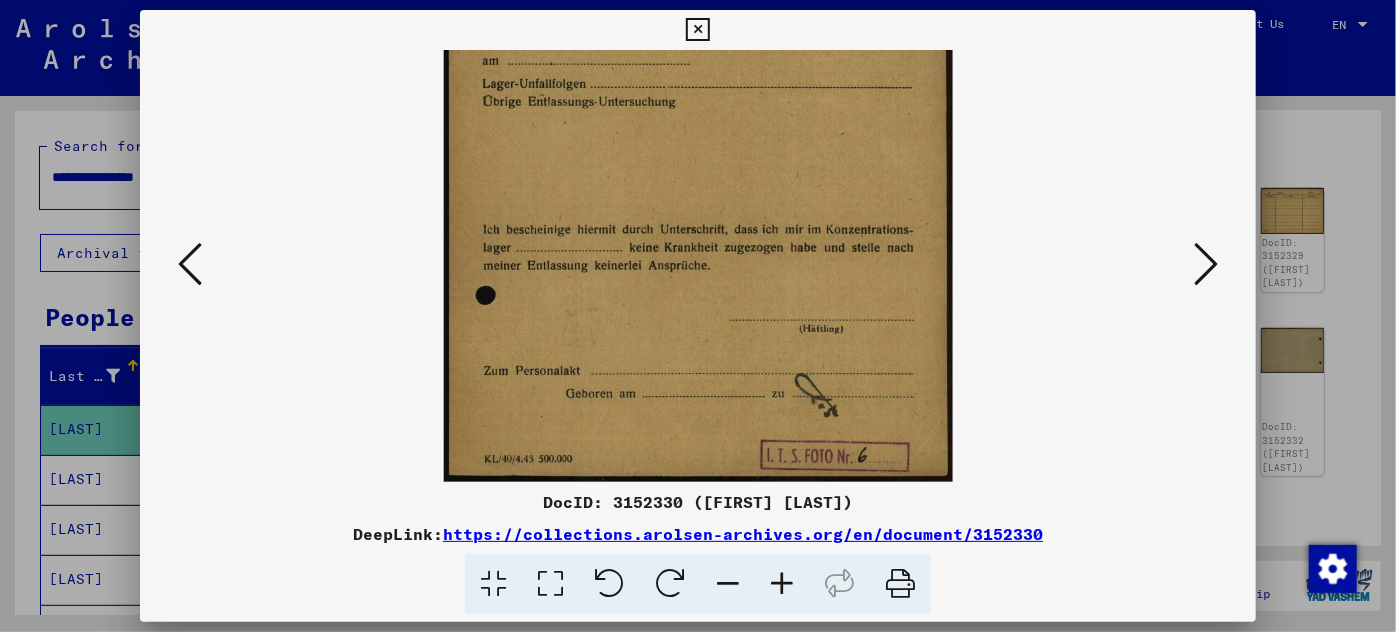 click at bounding box center (728, 584) 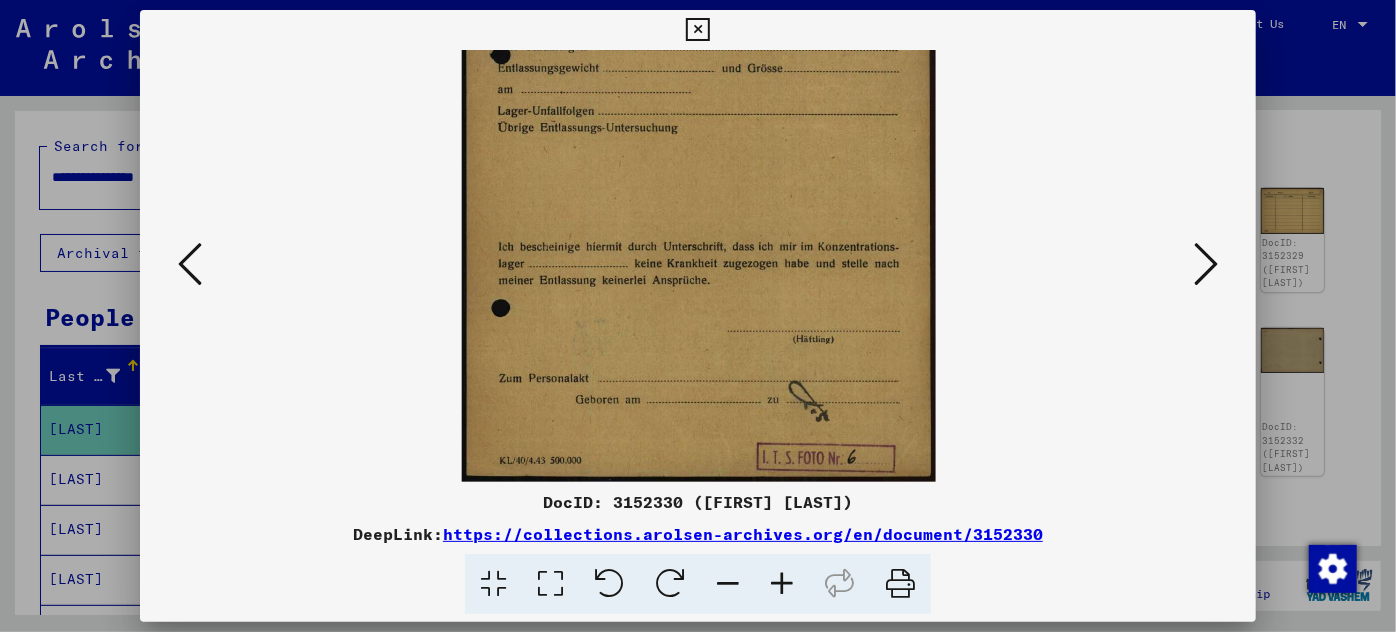 click at bounding box center [728, 584] 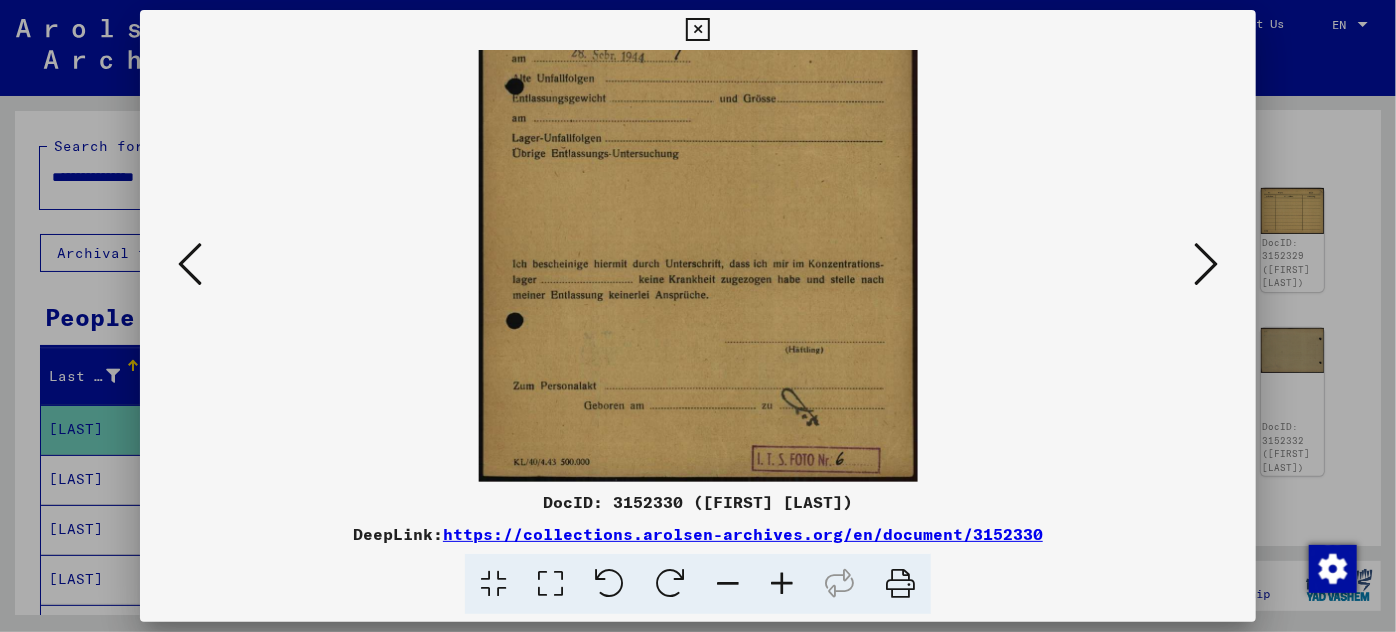 click at bounding box center (728, 584) 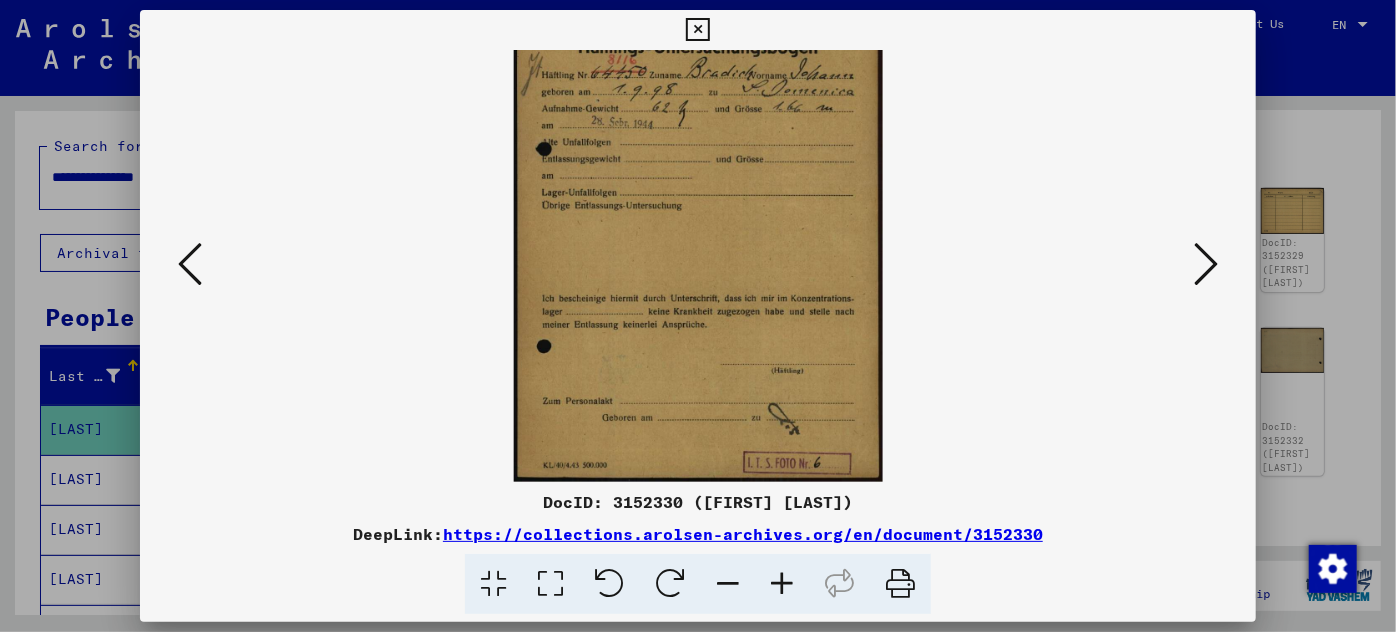 click at bounding box center (728, 584) 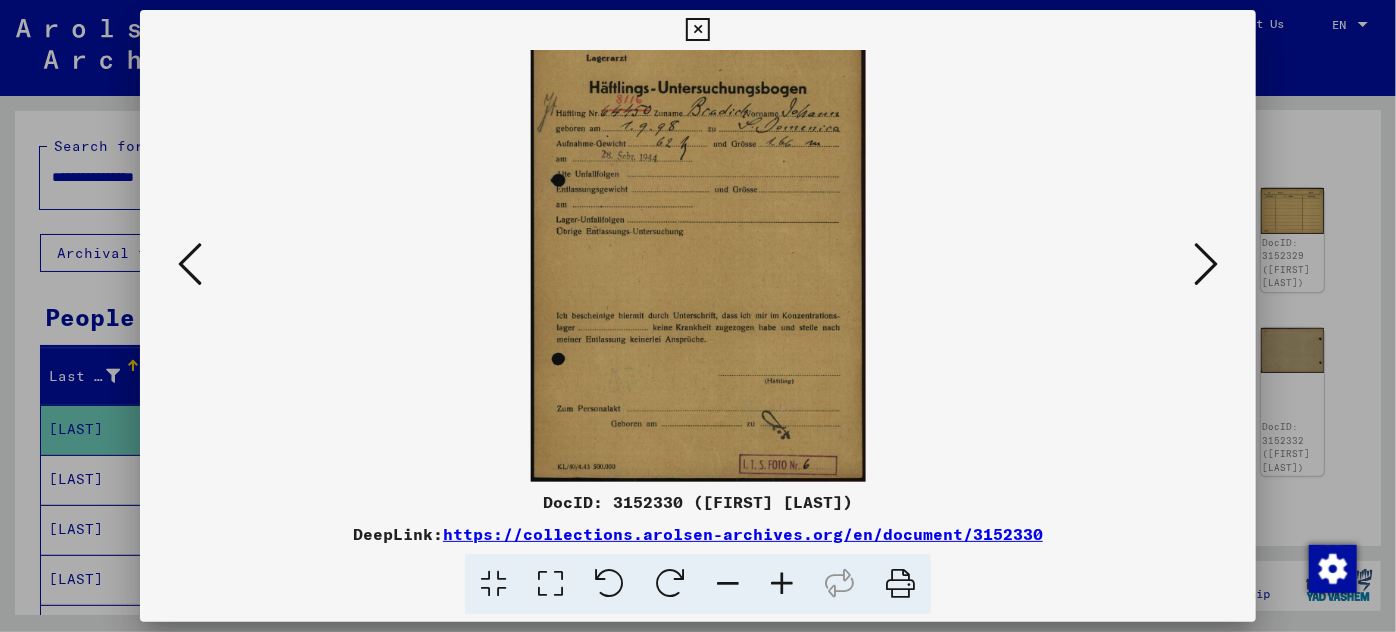 click at bounding box center (190, 264) 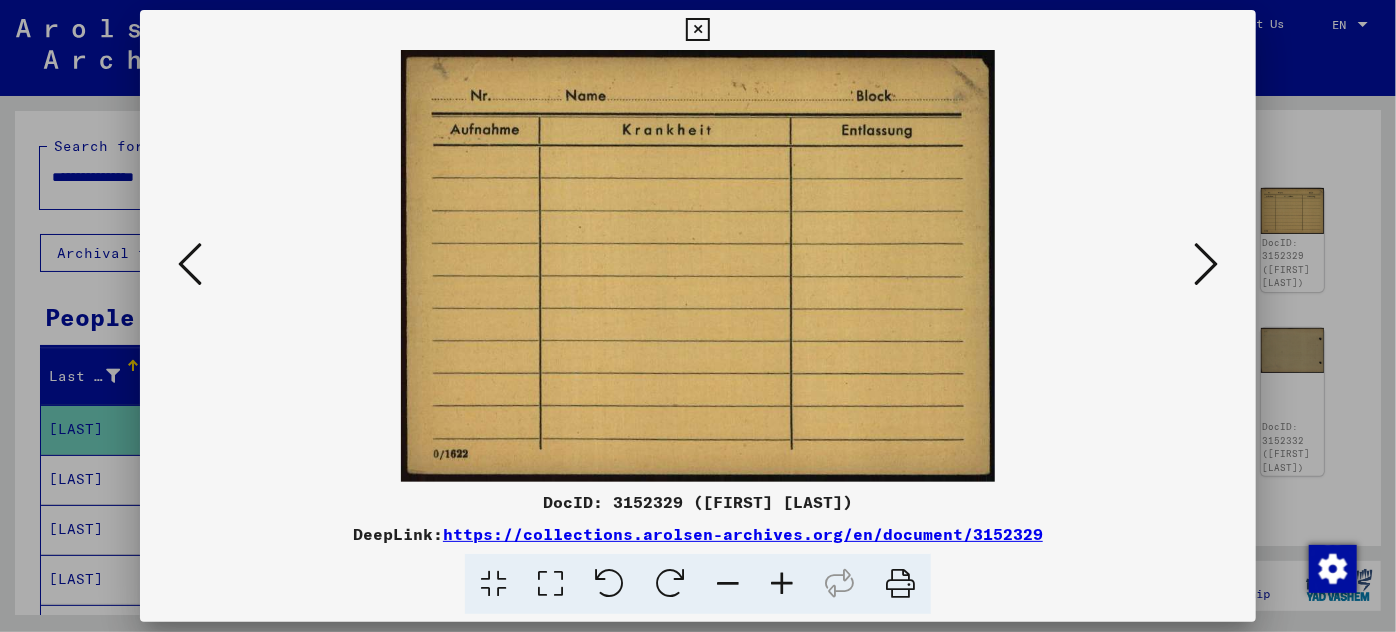 click at bounding box center [190, 264] 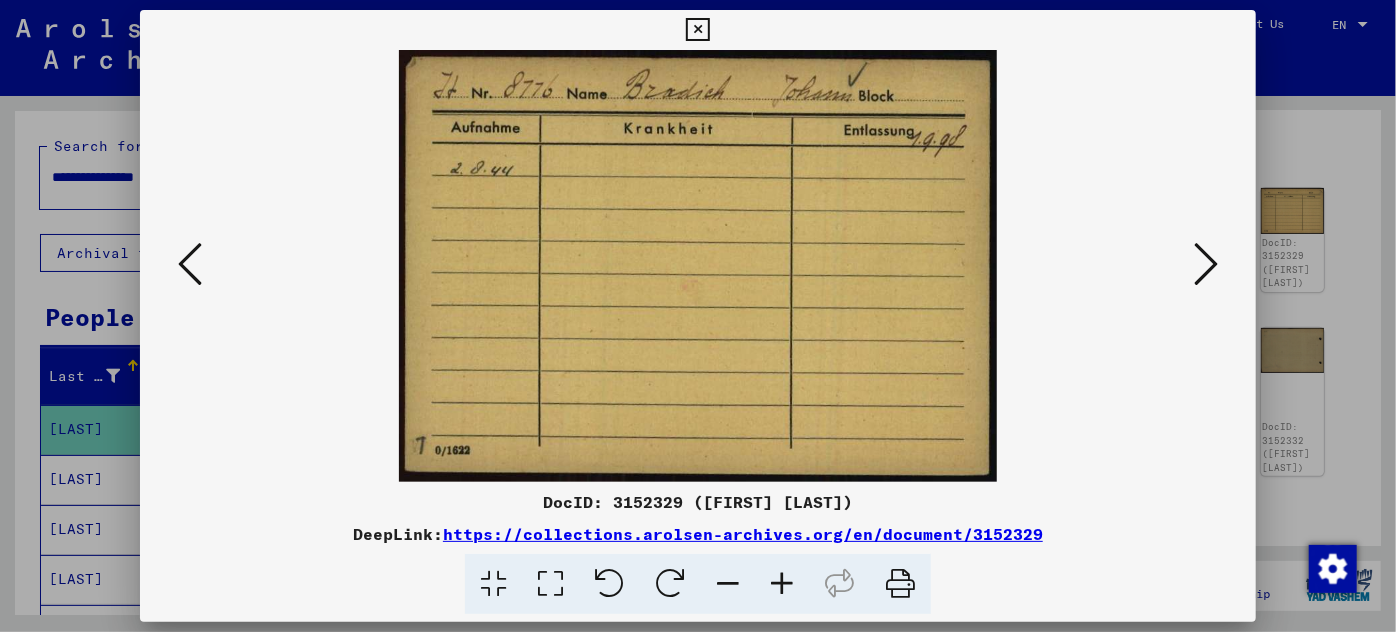 click at bounding box center [190, 264] 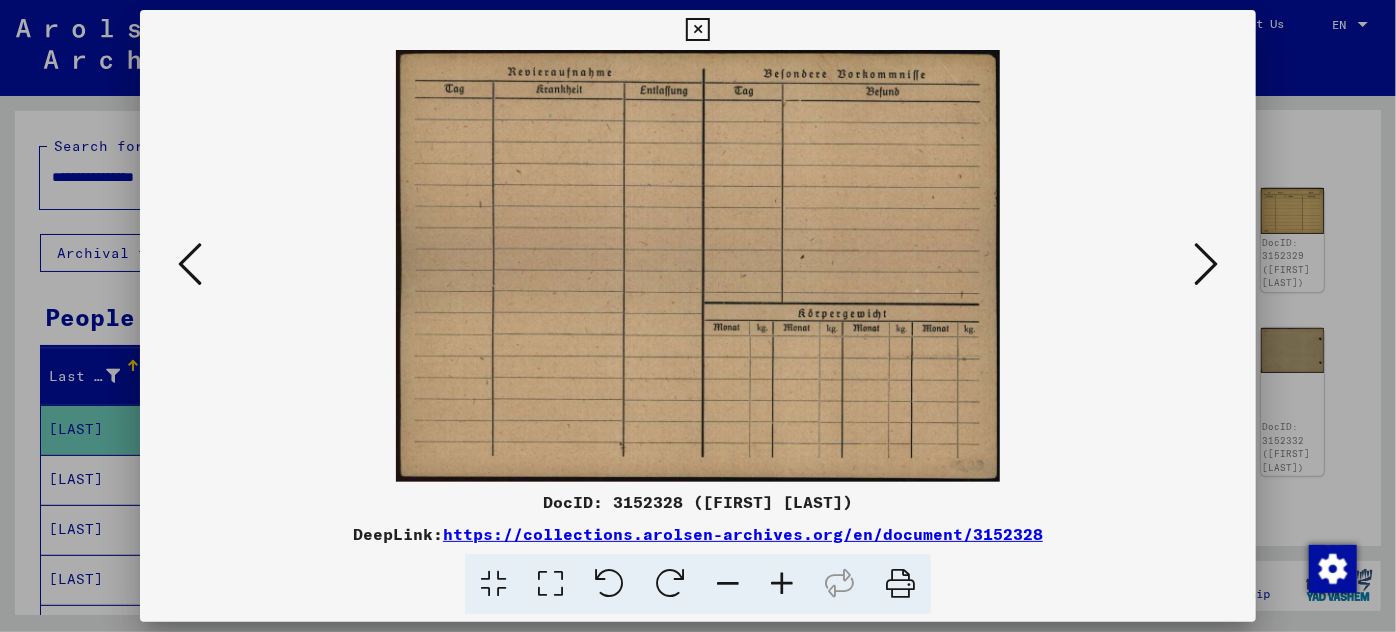click at bounding box center [1206, 264] 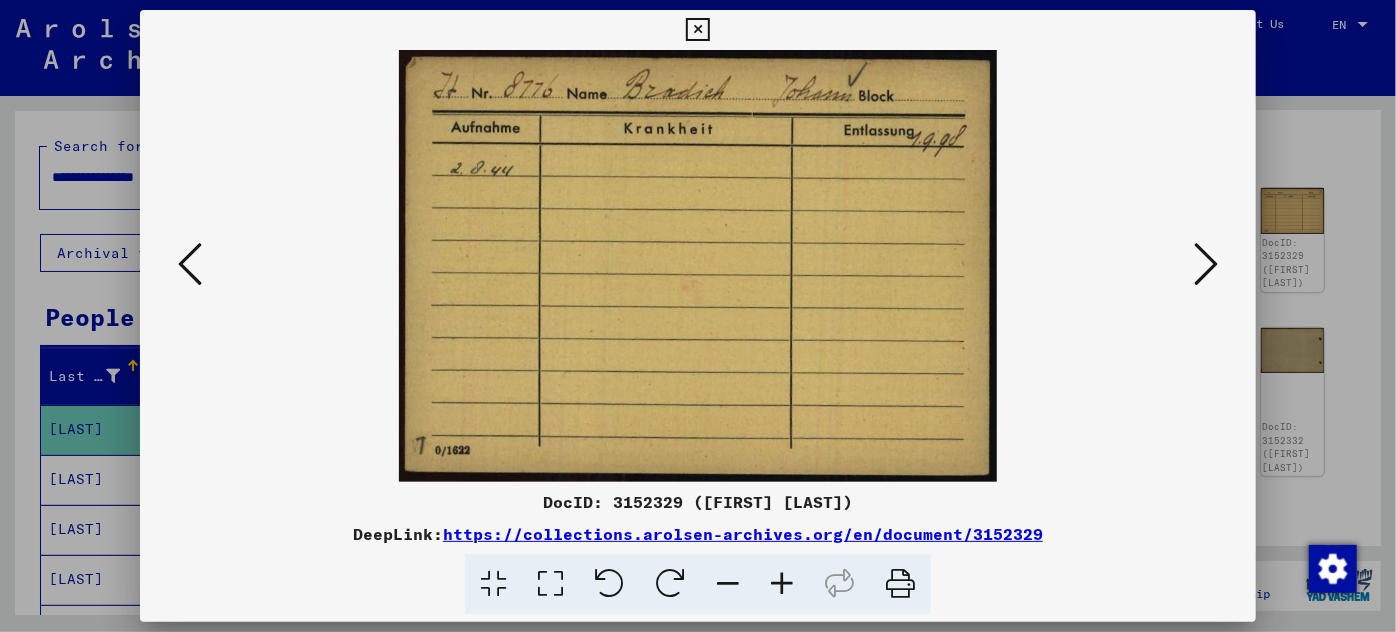 click at bounding box center (1206, 264) 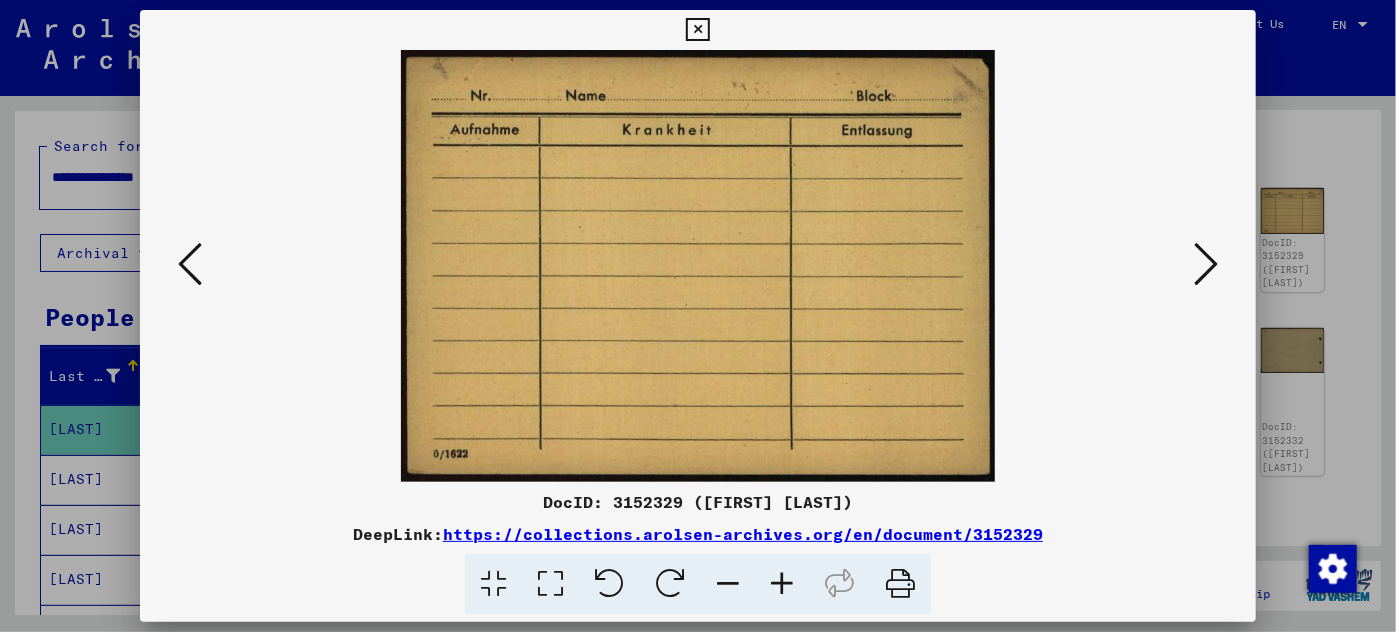 click at bounding box center [1206, 264] 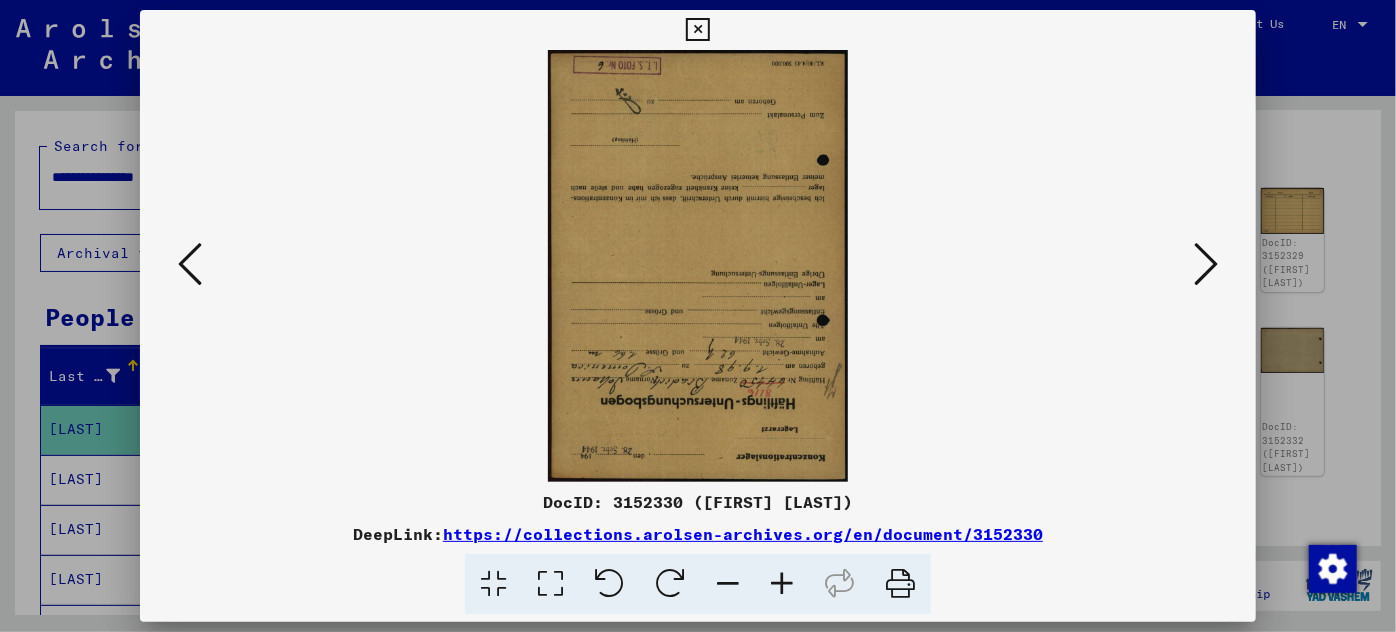 click at bounding box center (1206, 264) 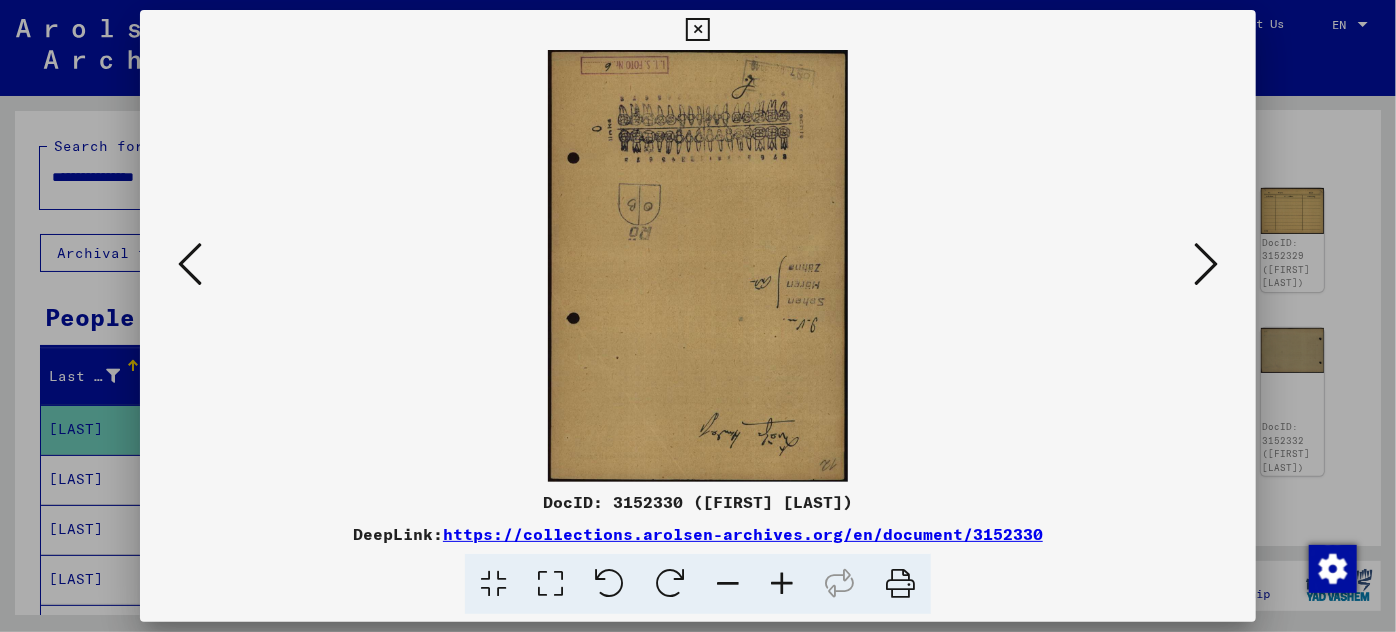 click at bounding box center (609, 584) 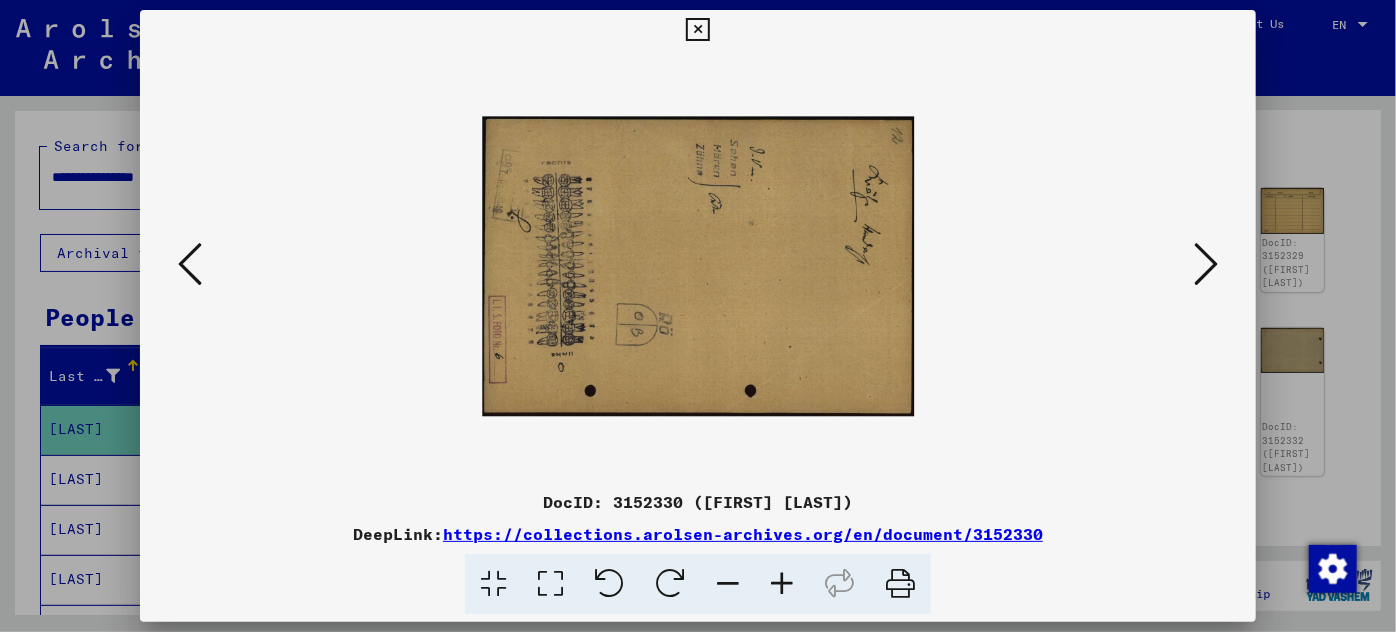 click at bounding box center (609, 584) 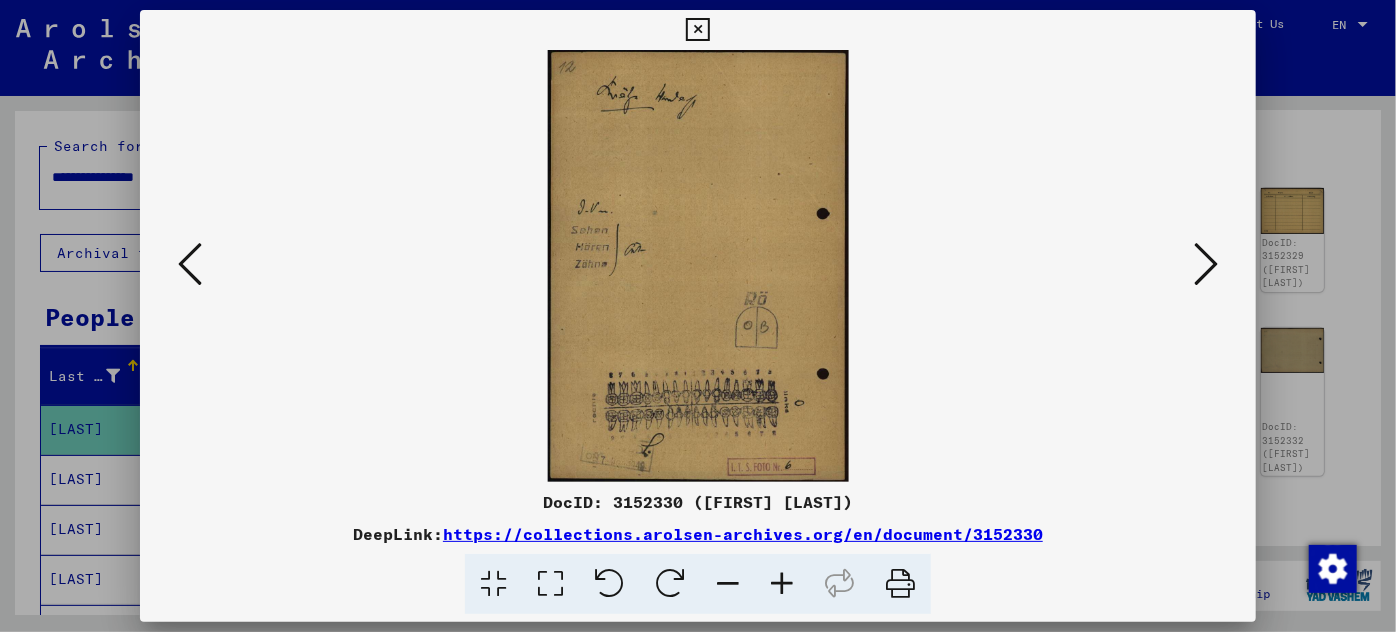 click at bounding box center [782, 584] 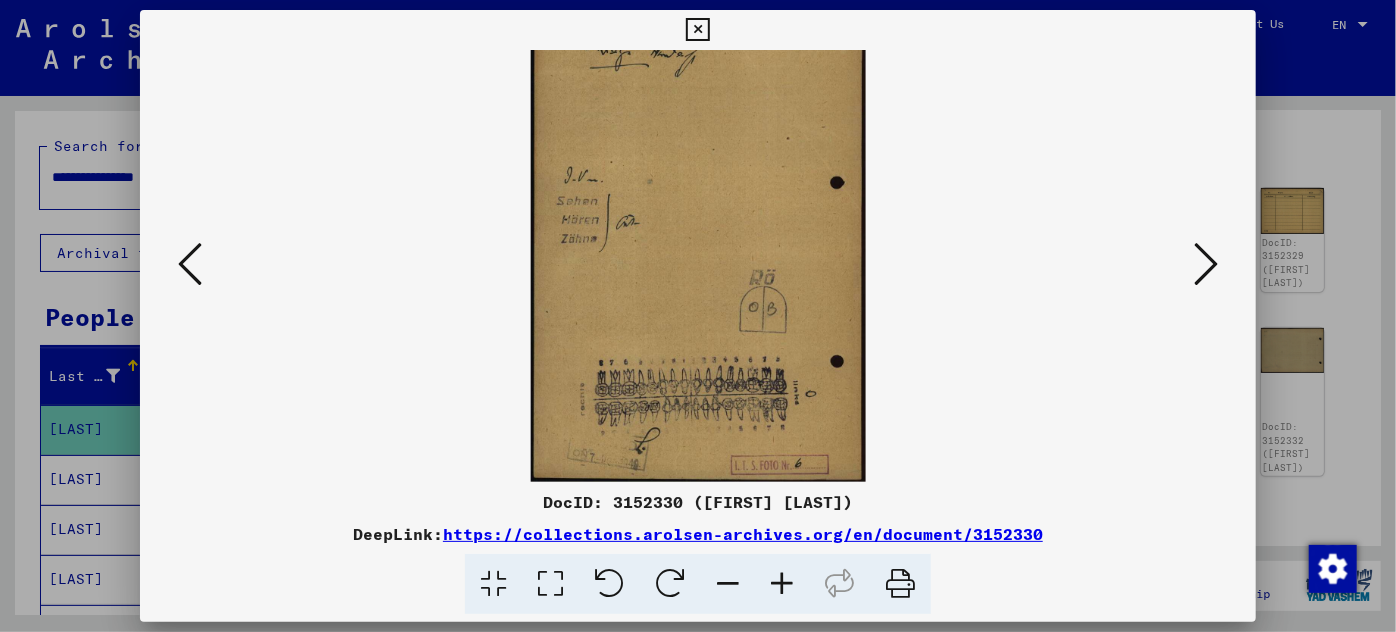 drag, startPoint x: 709, startPoint y: 327, endPoint x: 712, endPoint y: 356, distance: 29.15476 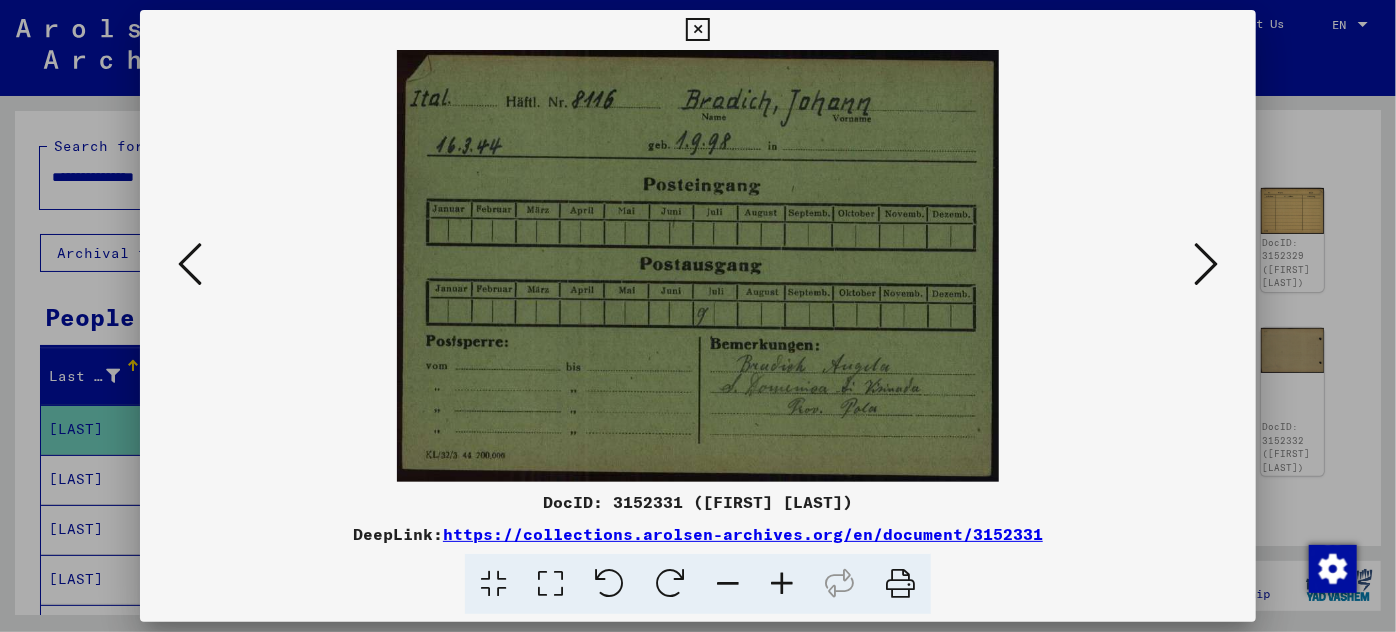 click at bounding box center [782, 584] 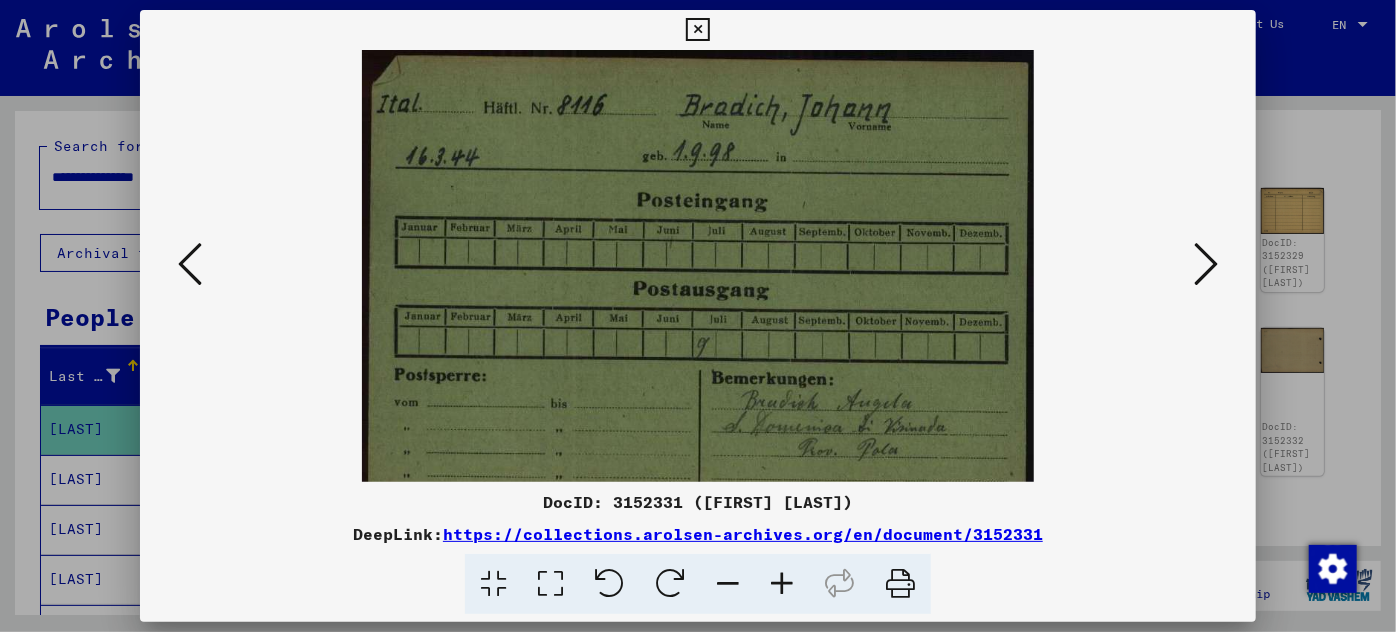 click at bounding box center [782, 584] 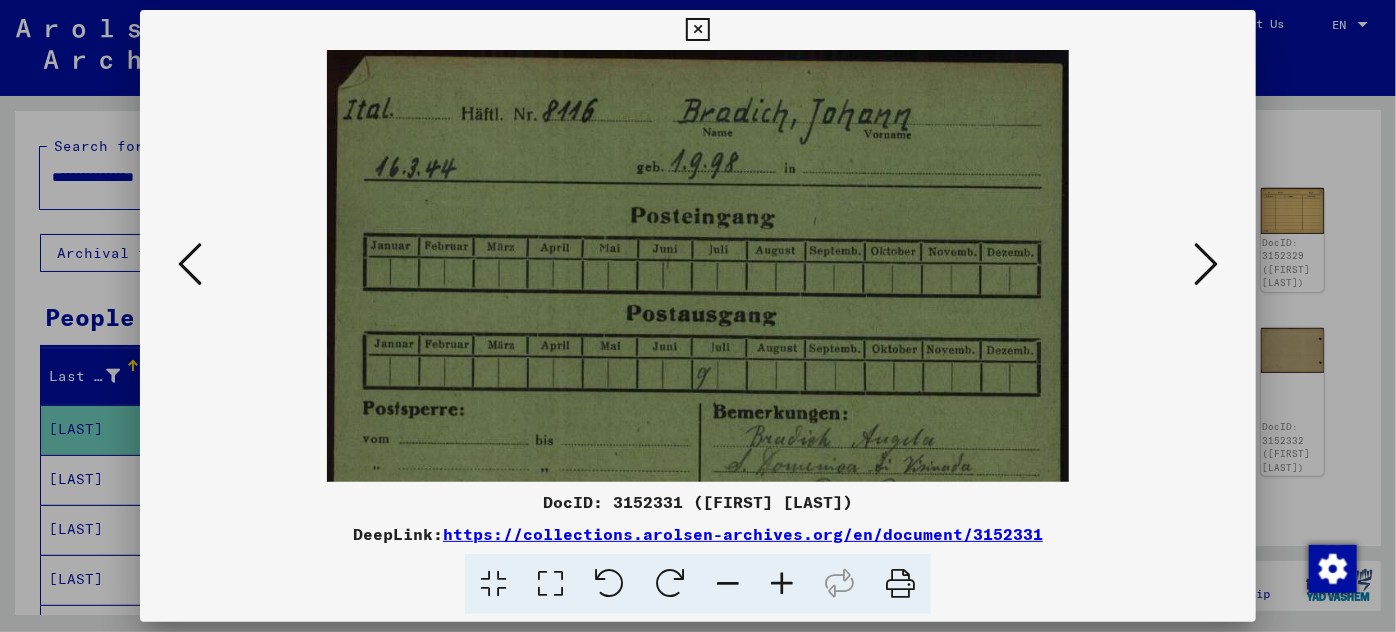 click at bounding box center [782, 584] 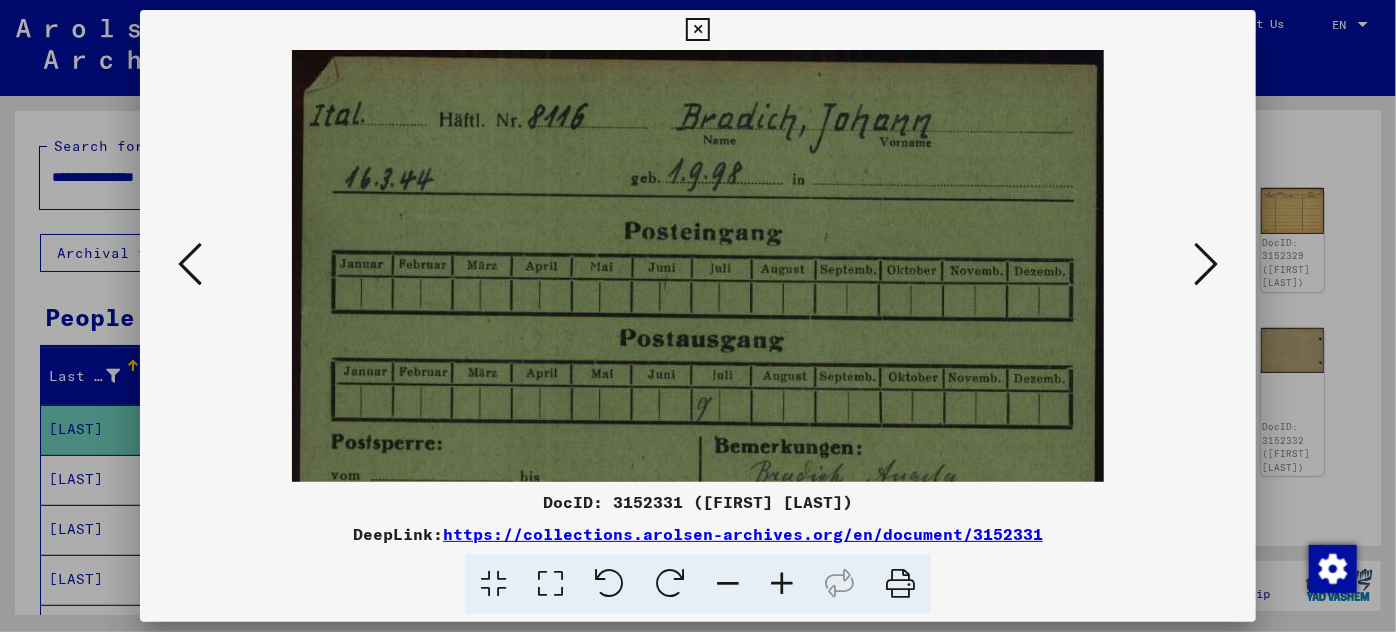 click at bounding box center [782, 584] 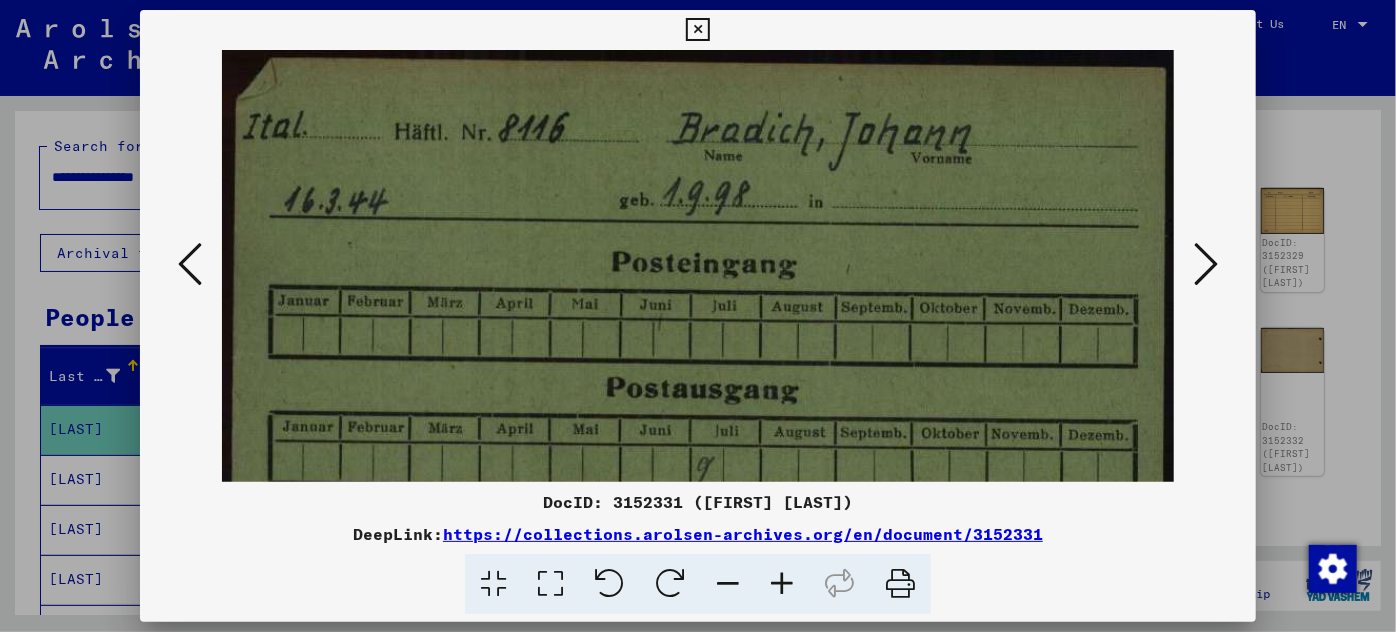 click at bounding box center (782, 584) 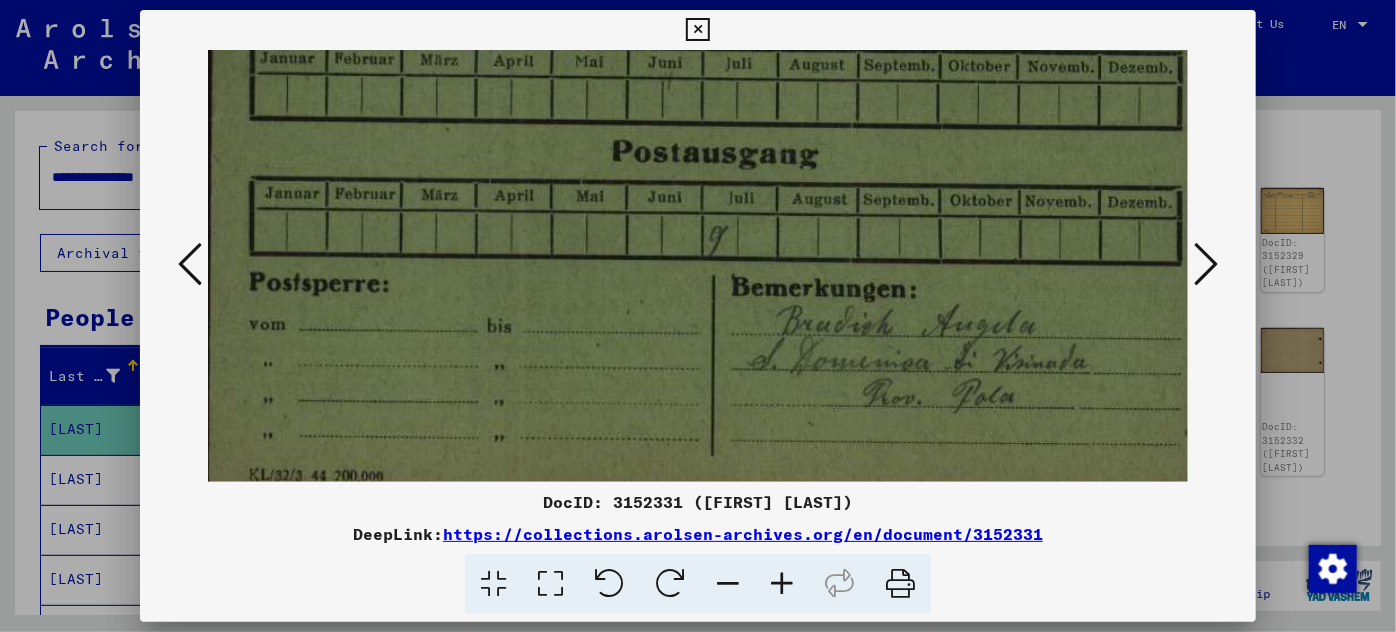 scroll, scrollTop: 258, scrollLeft: 8, axis: both 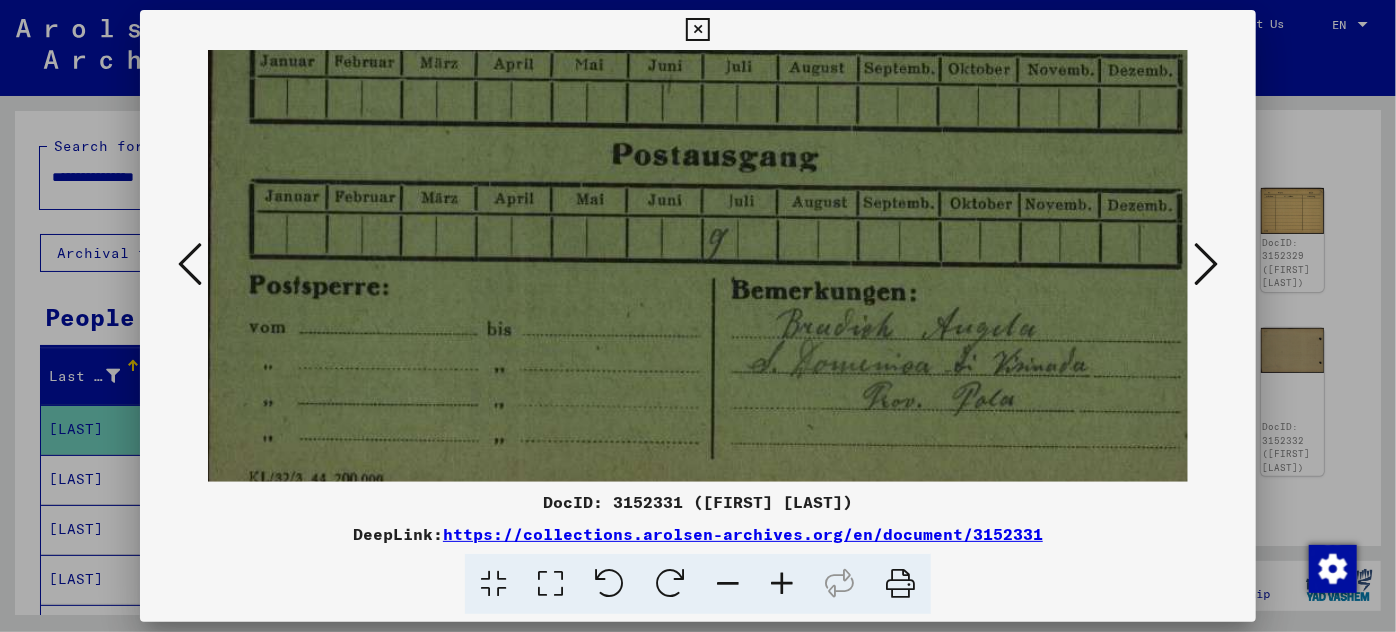 drag, startPoint x: 762, startPoint y: 441, endPoint x: 755, endPoint y: 186, distance: 255.09605 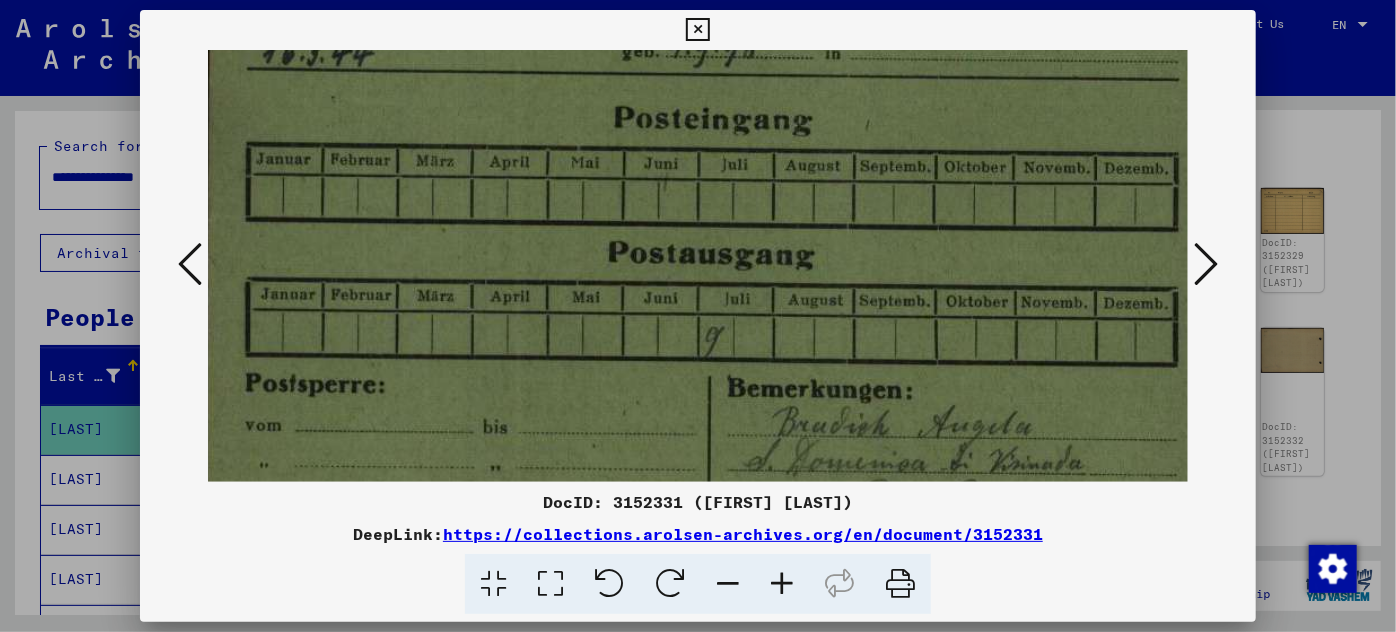scroll, scrollTop: 156, scrollLeft: 13, axis: both 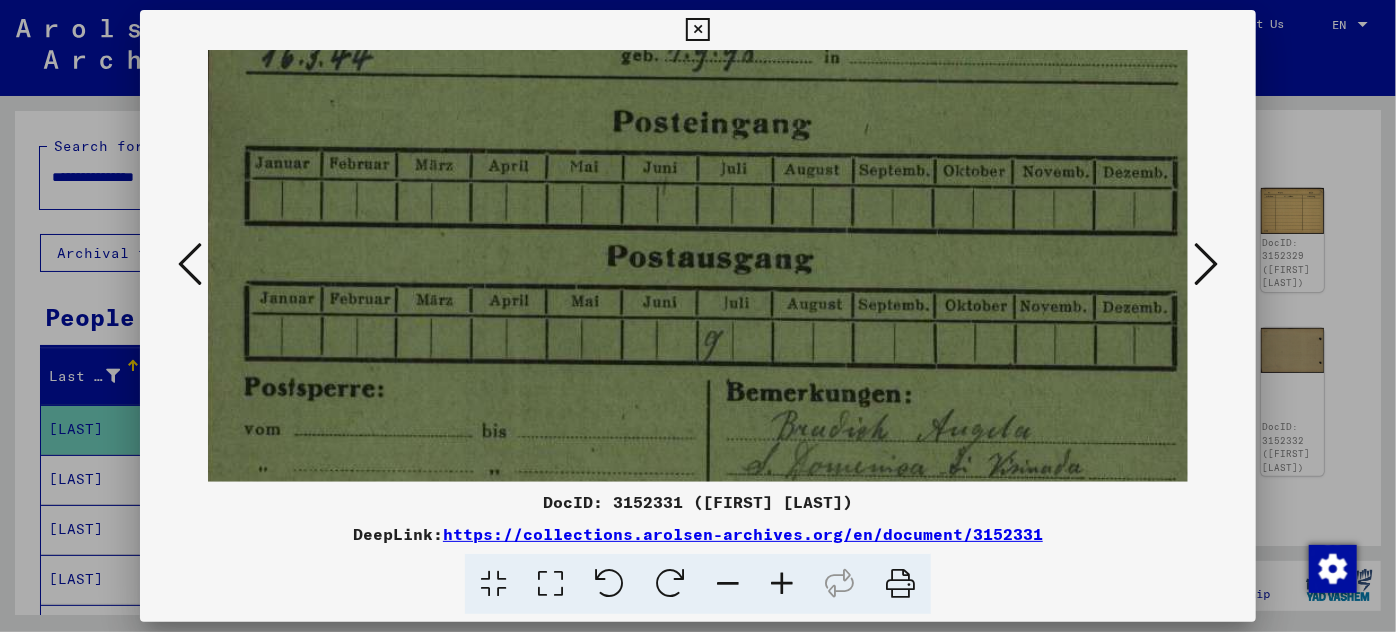 drag, startPoint x: 751, startPoint y: 268, endPoint x: 746, endPoint y: 373, distance: 105.11898 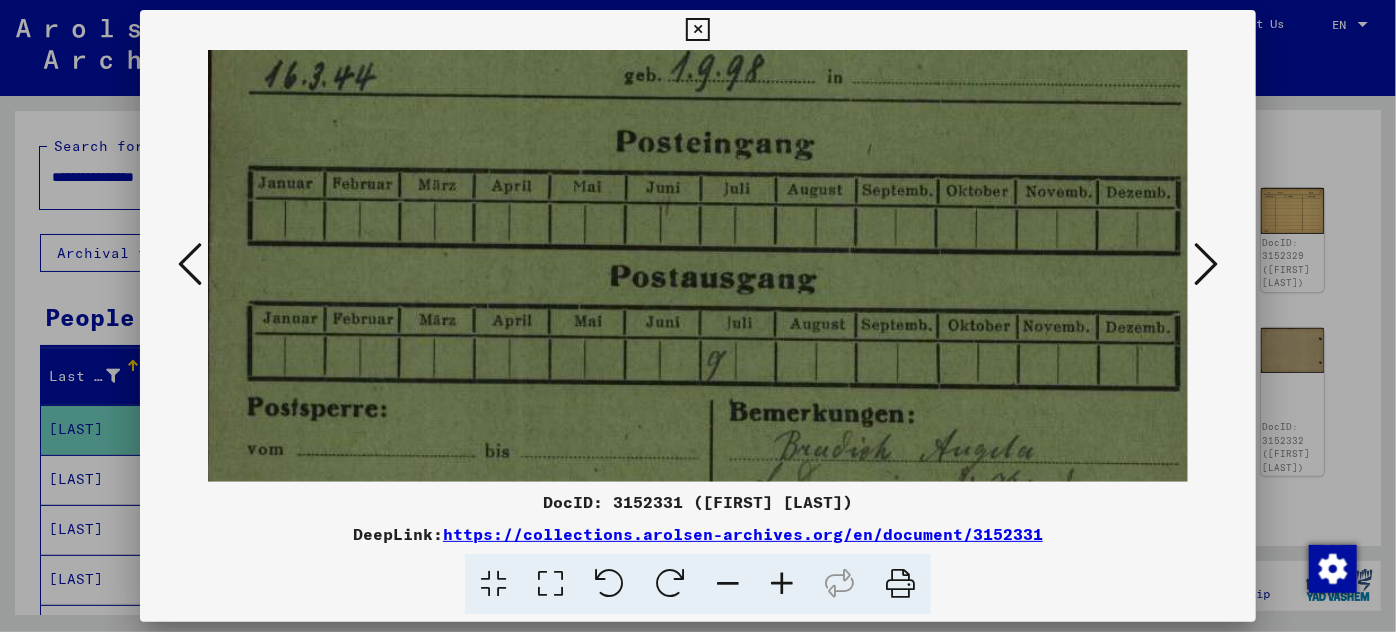 scroll, scrollTop: 123, scrollLeft: 10, axis: both 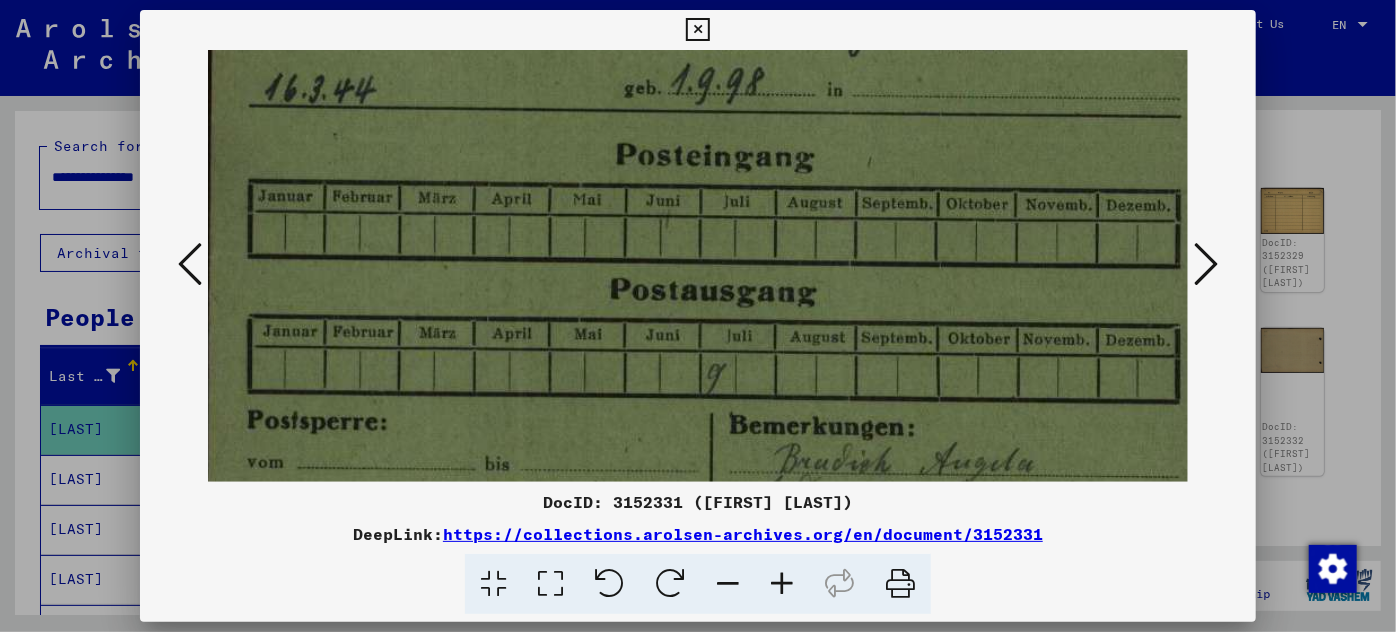 drag, startPoint x: 450, startPoint y: 247, endPoint x: 454, endPoint y: 282, distance: 35.22783 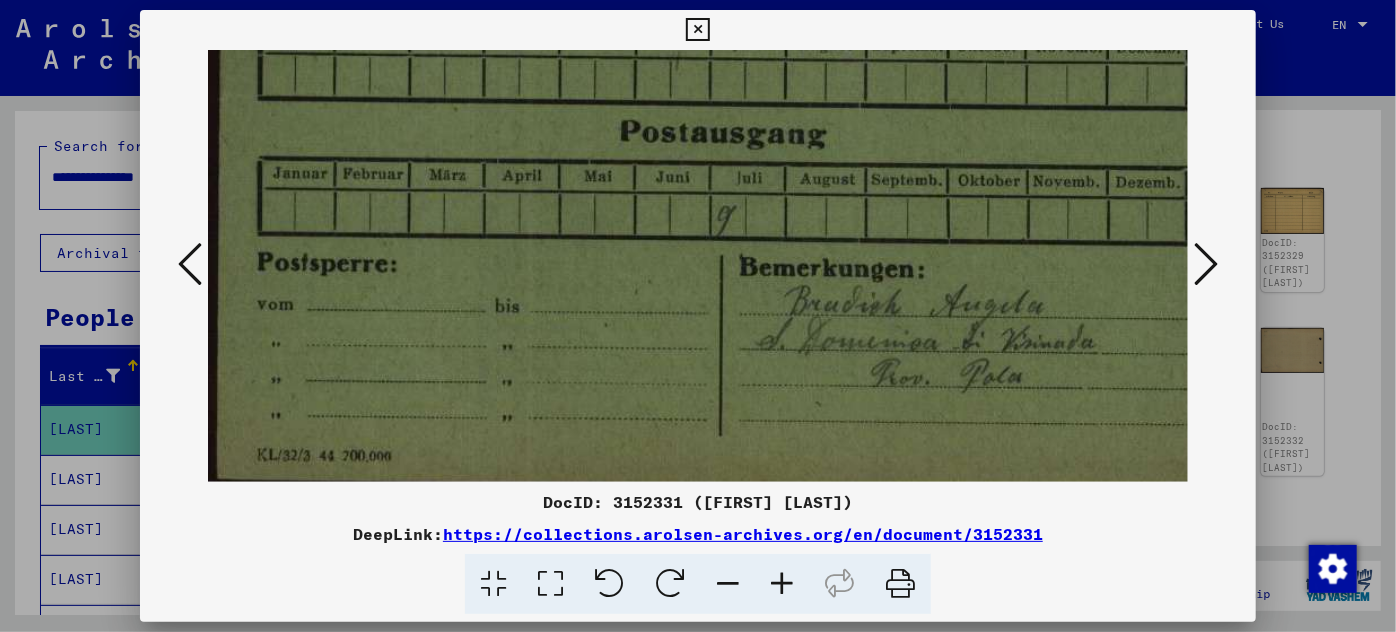 scroll, scrollTop: 300, scrollLeft: 0, axis: vertical 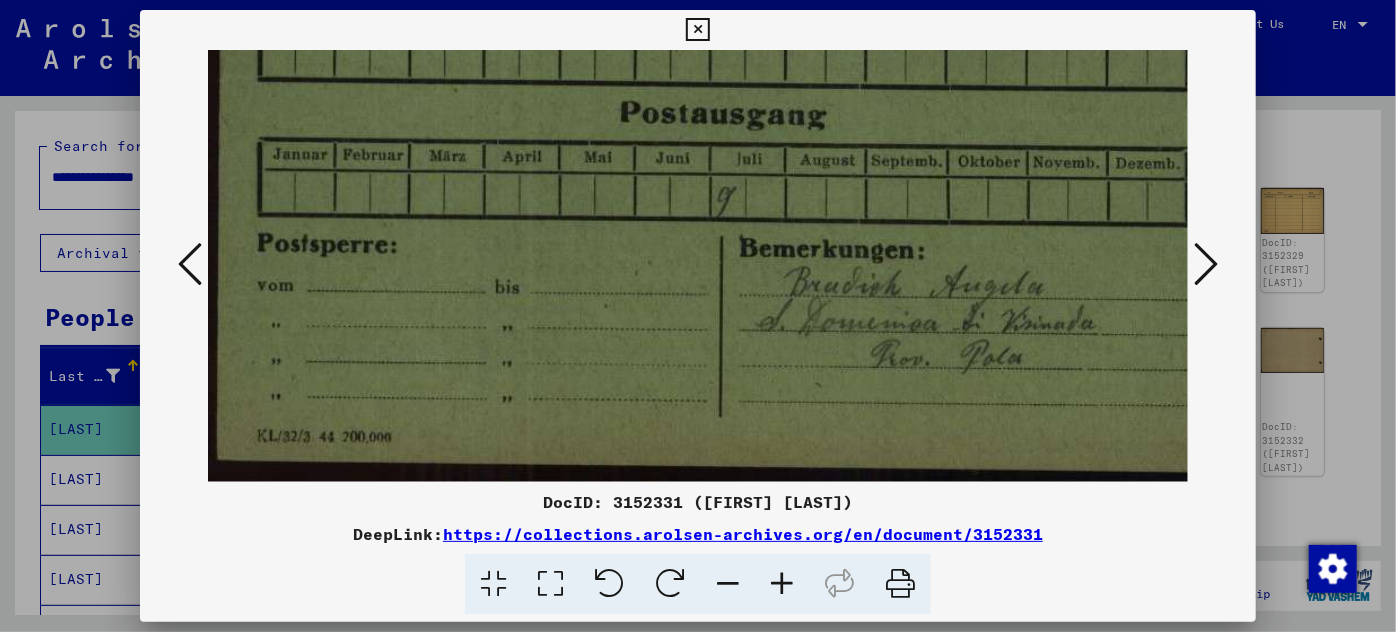 drag, startPoint x: 779, startPoint y: 246, endPoint x: 360, endPoint y: 18, distance: 477.01678 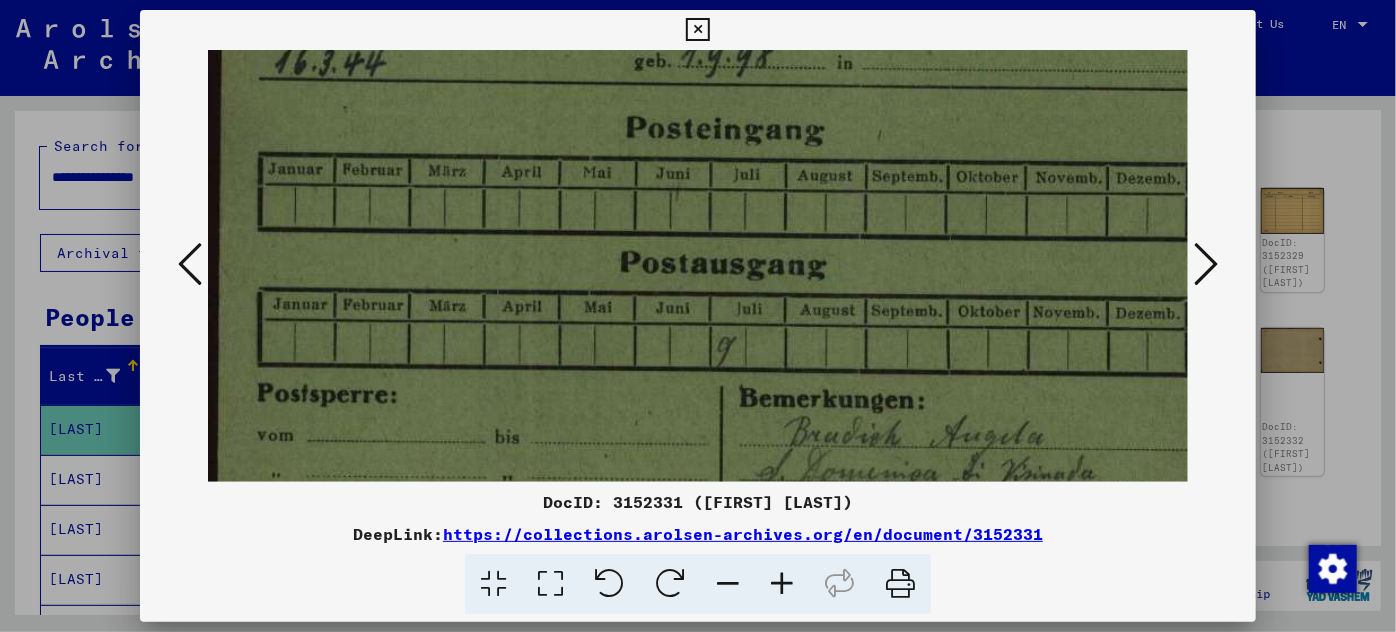 scroll, scrollTop: 125, scrollLeft: 0, axis: vertical 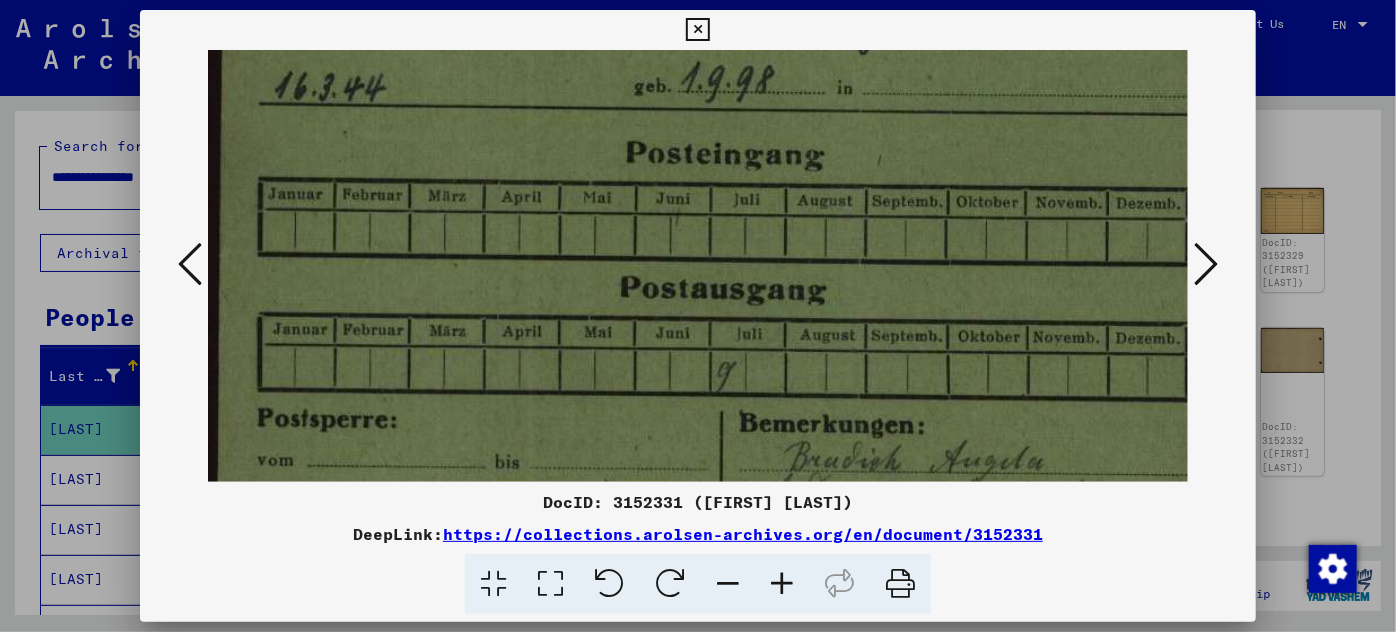 drag, startPoint x: 877, startPoint y: 268, endPoint x: 890, endPoint y: 444, distance: 176.47946 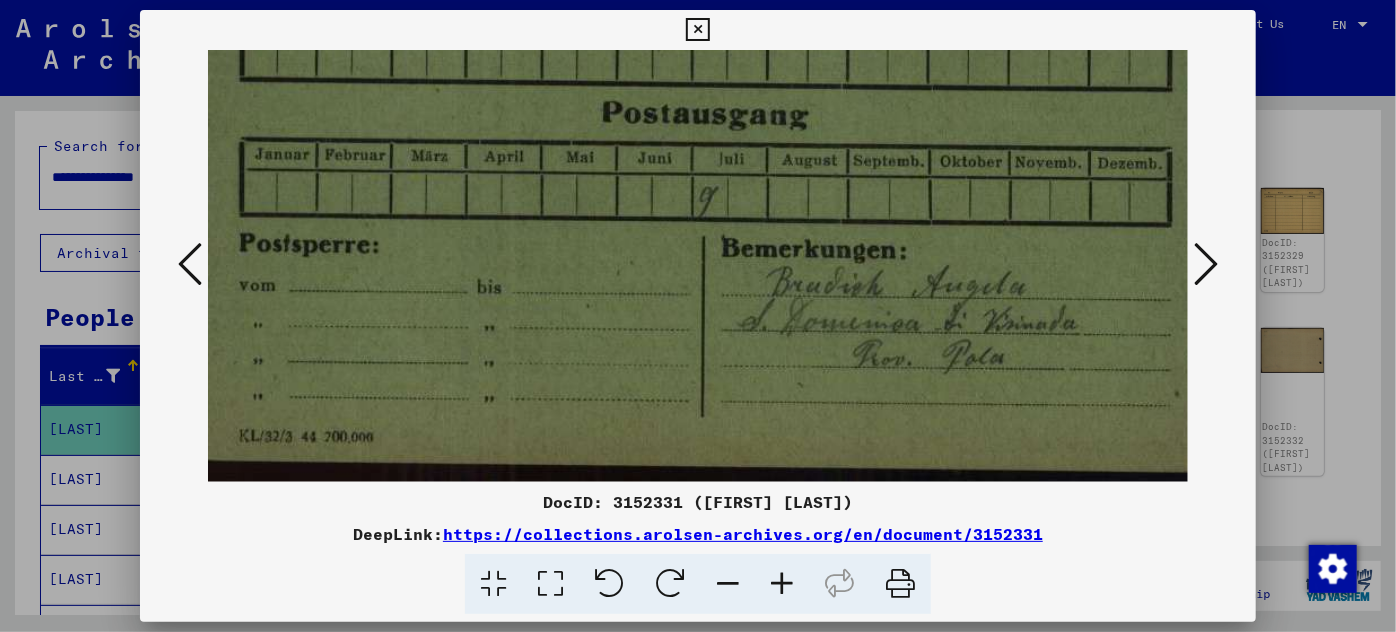 scroll, scrollTop: 300, scrollLeft: 19, axis: both 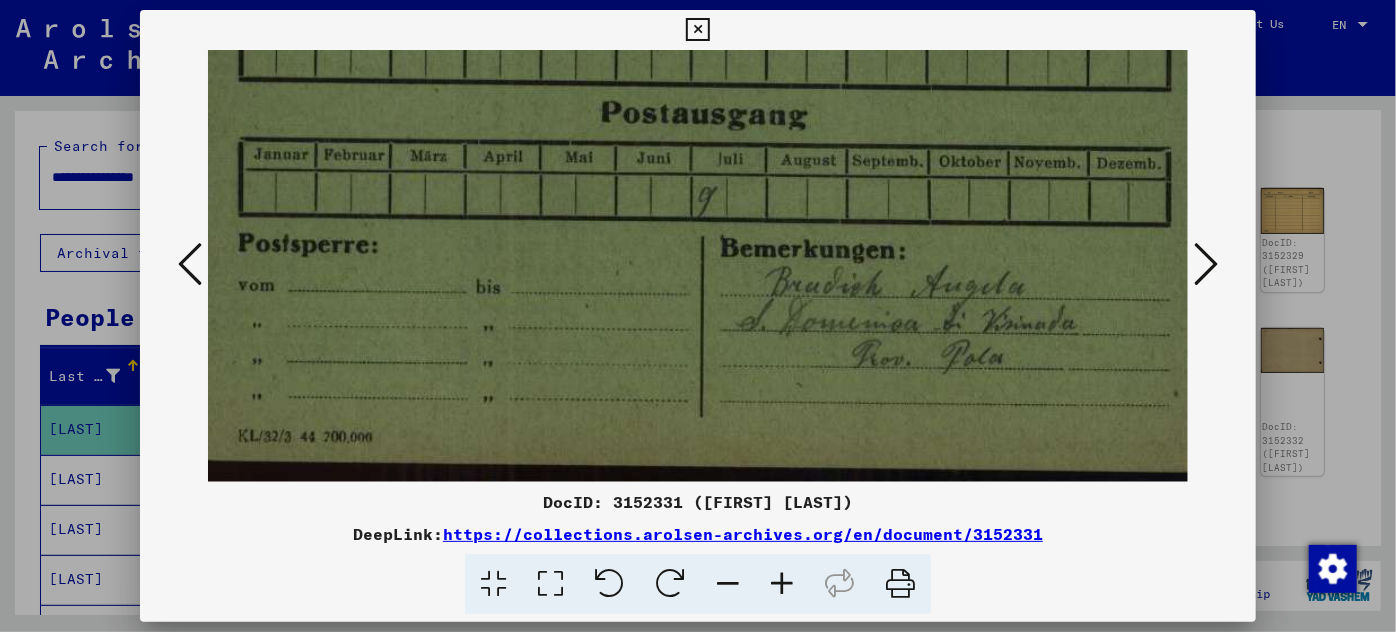 drag, startPoint x: 918, startPoint y: 322, endPoint x: 897, endPoint y: 127, distance: 196.1275 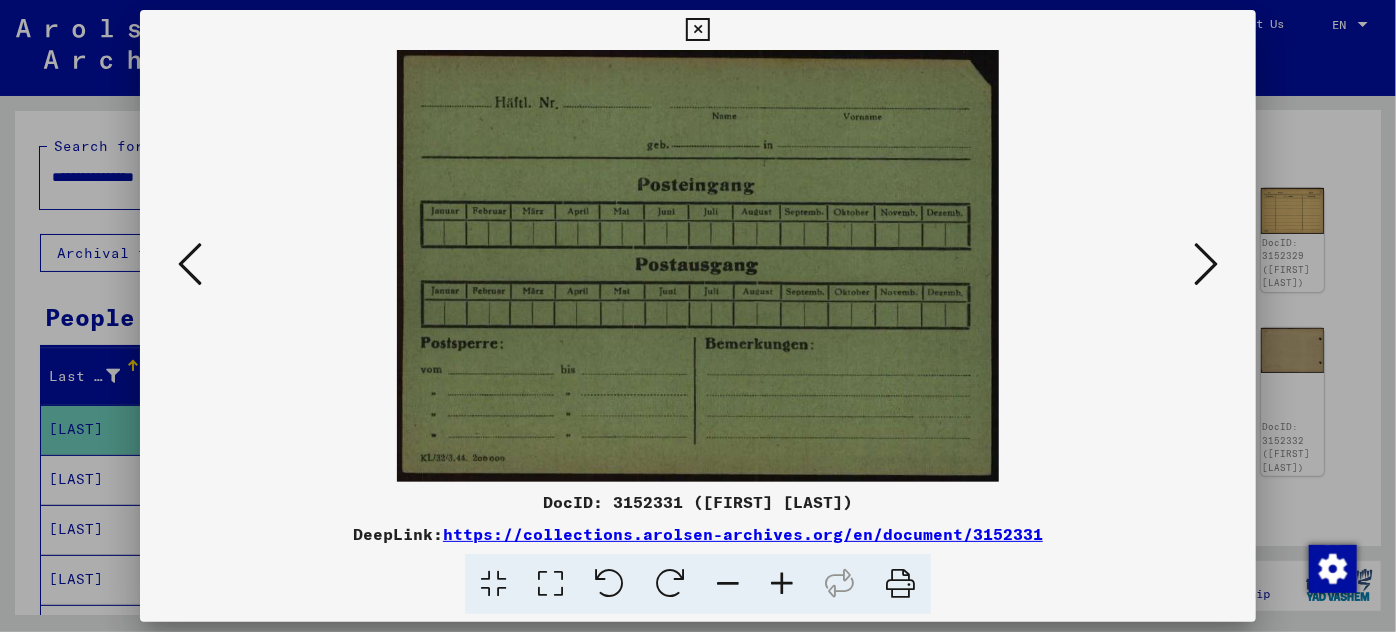scroll, scrollTop: 0, scrollLeft: 0, axis: both 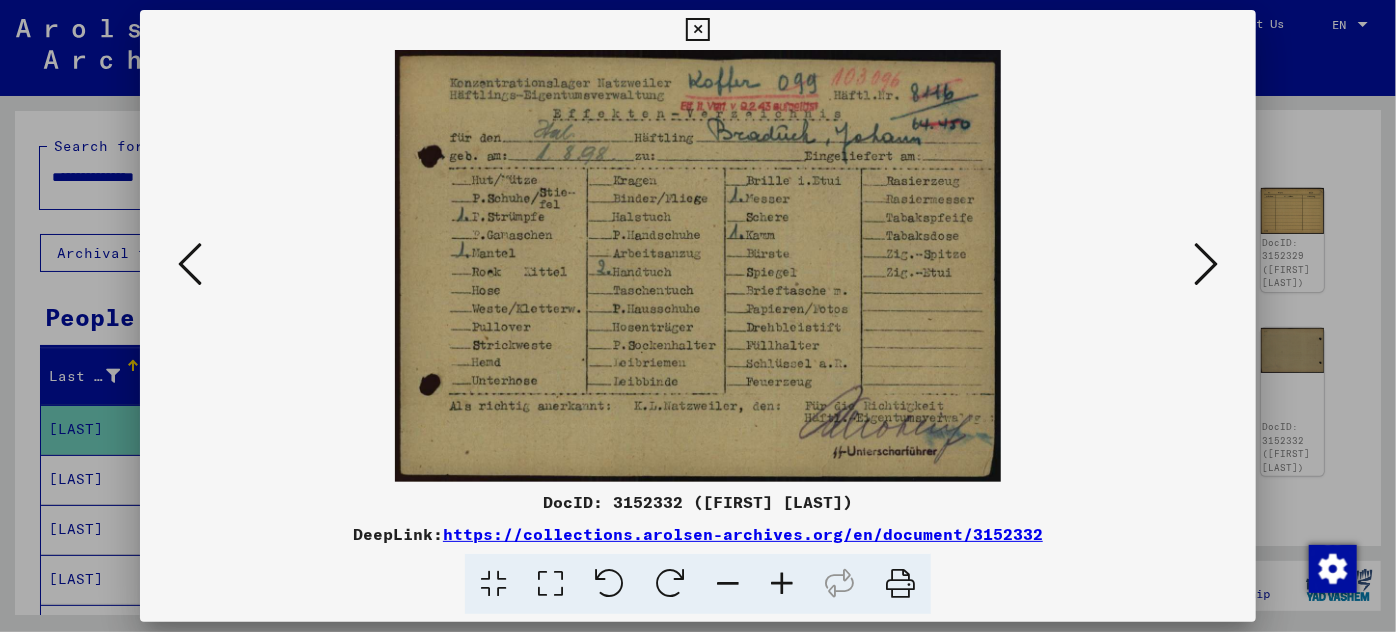 click at bounding box center [782, 584] 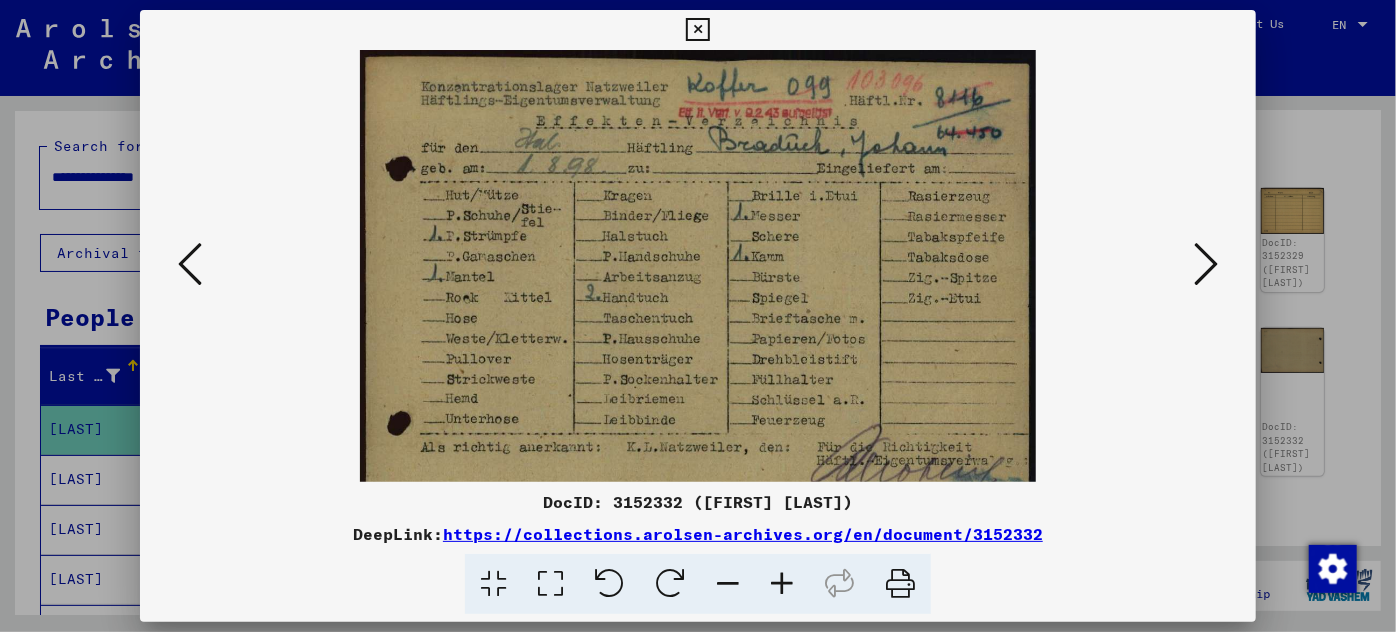 click at bounding box center [782, 584] 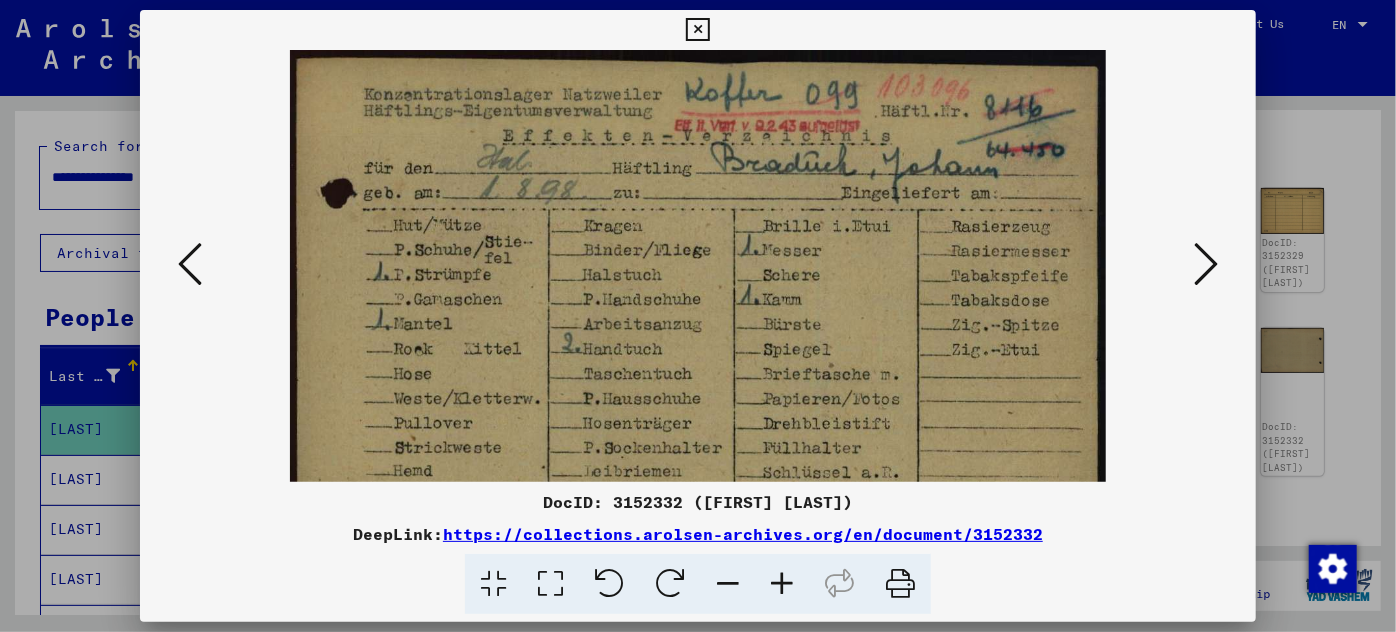 click at bounding box center [782, 584] 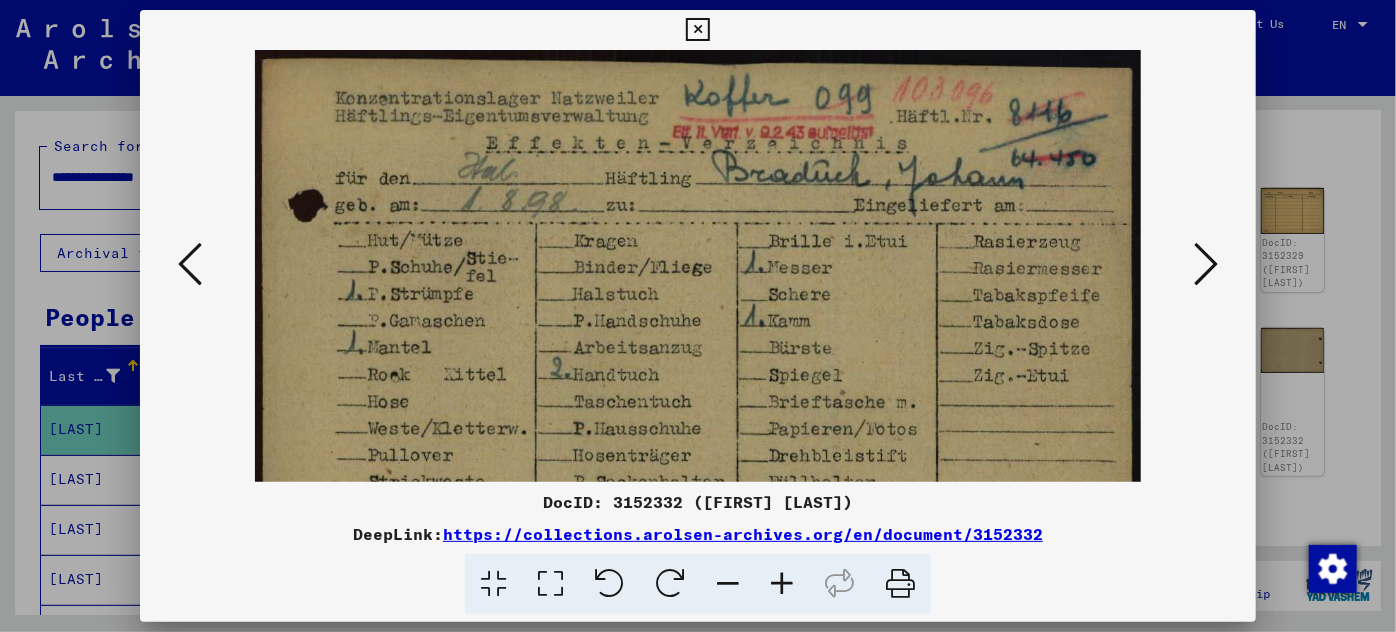 click at bounding box center [782, 584] 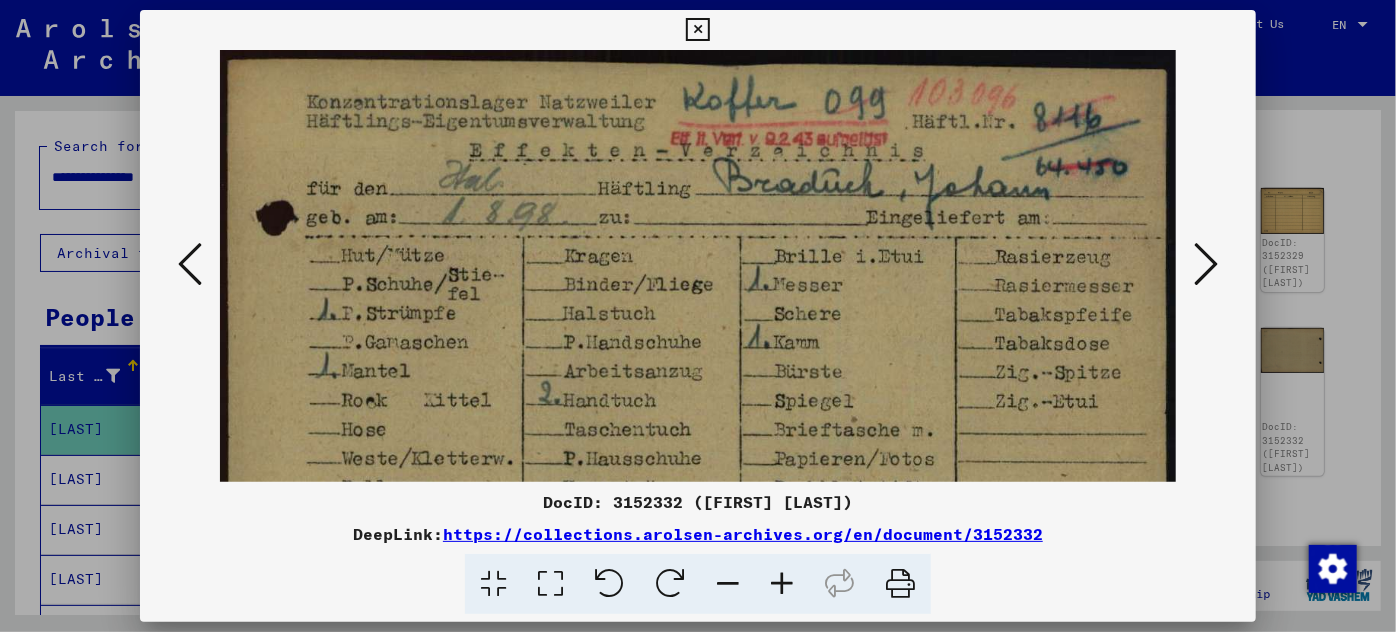 click at bounding box center (782, 584) 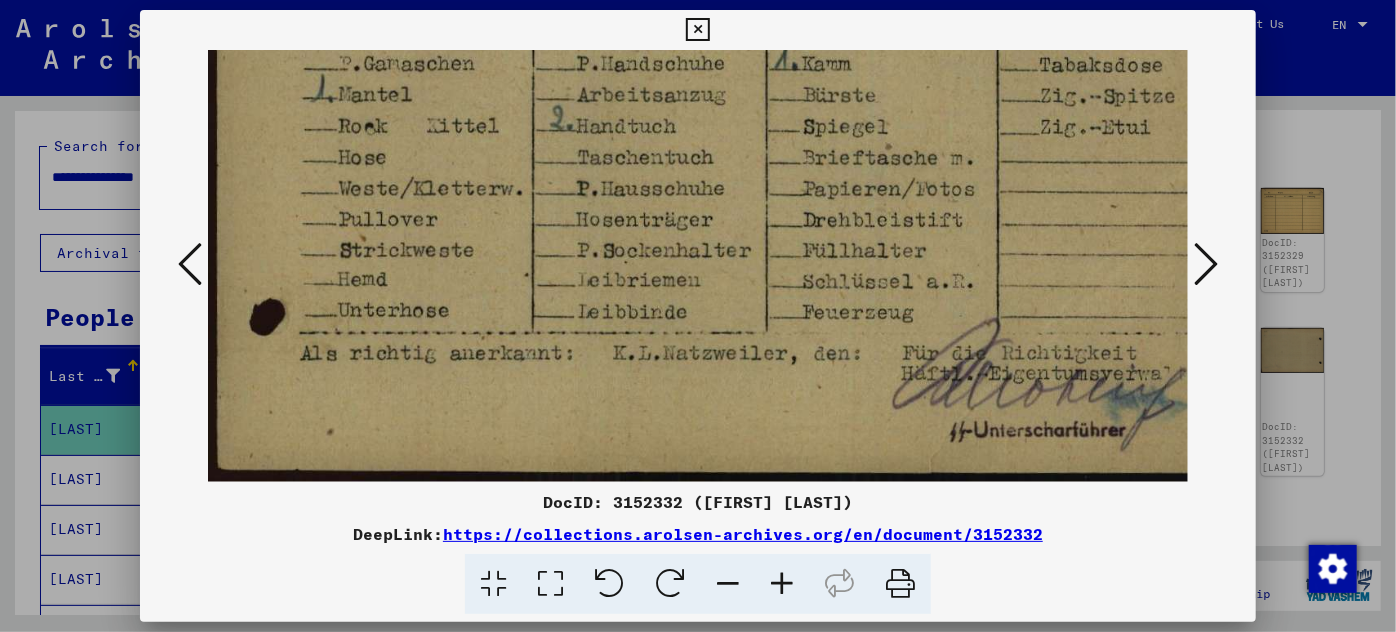 scroll, scrollTop: 300, scrollLeft: 0, axis: vertical 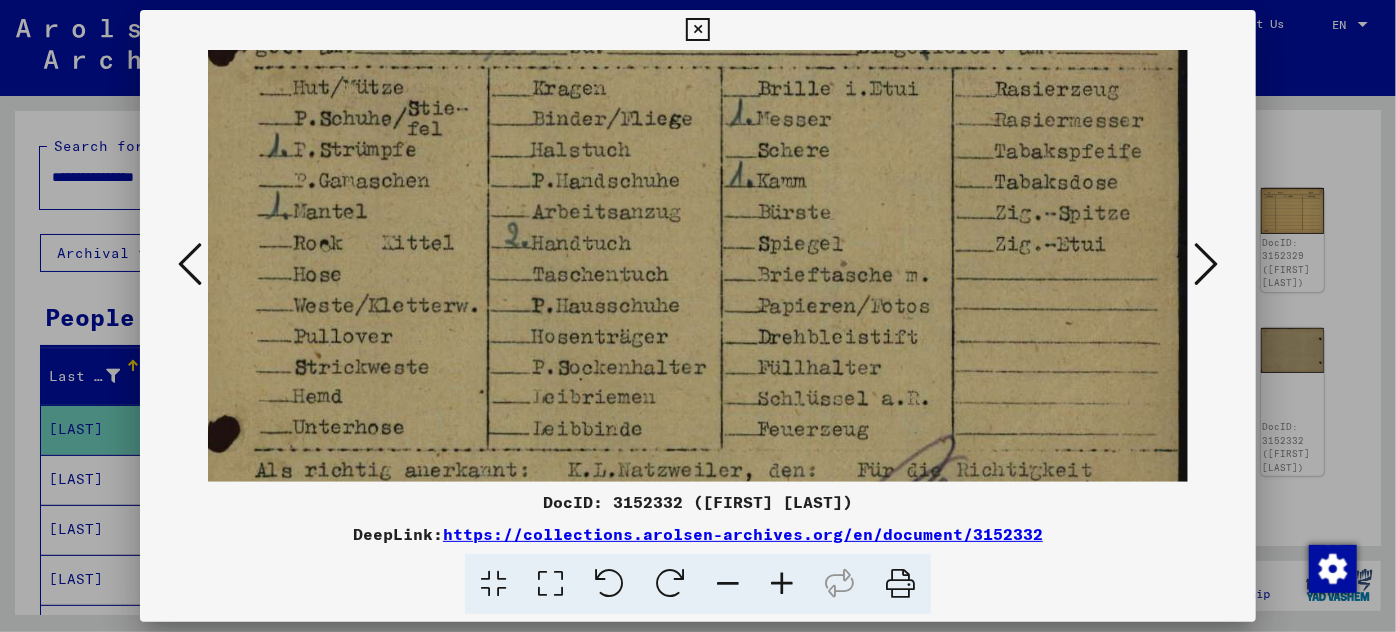 drag, startPoint x: 847, startPoint y: 276, endPoint x: 474, endPoint y: 392, distance: 390.6213 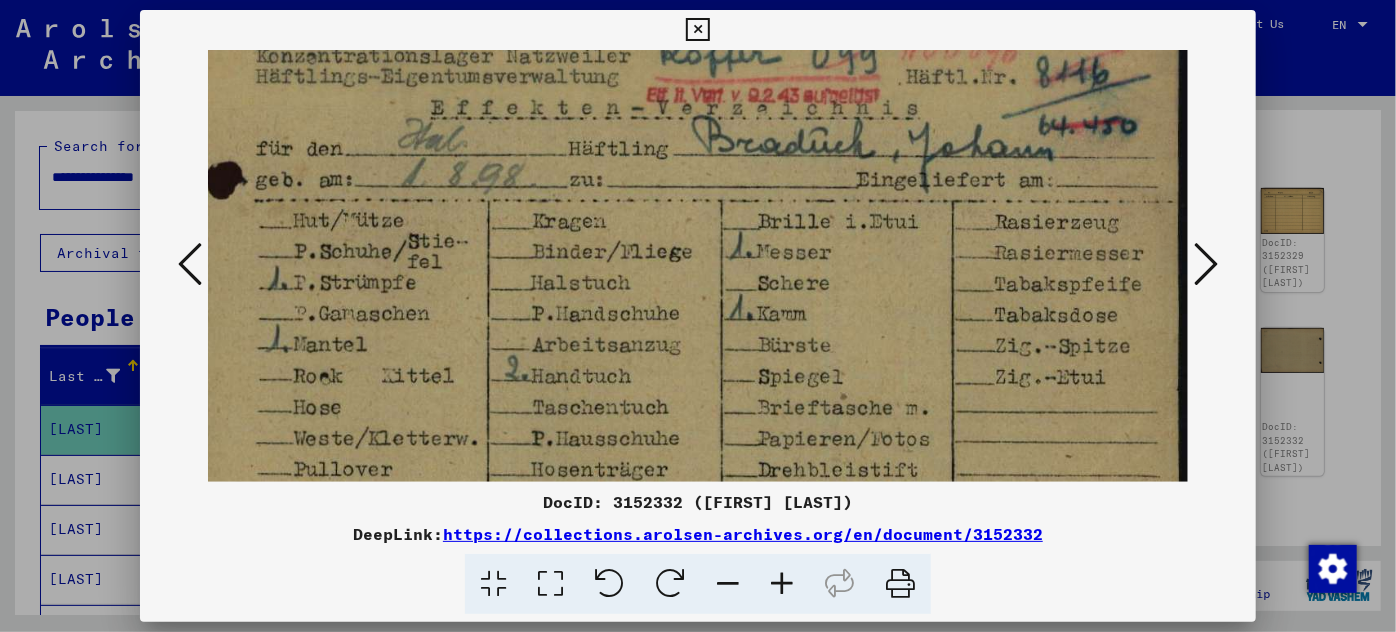 scroll, scrollTop: 0, scrollLeft: 39, axis: horizontal 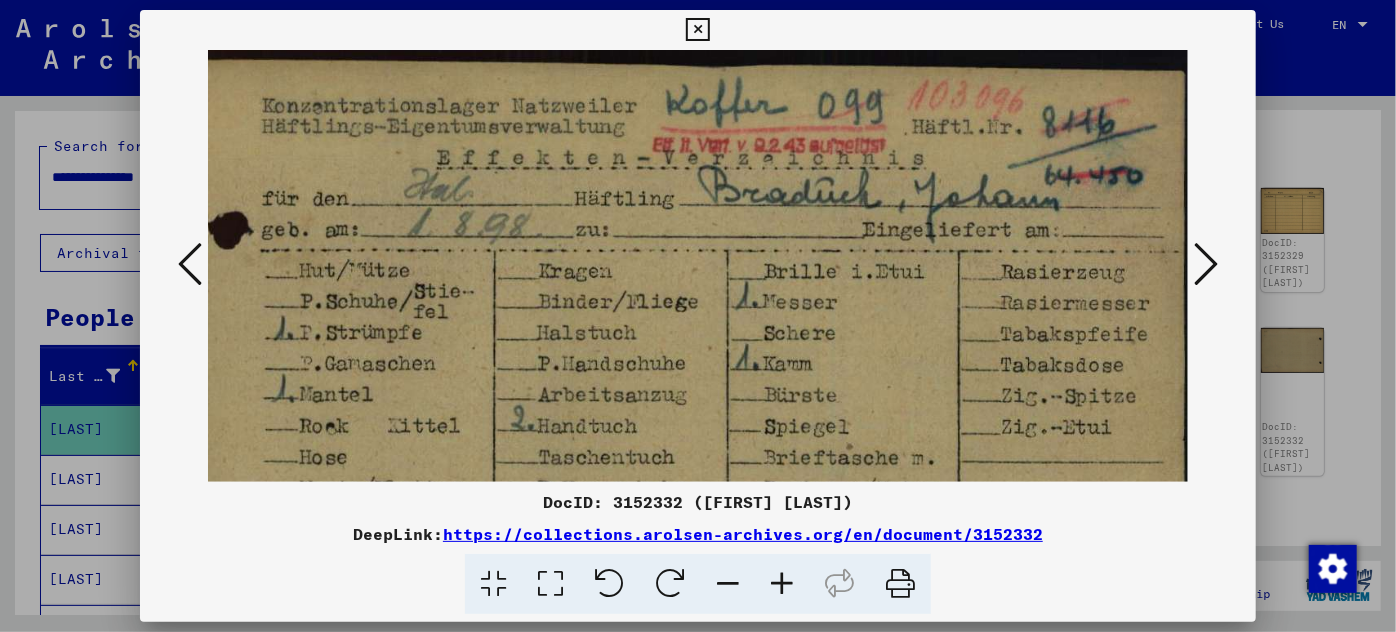 drag, startPoint x: 701, startPoint y: 241, endPoint x: 706, endPoint y: 528, distance: 287.04355 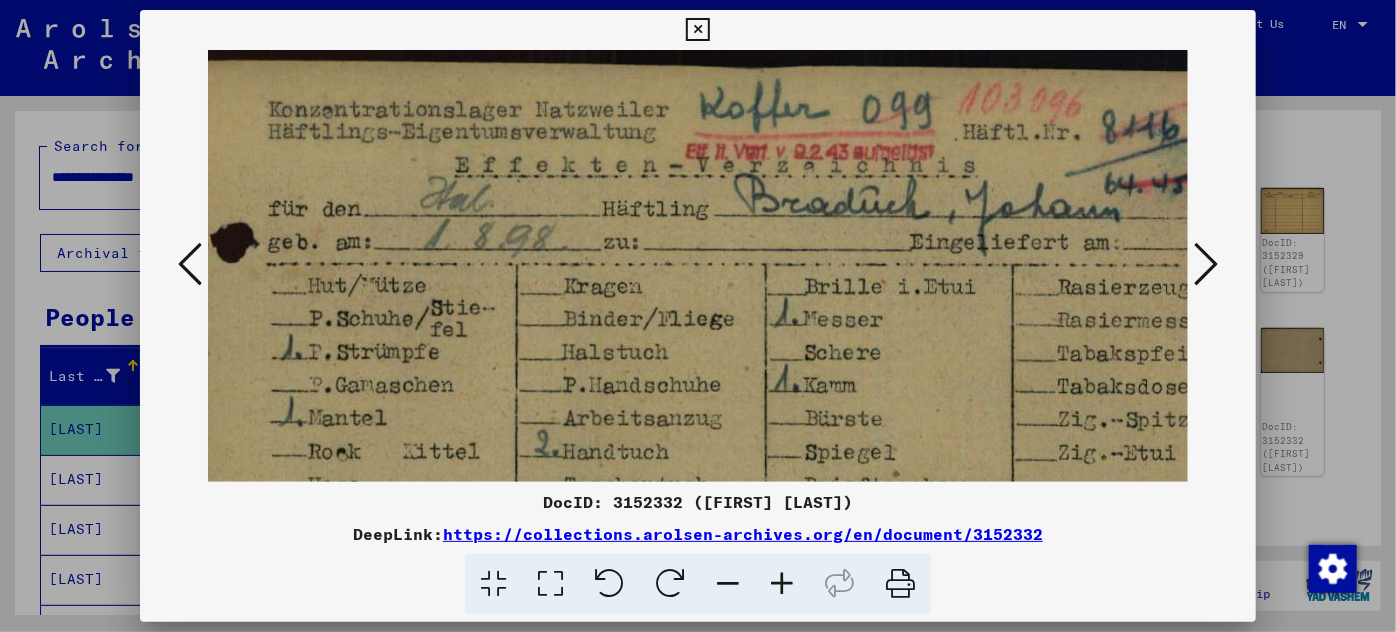 click at bounding box center (782, 584) 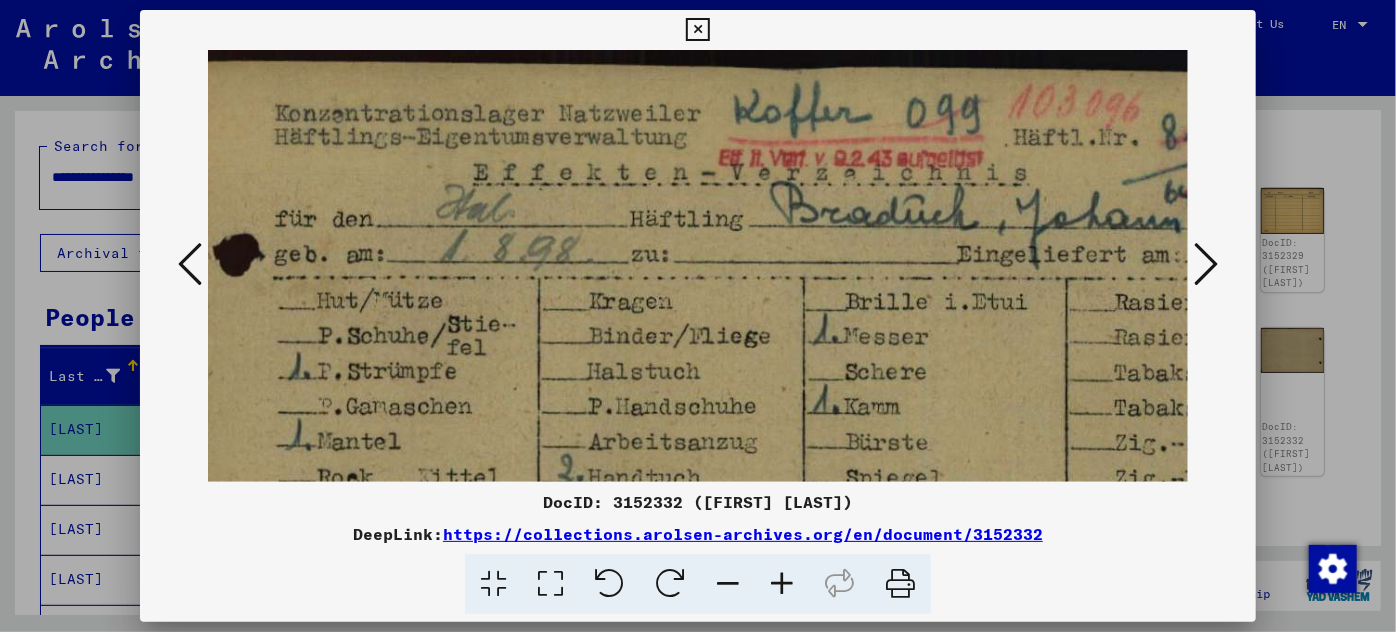click at bounding box center (782, 584) 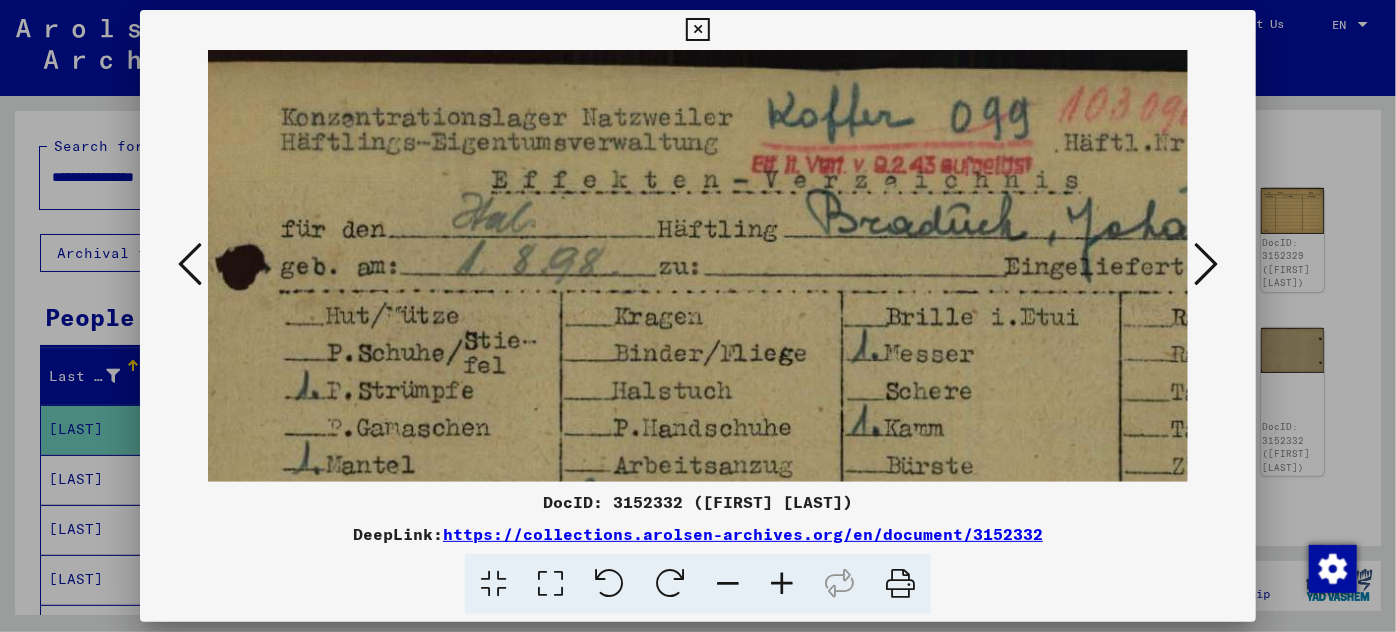 click at bounding box center [782, 584] 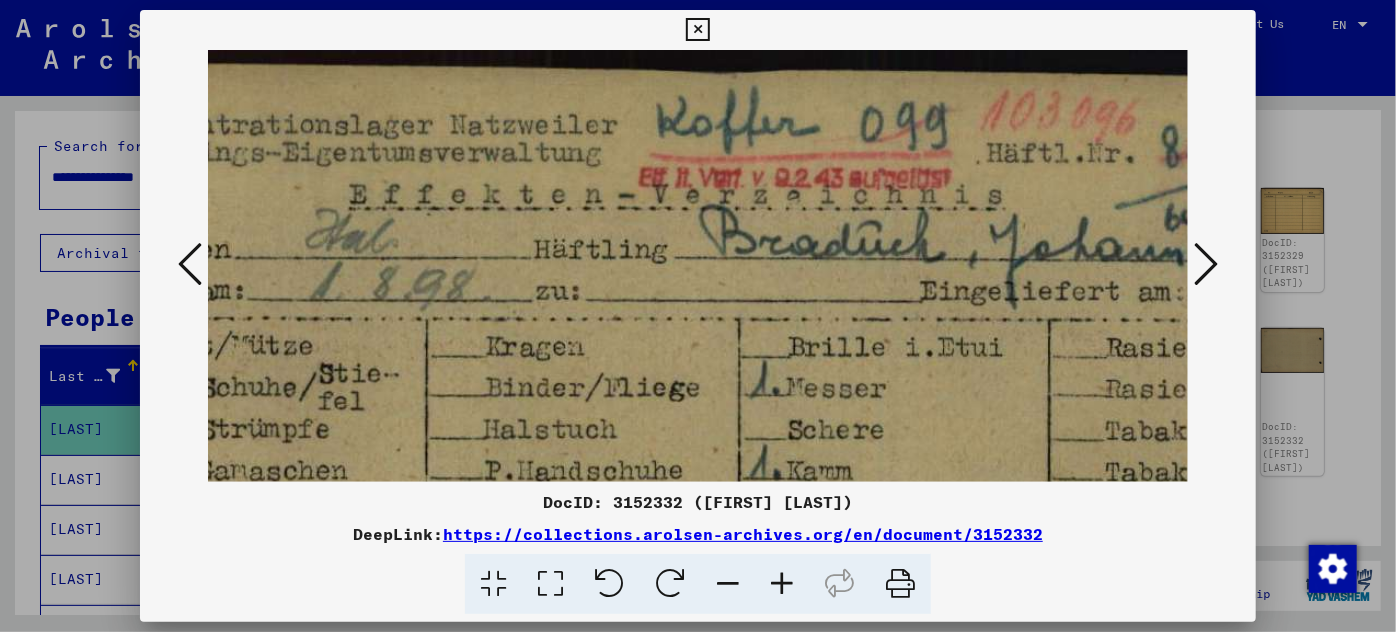 scroll, scrollTop: 0, scrollLeft: 219, axis: horizontal 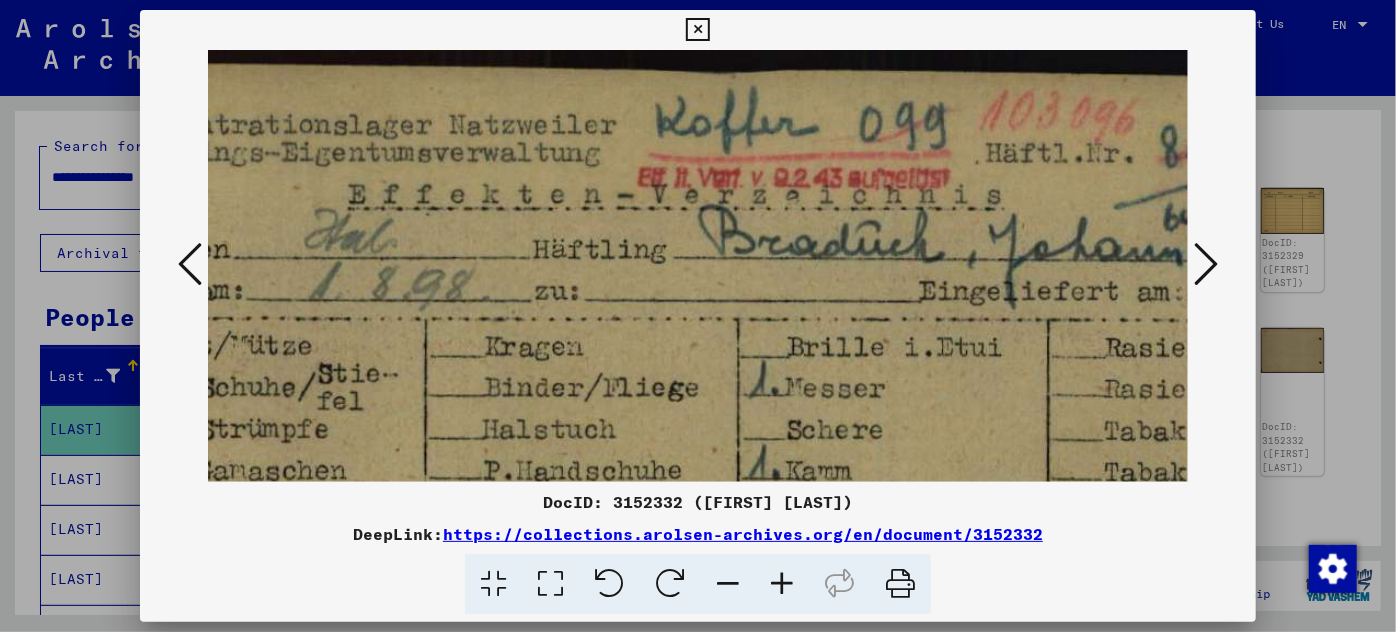 drag, startPoint x: 880, startPoint y: 209, endPoint x: 701, endPoint y: 230, distance: 180.22763 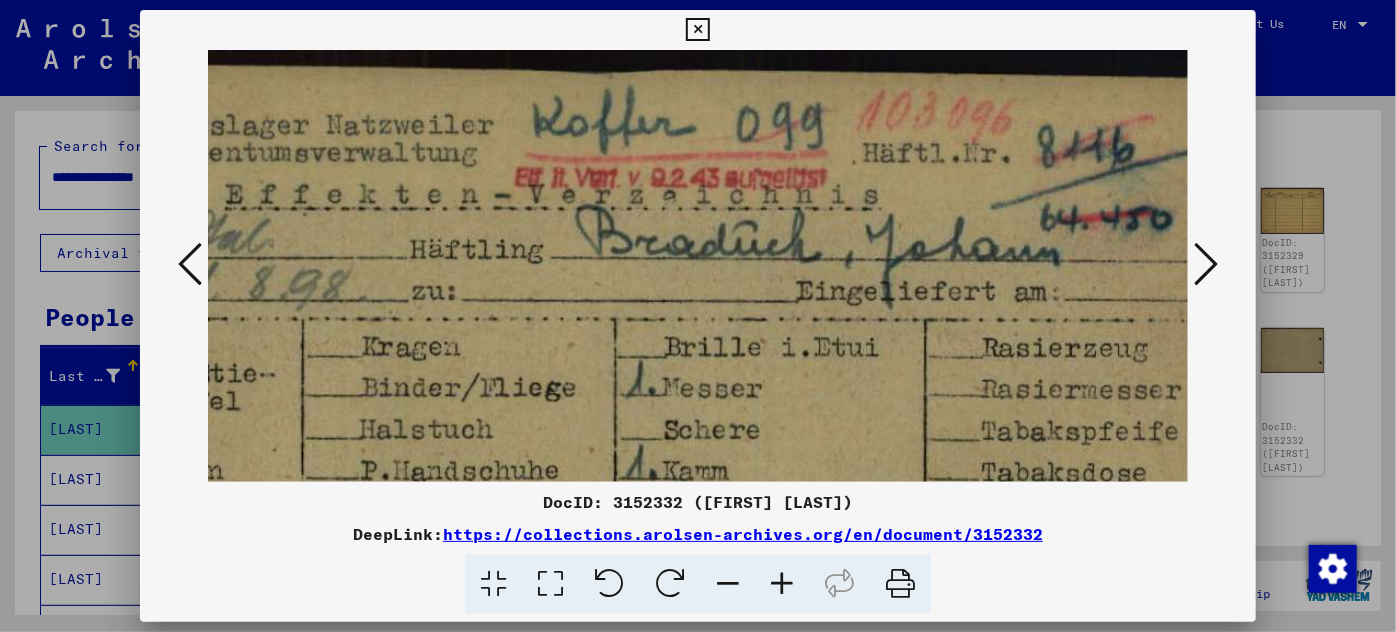 scroll, scrollTop: 0, scrollLeft: 379, axis: horizontal 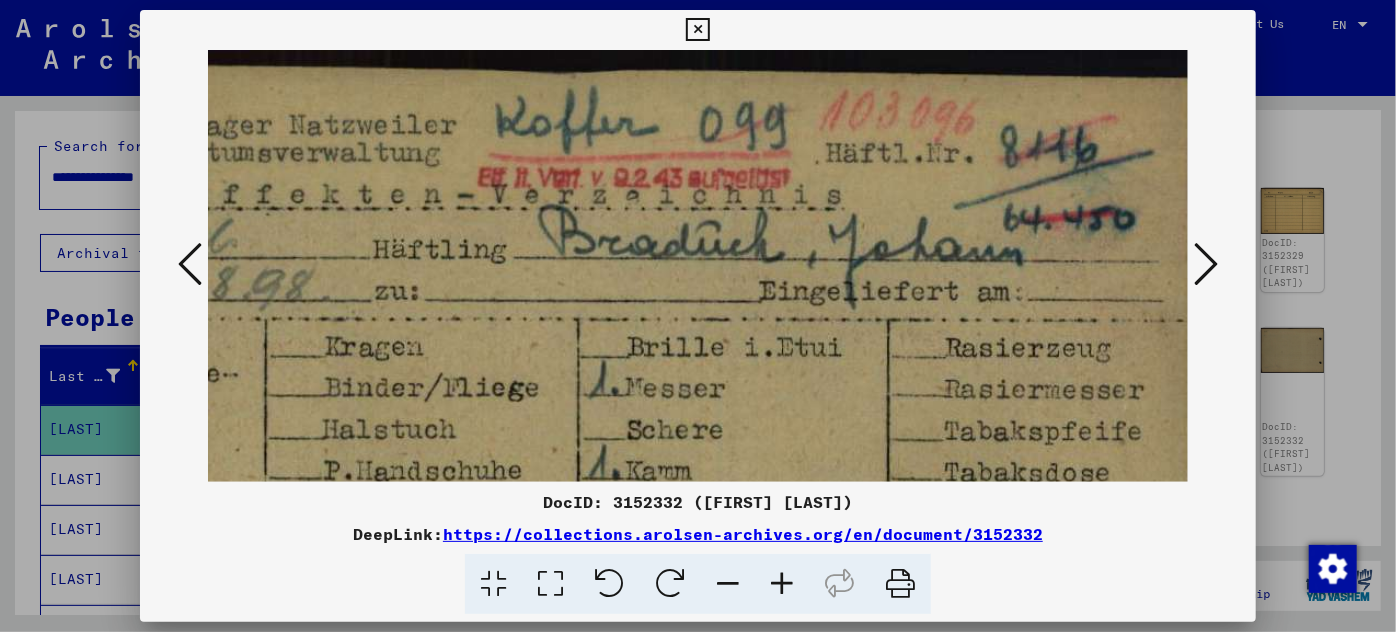 drag, startPoint x: 701, startPoint y: 230, endPoint x: 541, endPoint y: 230, distance: 160 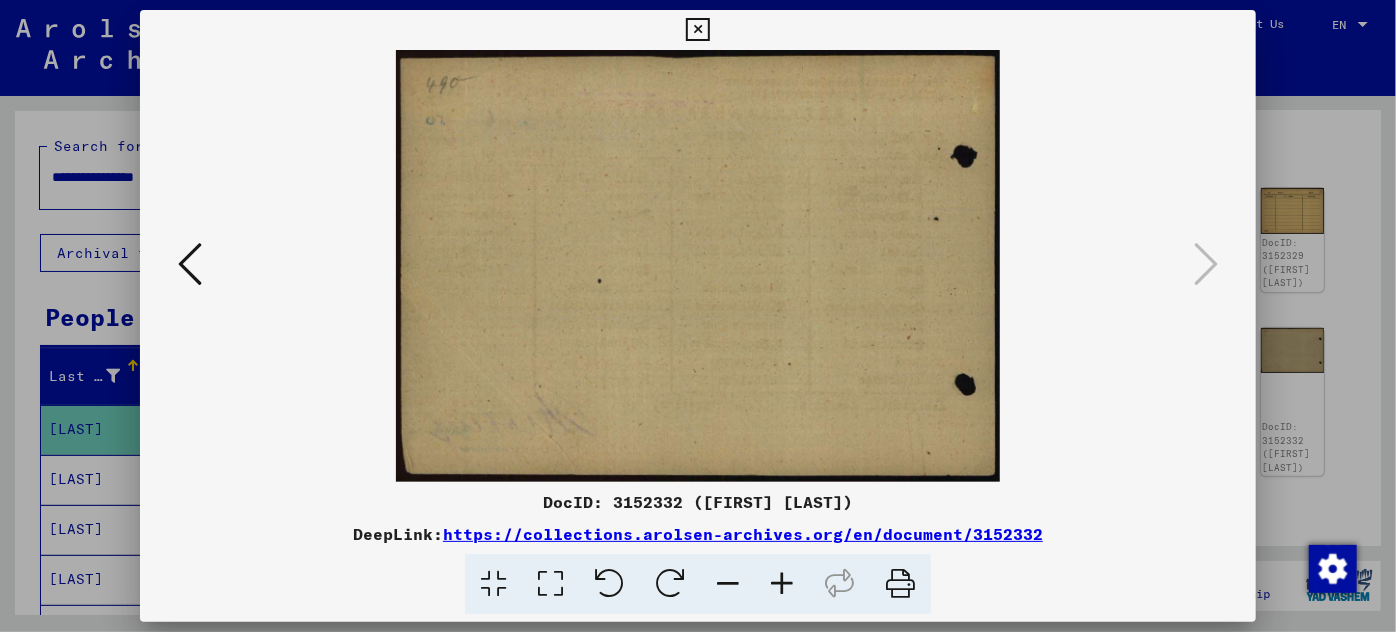 click at bounding box center (698, 316) 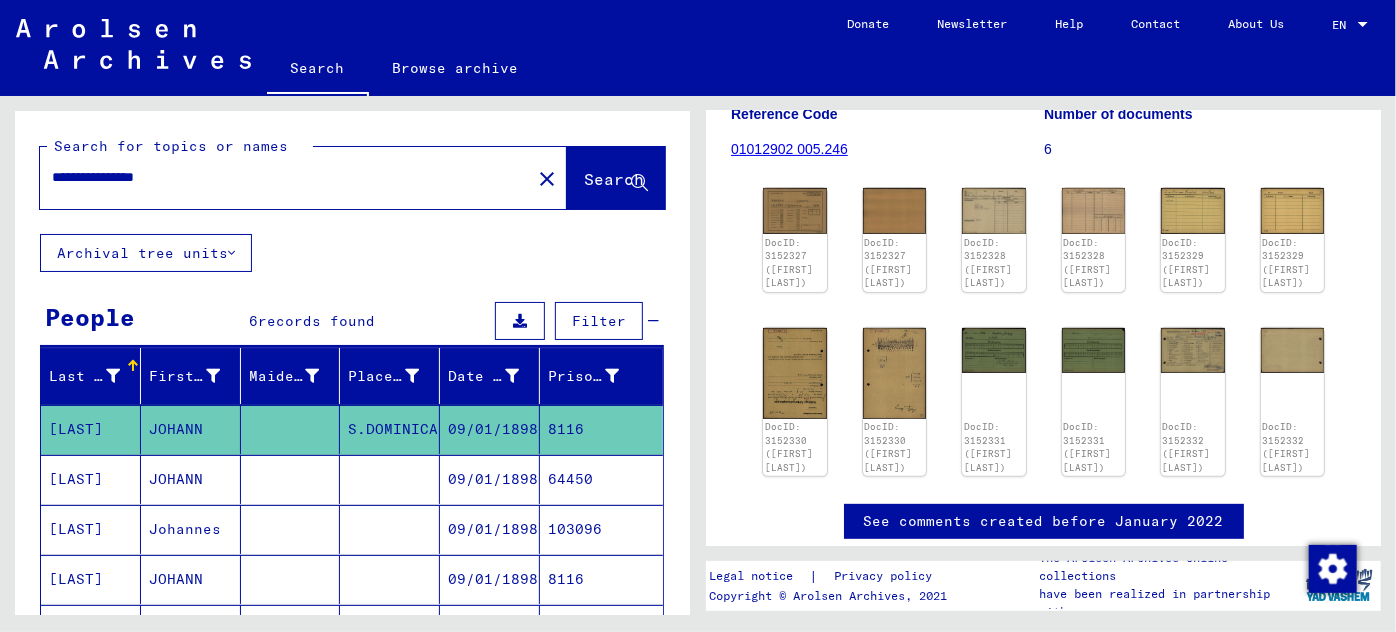 click on "09/01/1898" at bounding box center [490, 529] 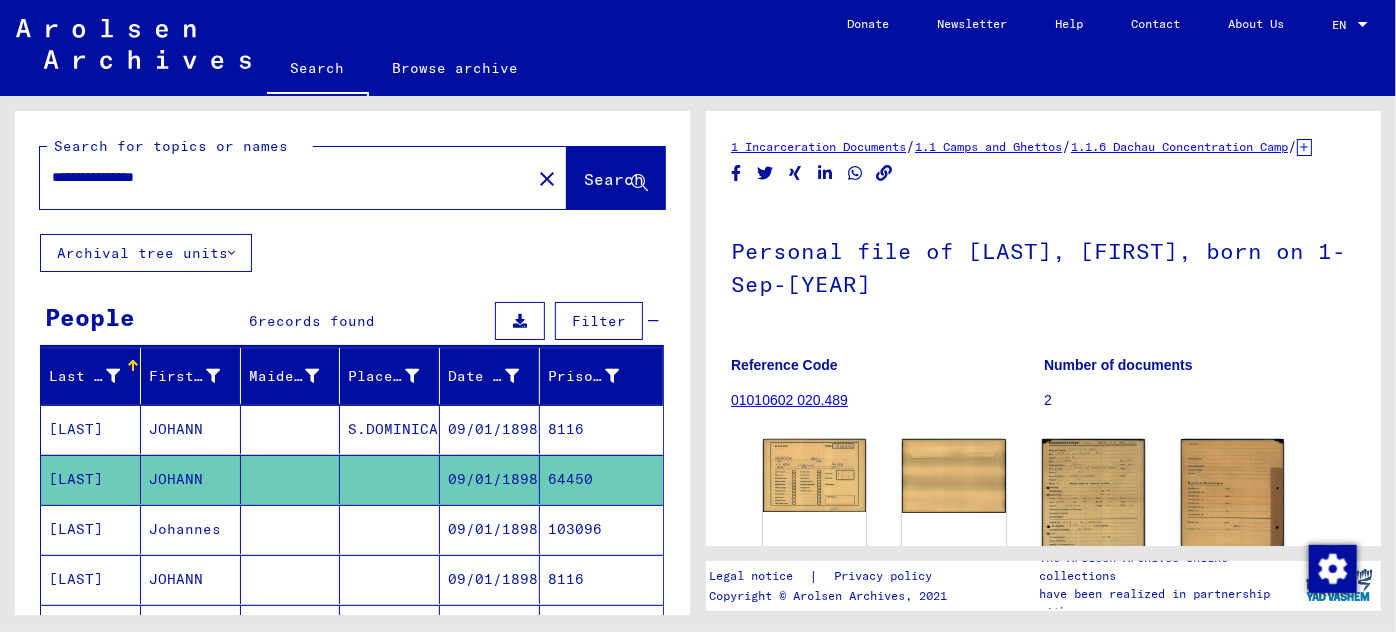 scroll, scrollTop: 96, scrollLeft: 0, axis: vertical 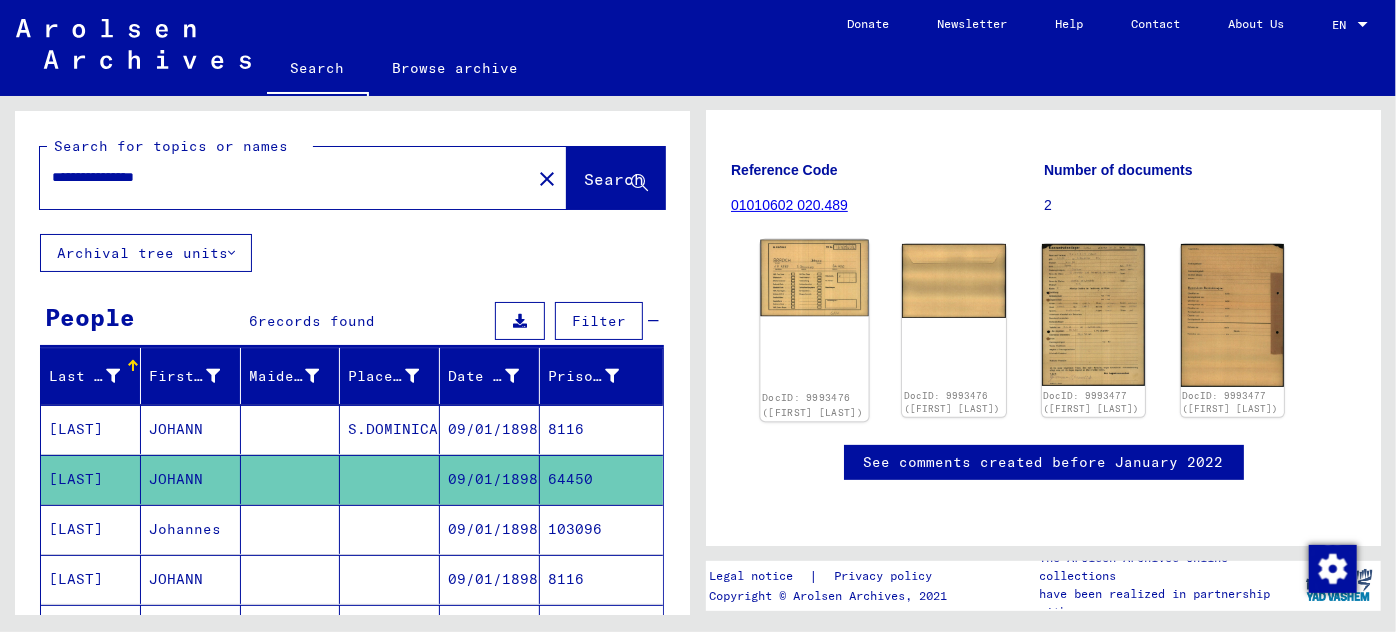 click 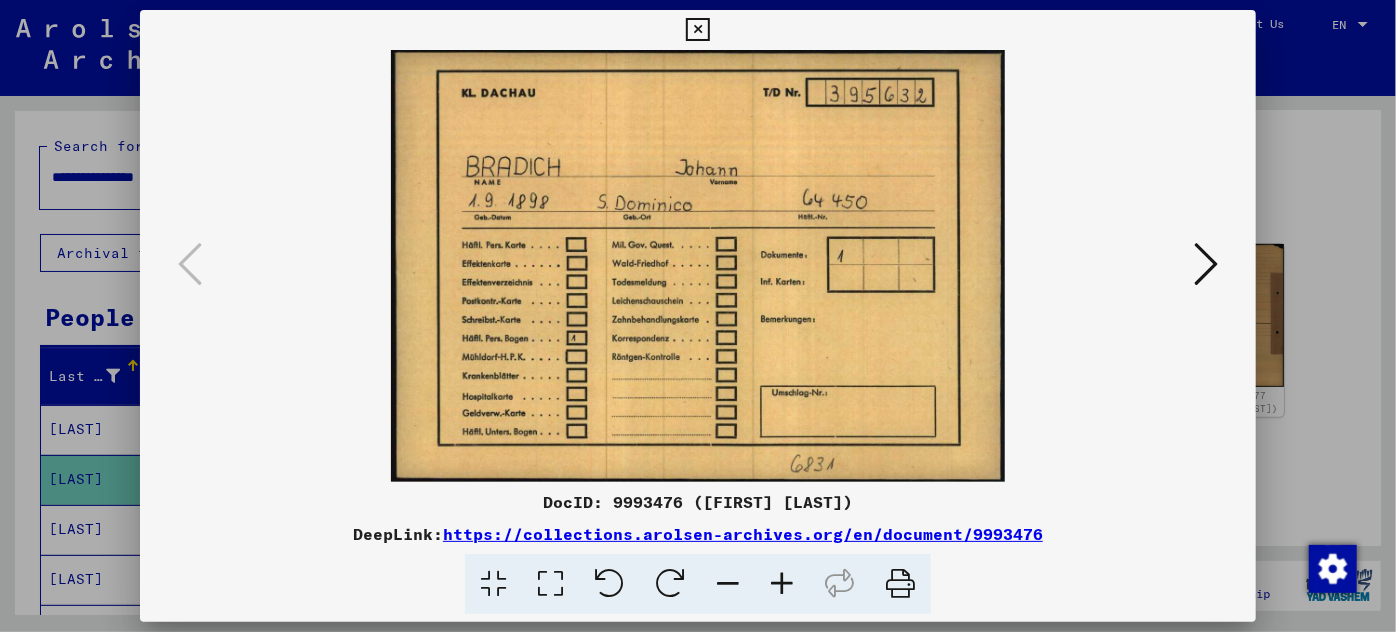 click at bounding box center [1206, 264] 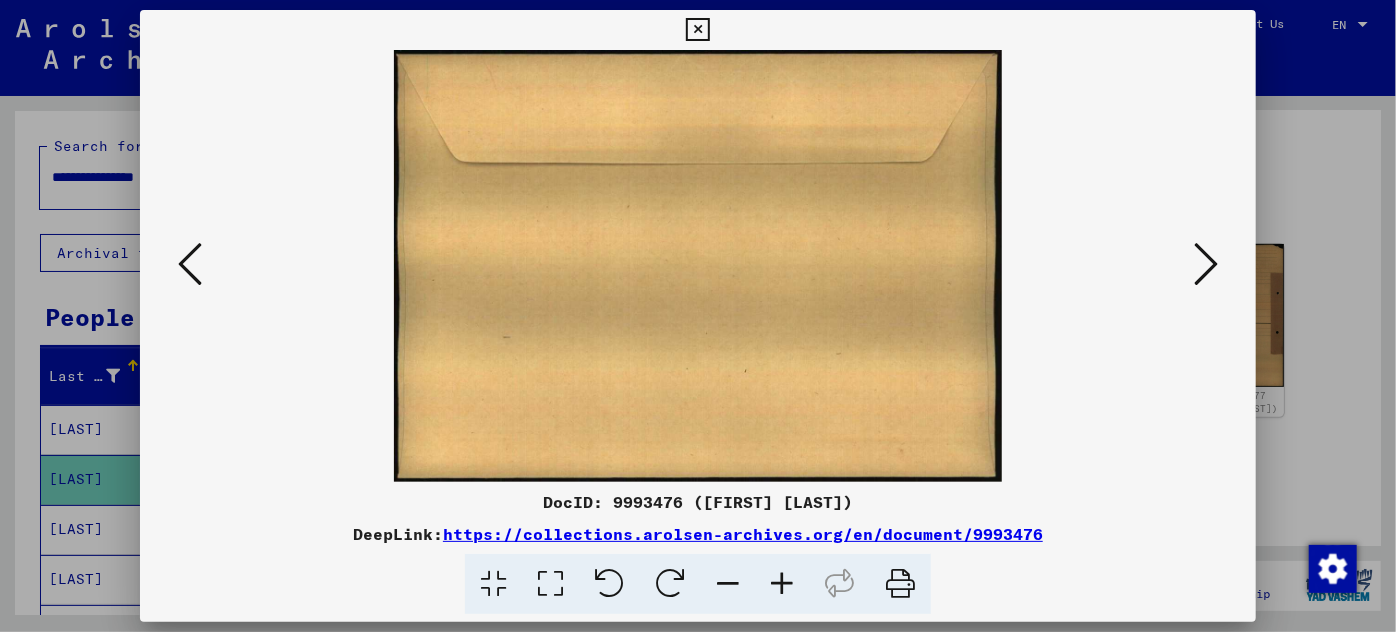 click at bounding box center (1206, 264) 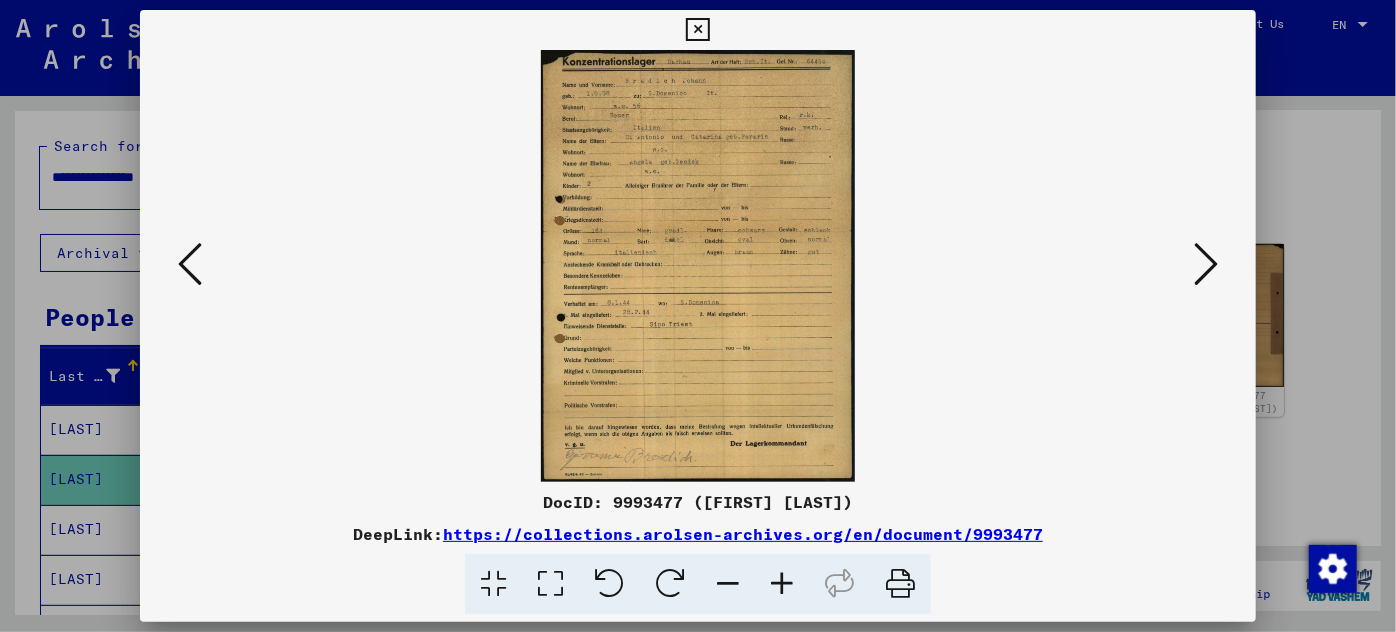 click at bounding box center [782, 584] 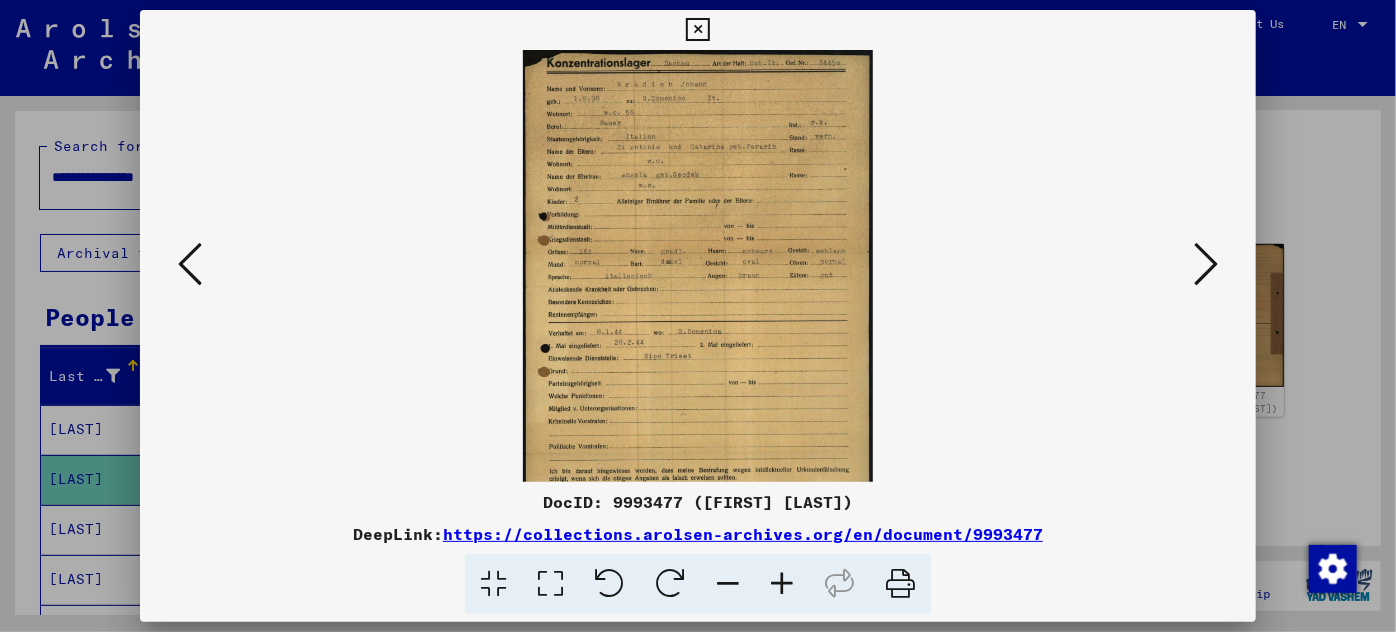 click at bounding box center [782, 584] 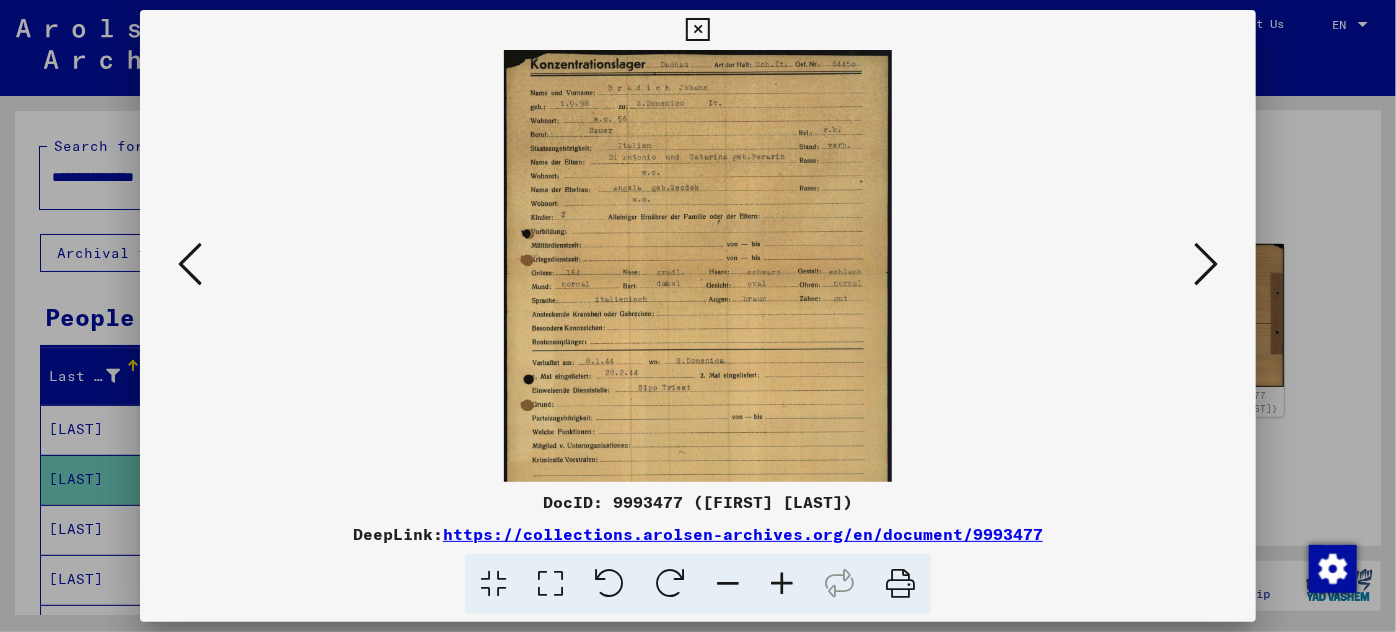 click at bounding box center [782, 584] 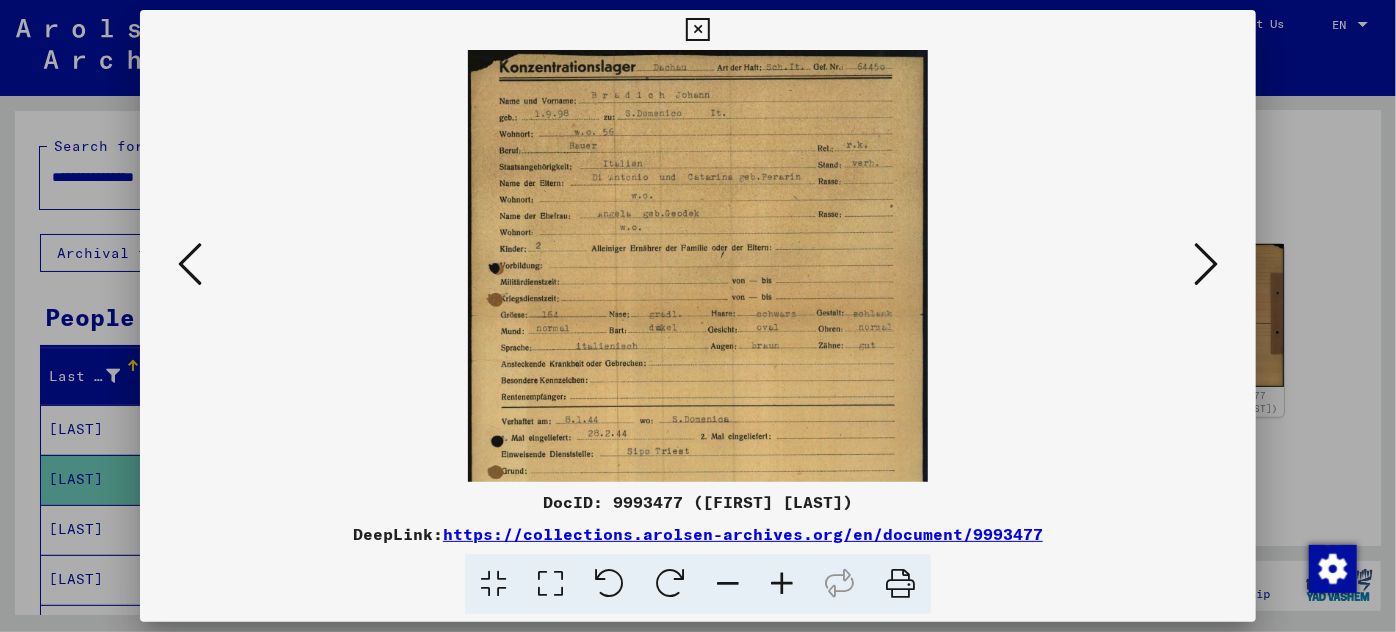 click at bounding box center [782, 584] 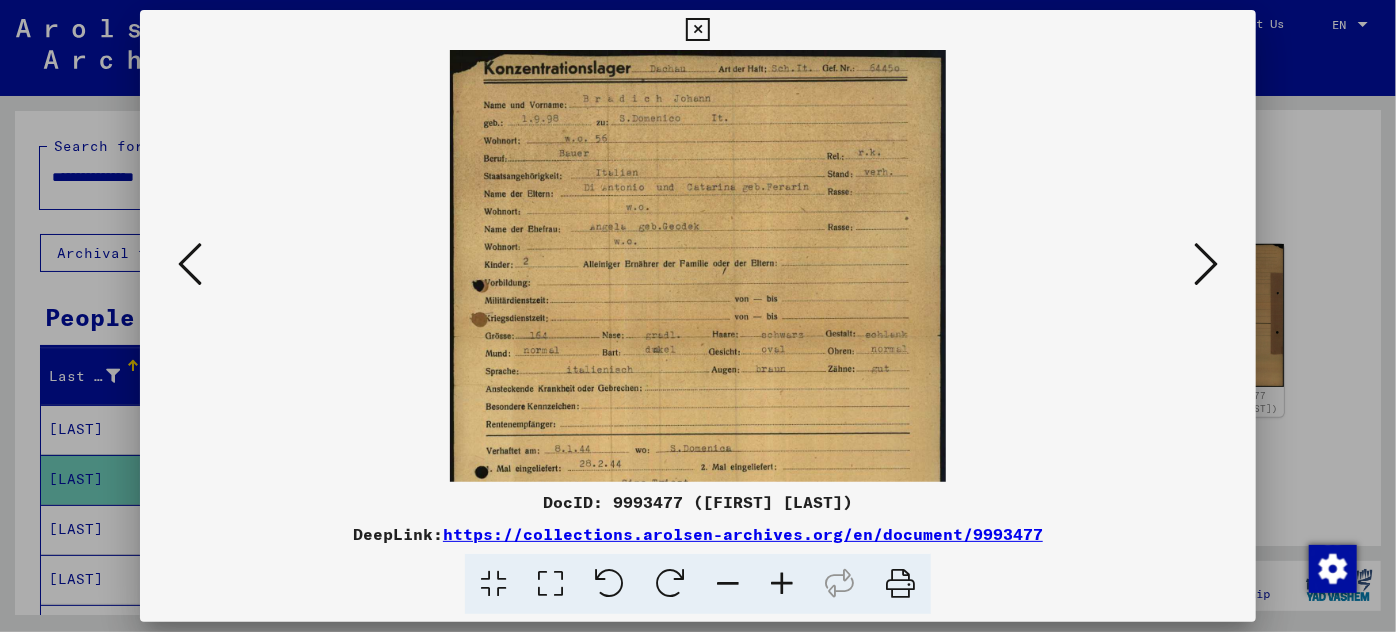 click at bounding box center (782, 584) 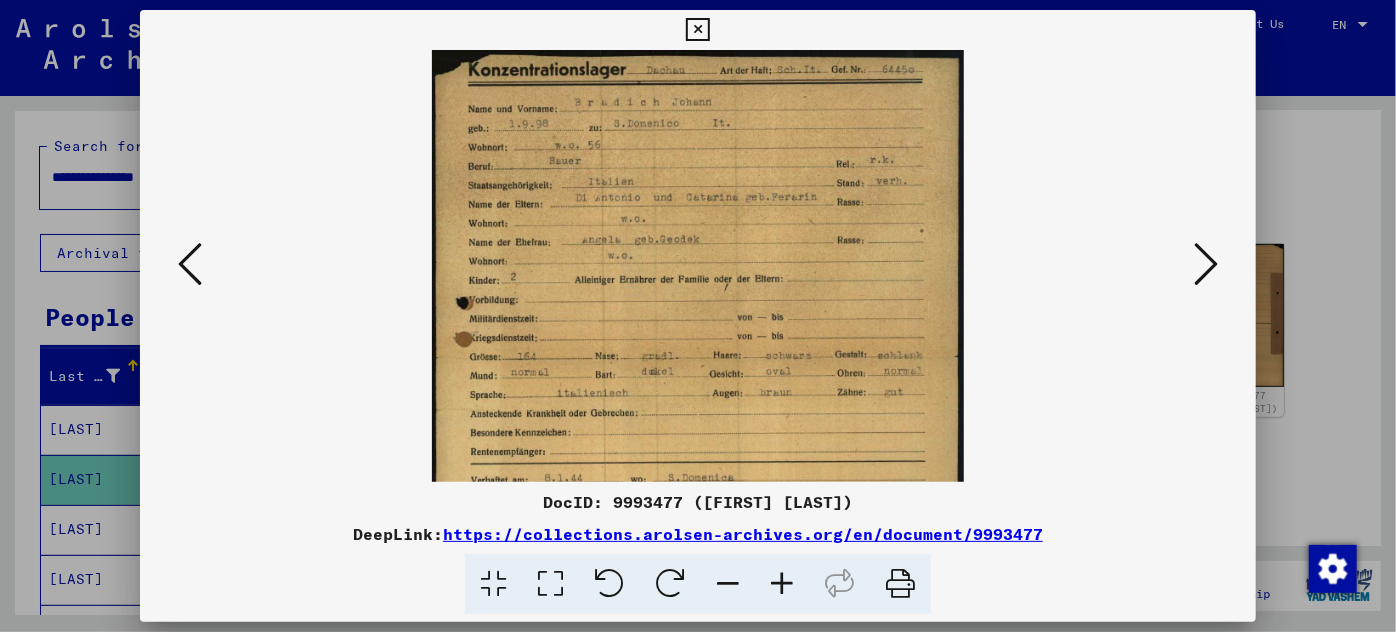 click at bounding box center (782, 584) 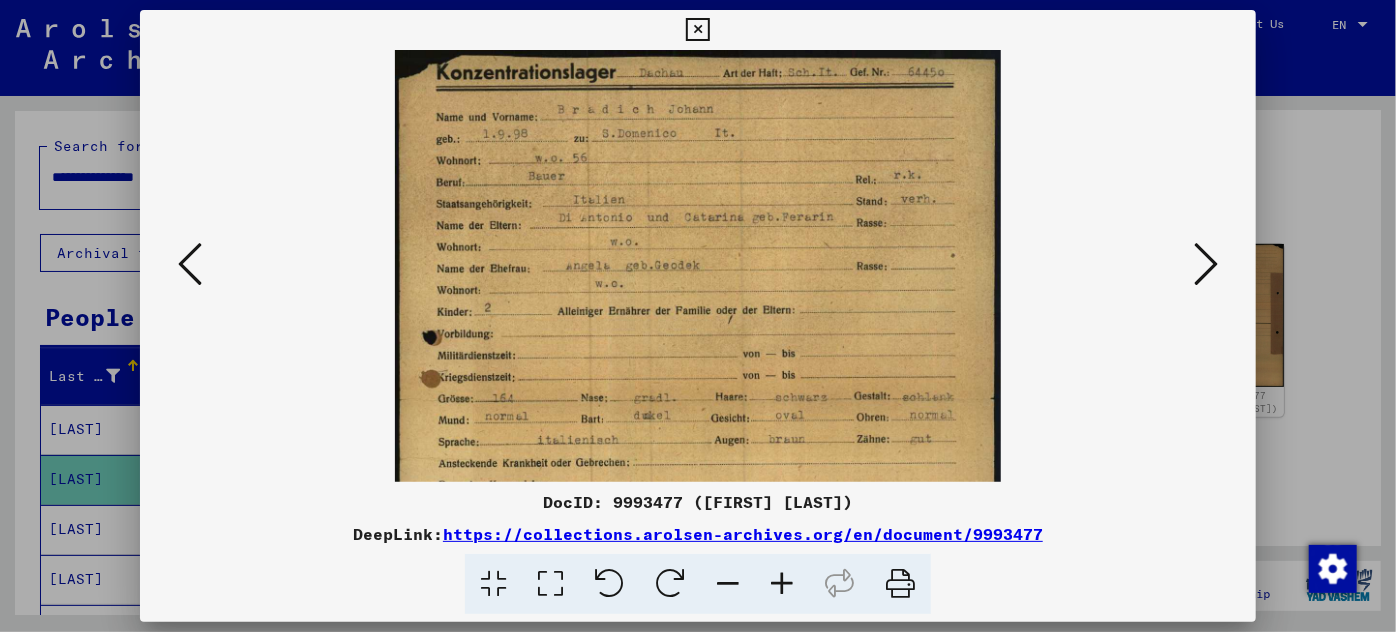 click at bounding box center (782, 584) 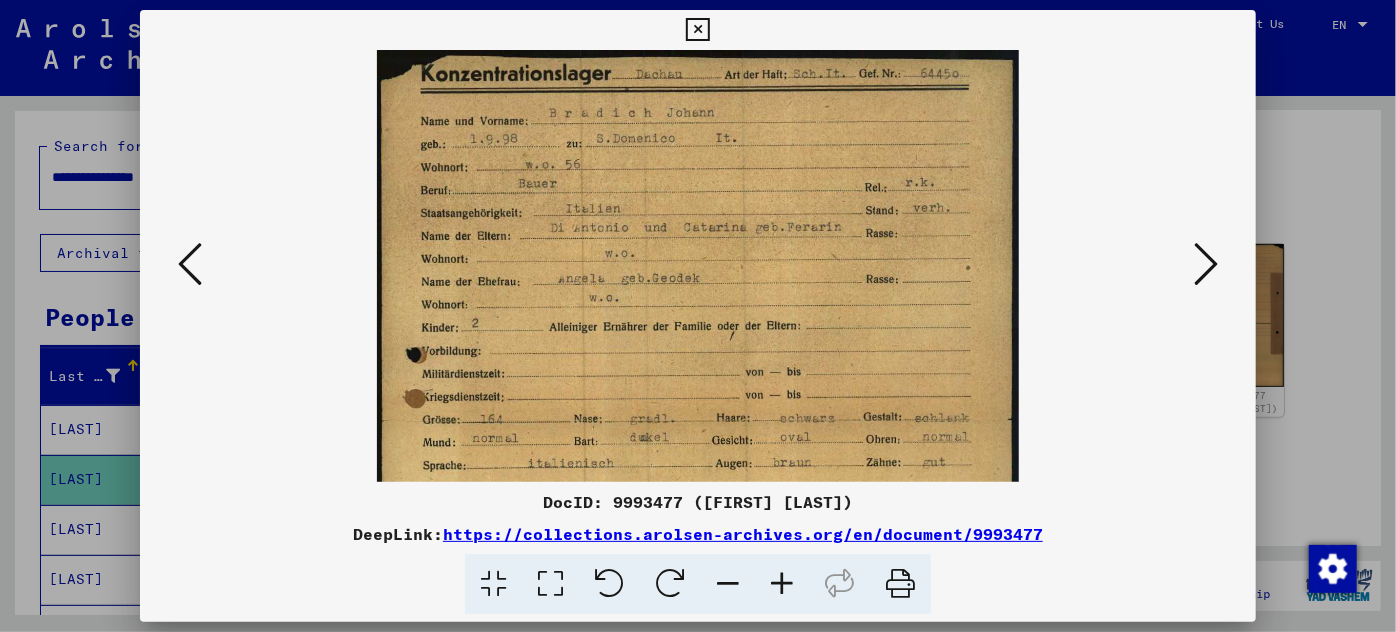click at bounding box center [782, 584] 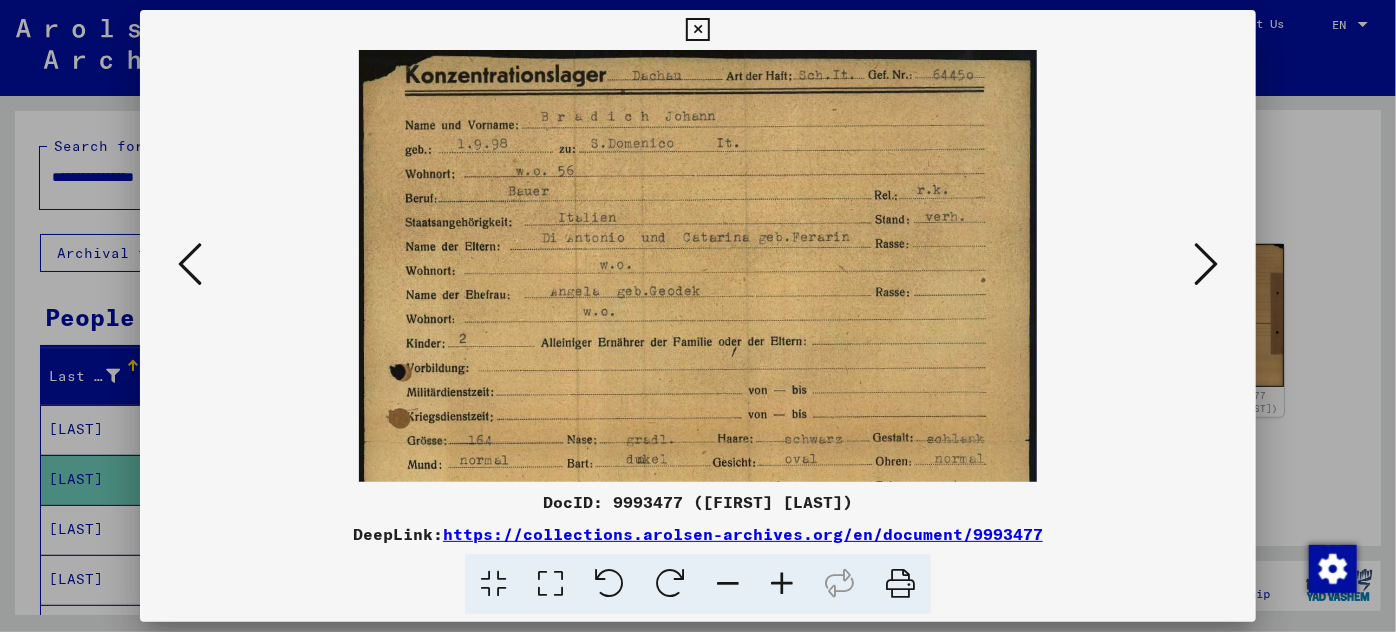click at bounding box center (782, 584) 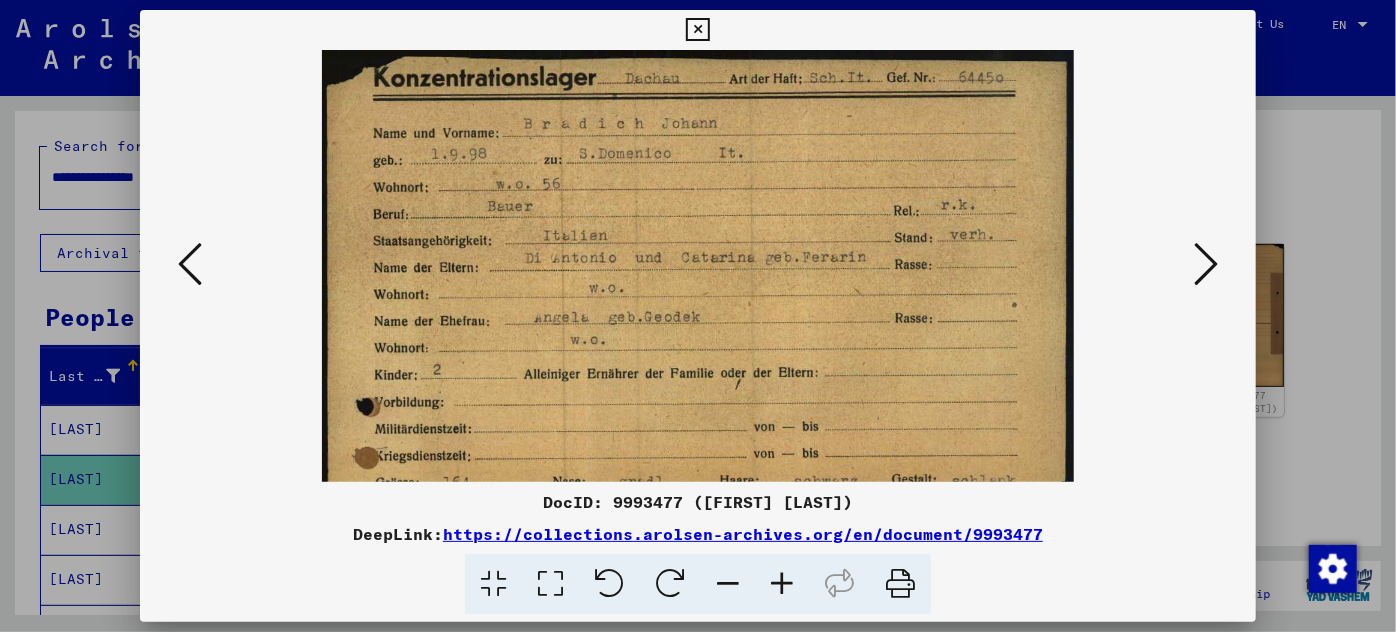 click at bounding box center (782, 584) 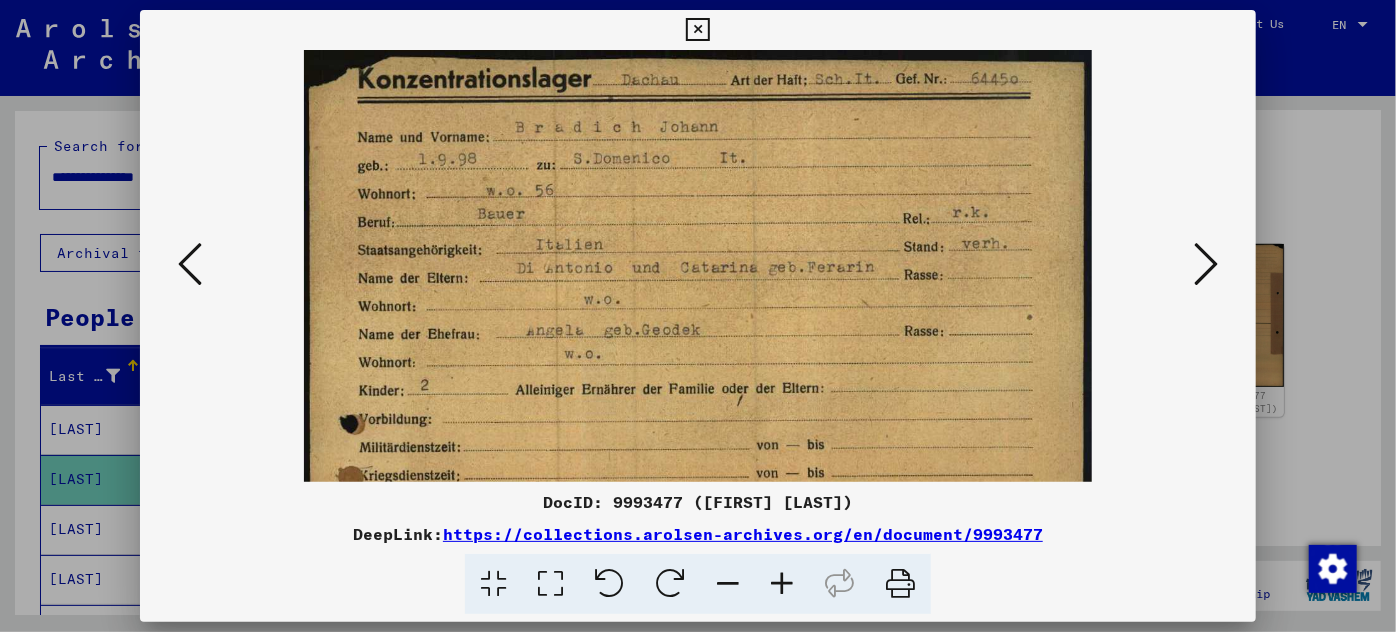 click at bounding box center (782, 584) 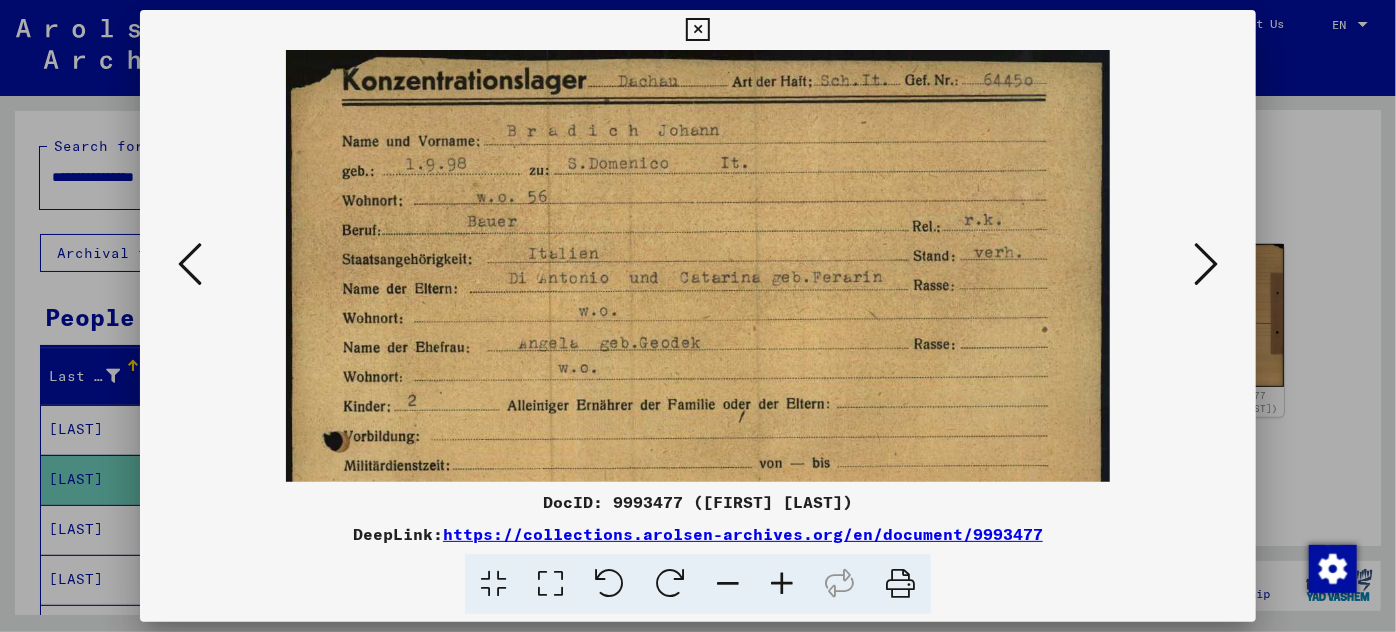 click at bounding box center [782, 584] 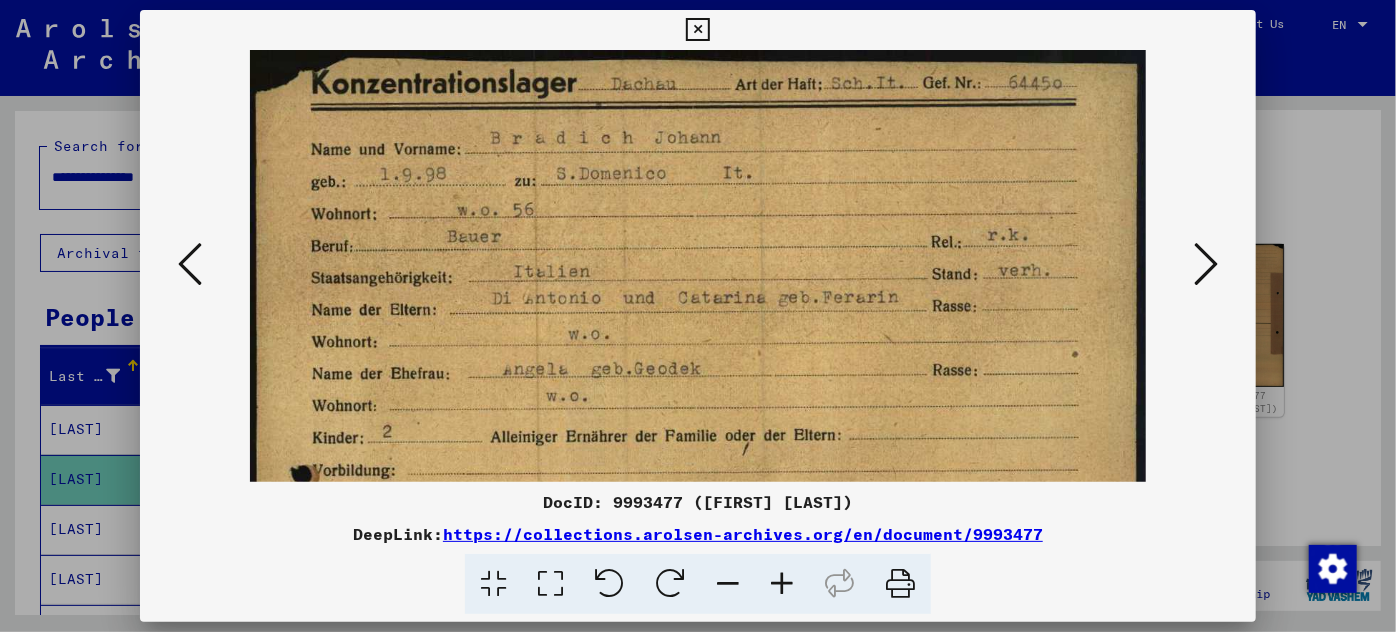click at bounding box center [782, 584] 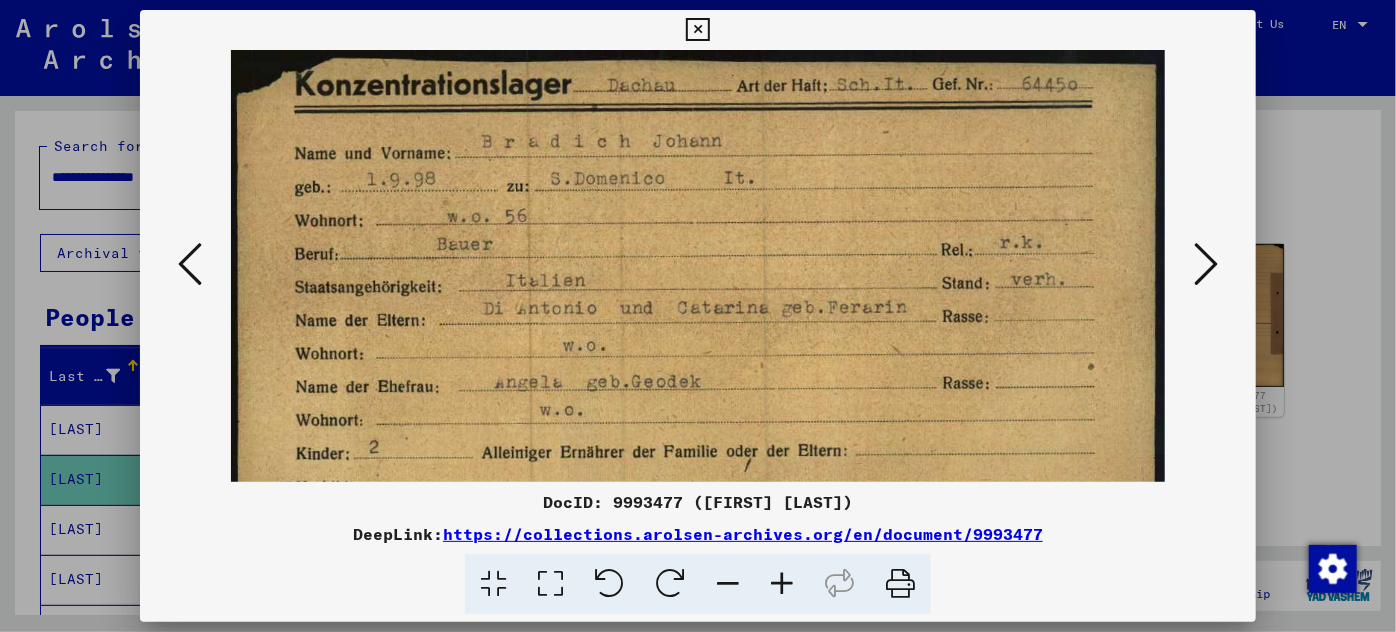 click at bounding box center (782, 584) 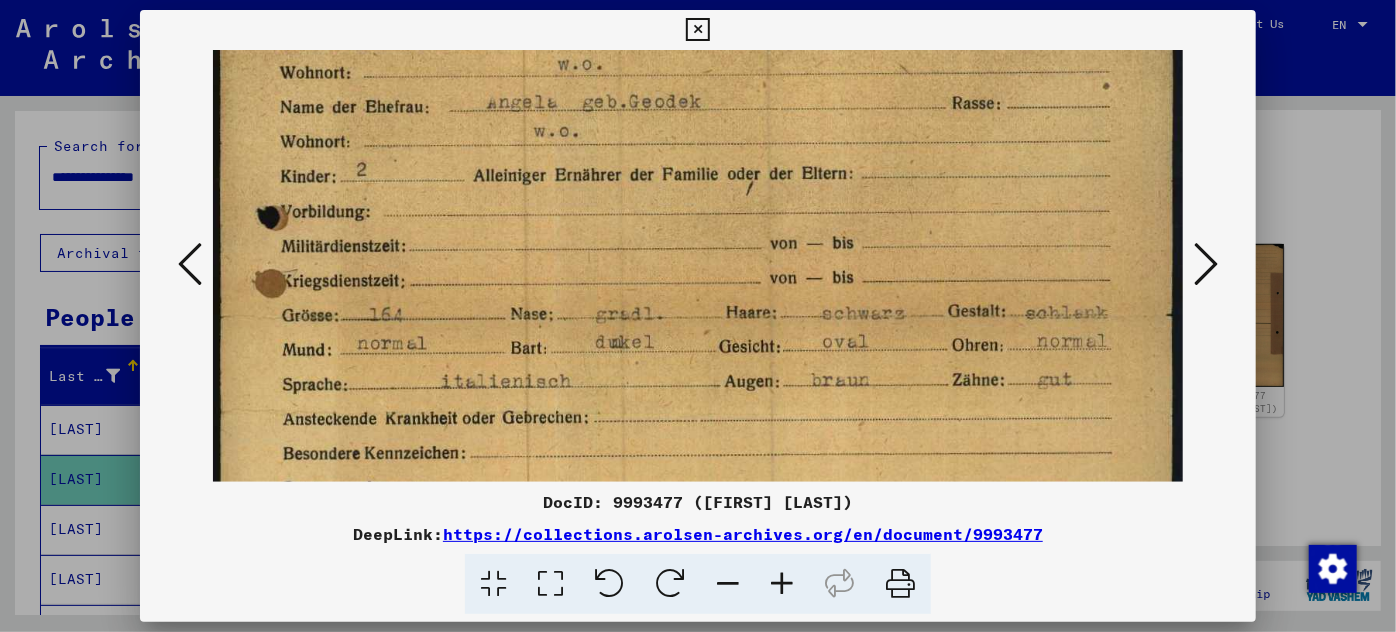 scroll, scrollTop: 293, scrollLeft: 0, axis: vertical 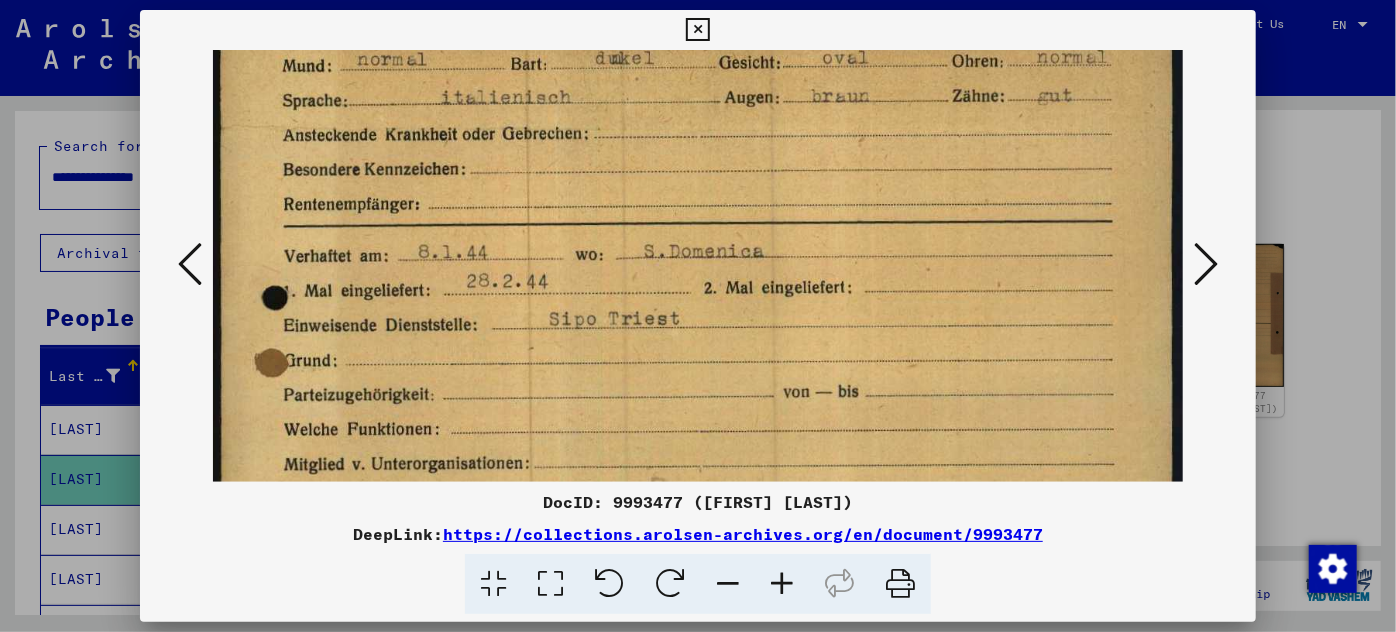 drag, startPoint x: 641, startPoint y: 410, endPoint x: 696, endPoint y: 130, distance: 285.35065 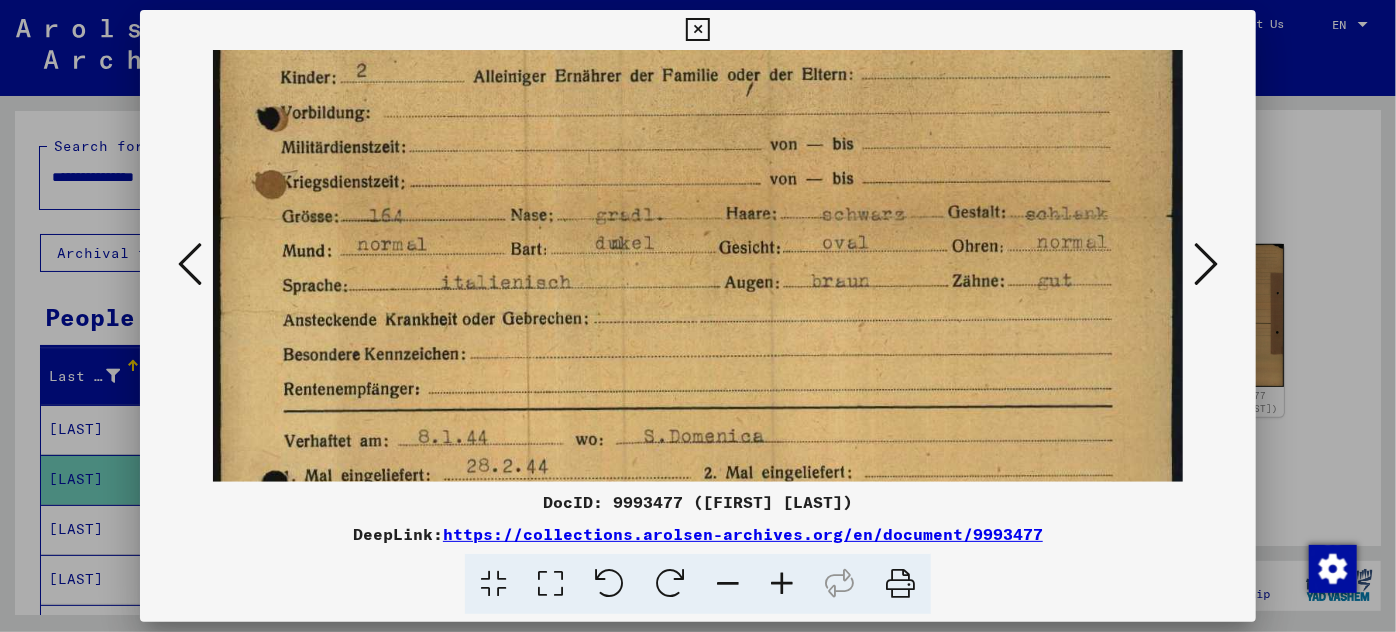 scroll, scrollTop: 391, scrollLeft: 0, axis: vertical 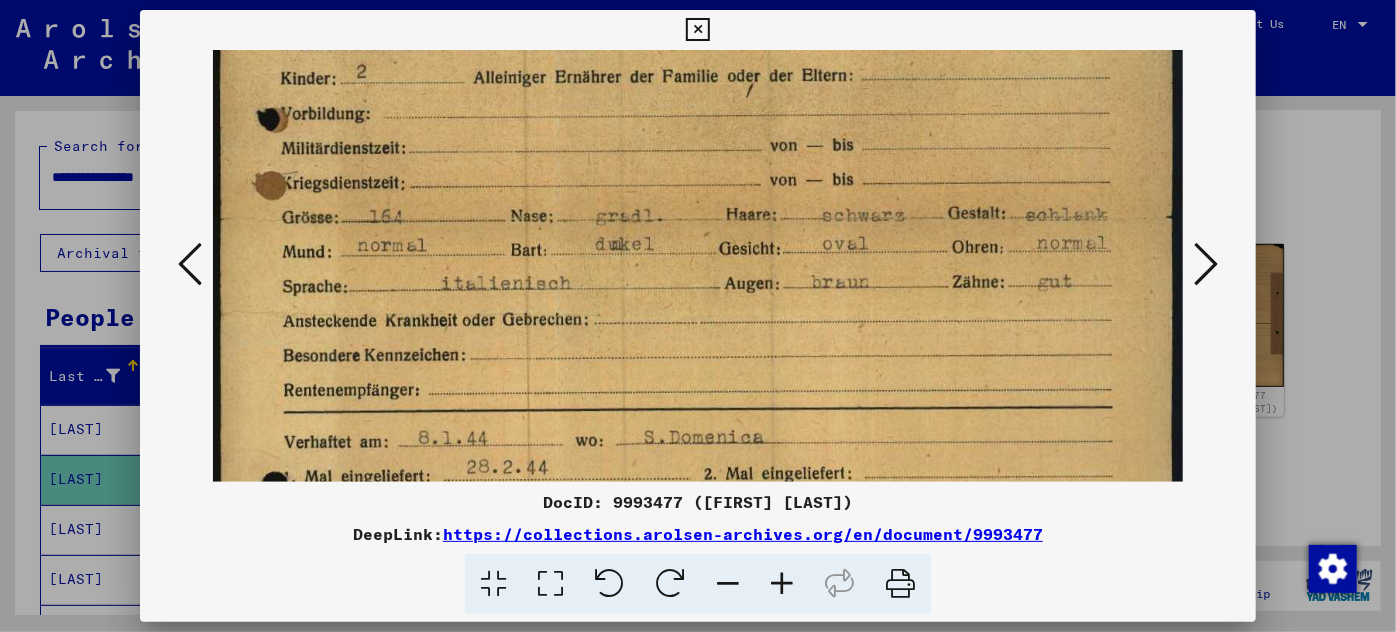drag, startPoint x: 701, startPoint y: 239, endPoint x: 670, endPoint y: 428, distance: 191.52545 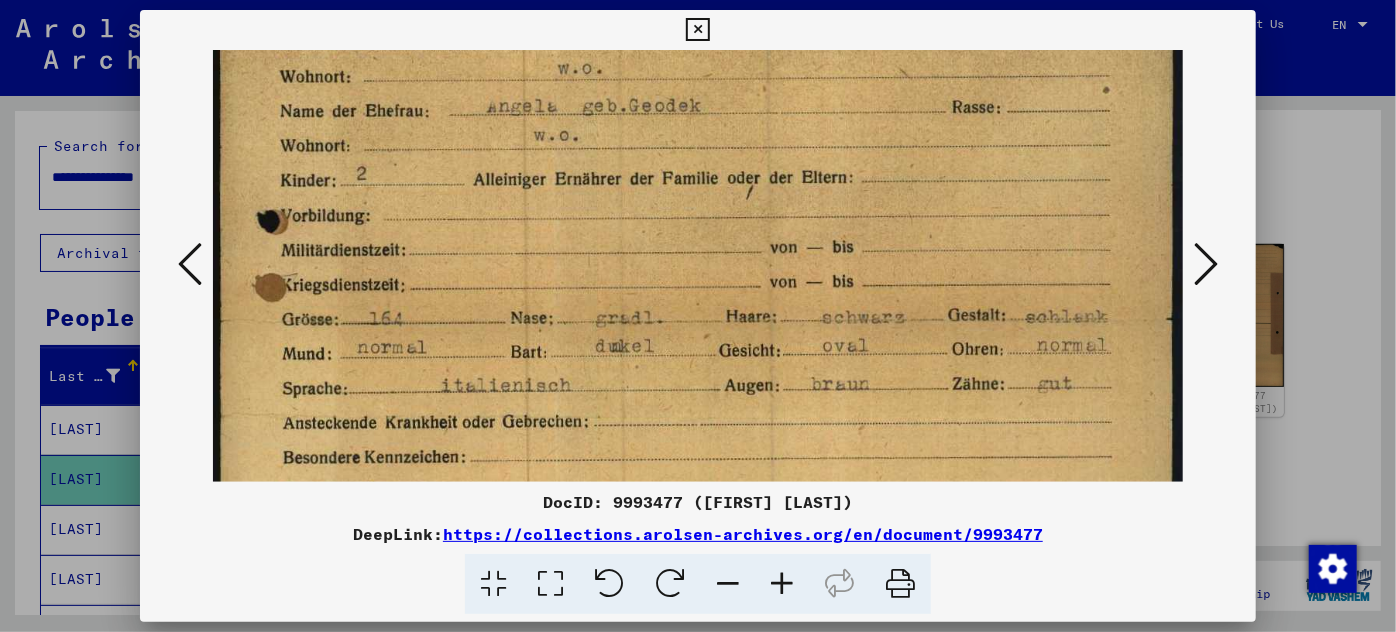 scroll, scrollTop: 277, scrollLeft: 0, axis: vertical 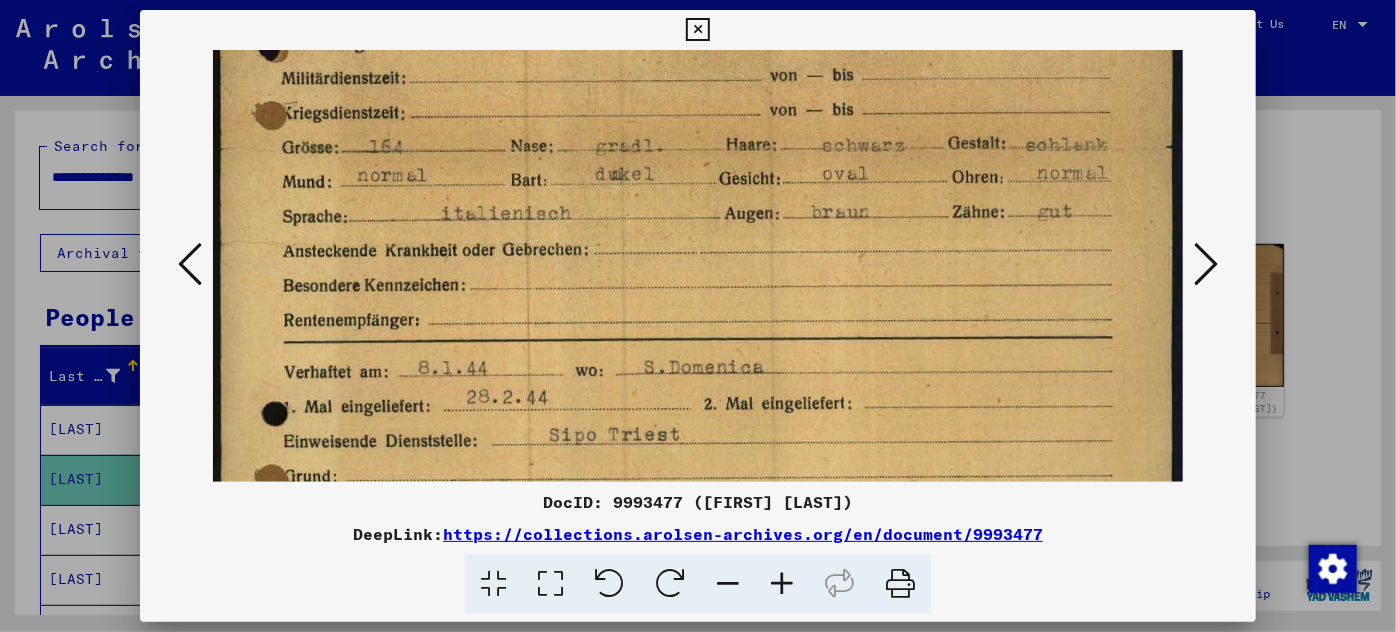 drag, startPoint x: 664, startPoint y: 259, endPoint x: 650, endPoint y: 191, distance: 69.426216 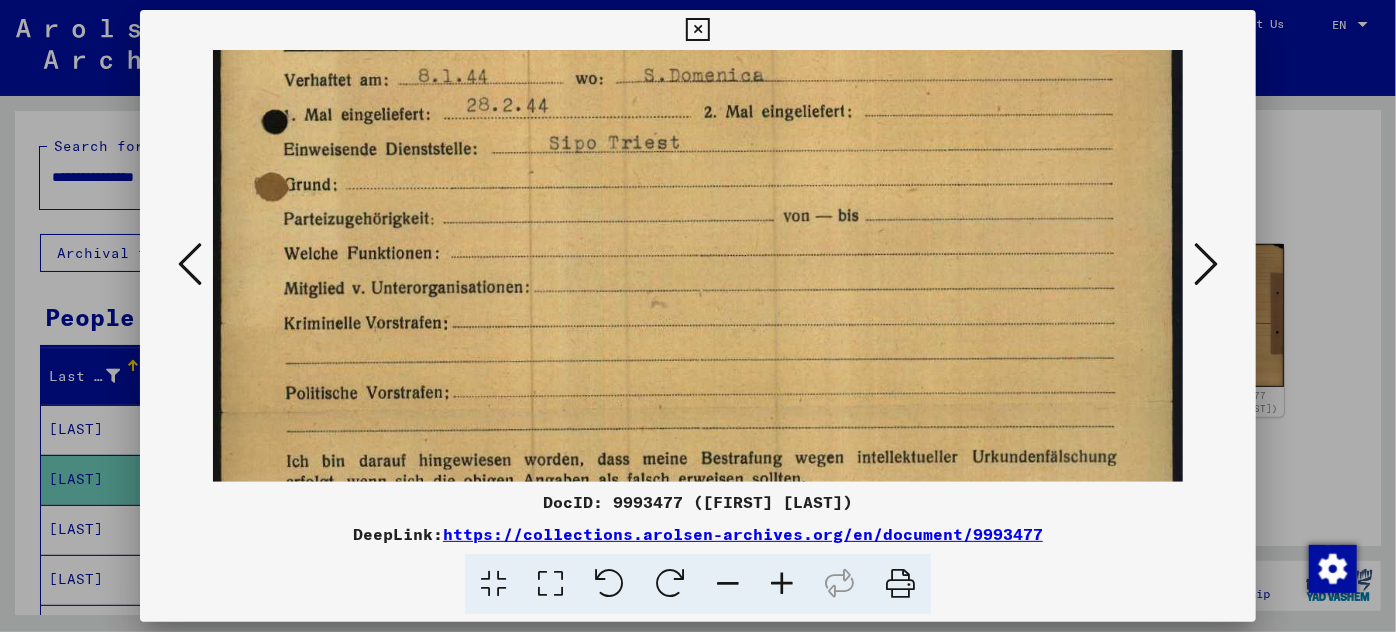 drag, startPoint x: 638, startPoint y: 448, endPoint x: 656, endPoint y: 157, distance: 291.55618 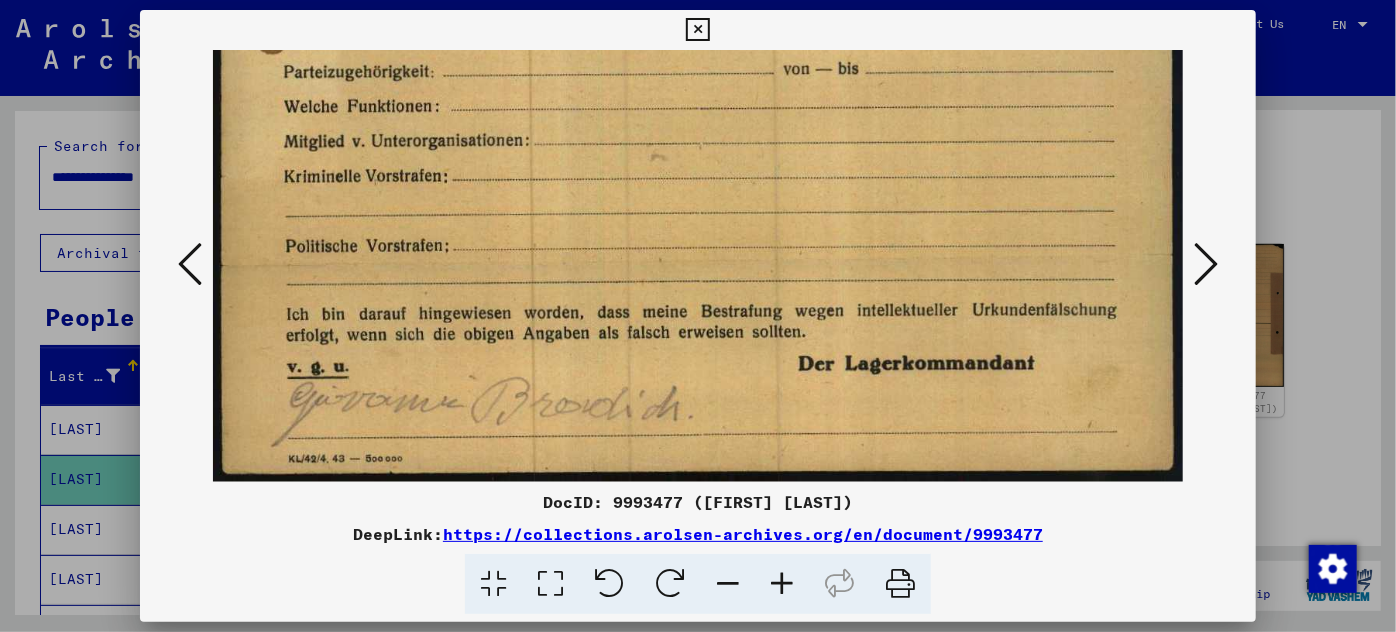 drag, startPoint x: 650, startPoint y: 390, endPoint x: 688, endPoint y: 85, distance: 307.3581 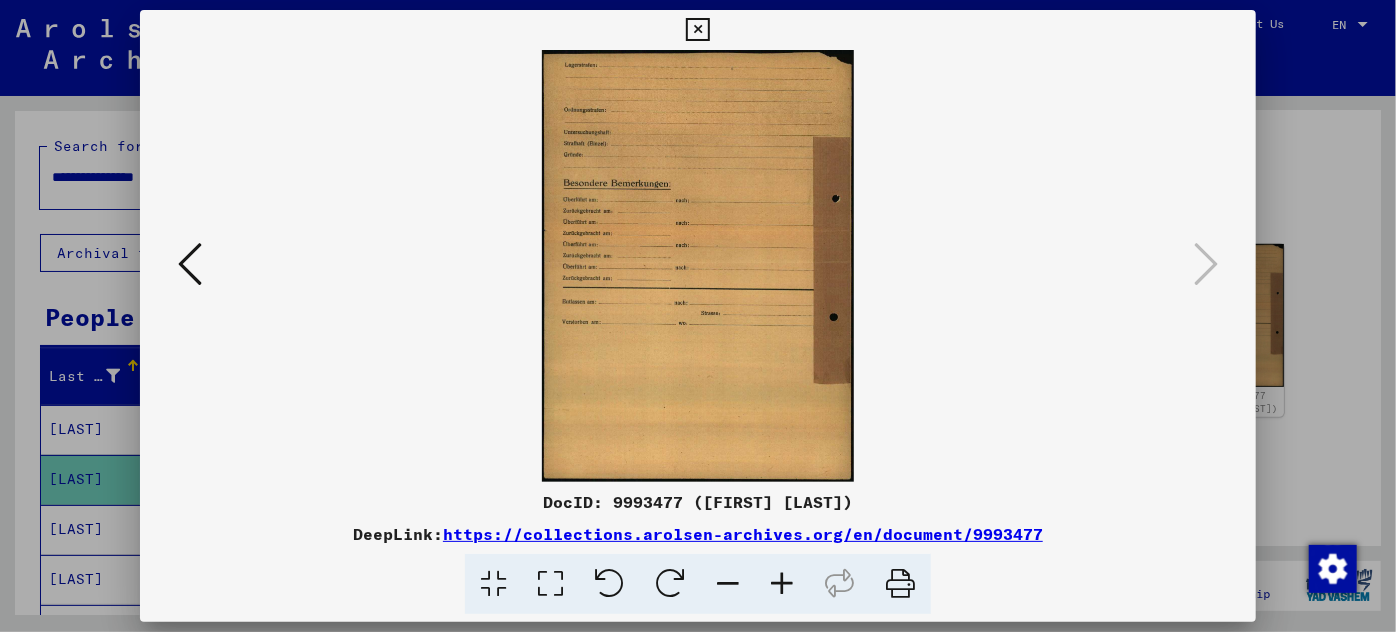 click at bounding box center [698, 316] 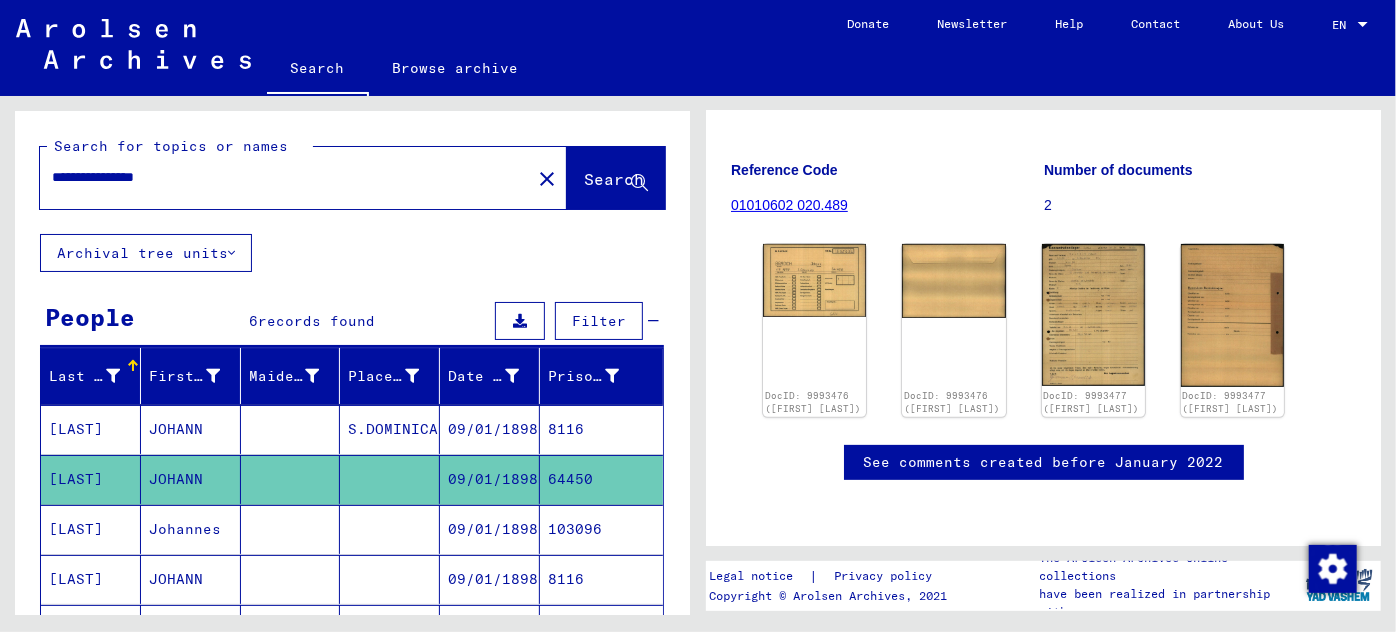 click on "09/01/1898" at bounding box center [490, 579] 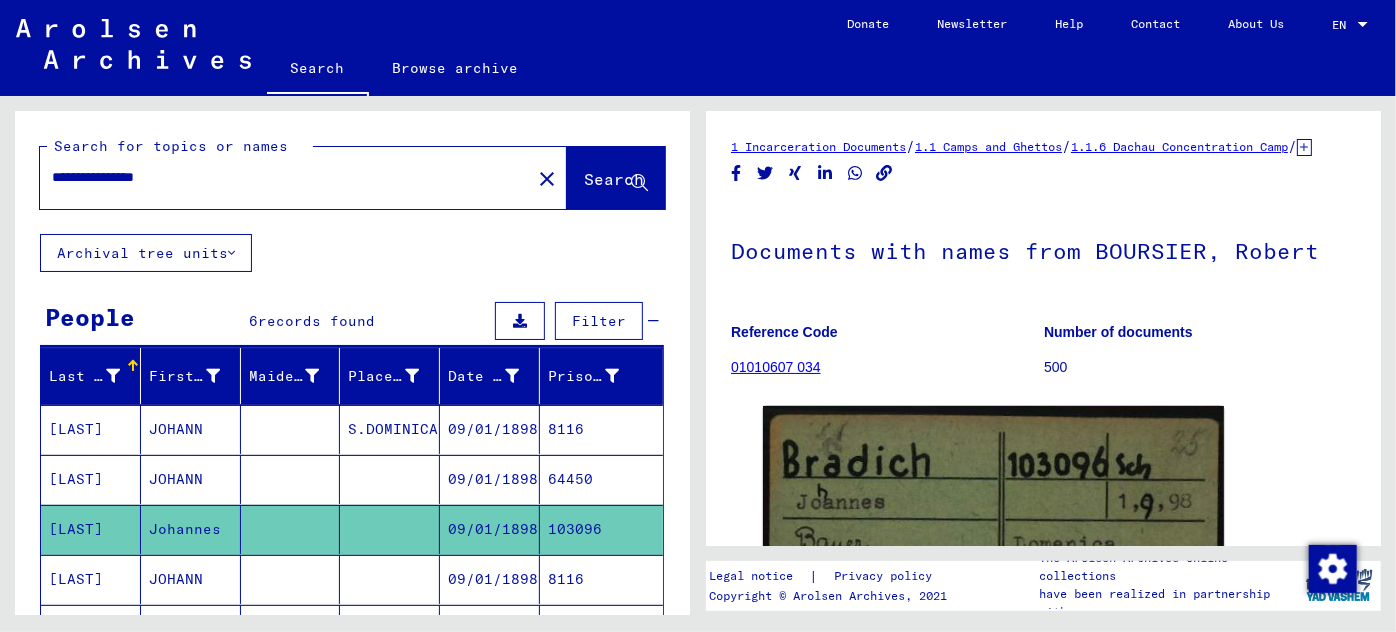 scroll, scrollTop: 0, scrollLeft: 0, axis: both 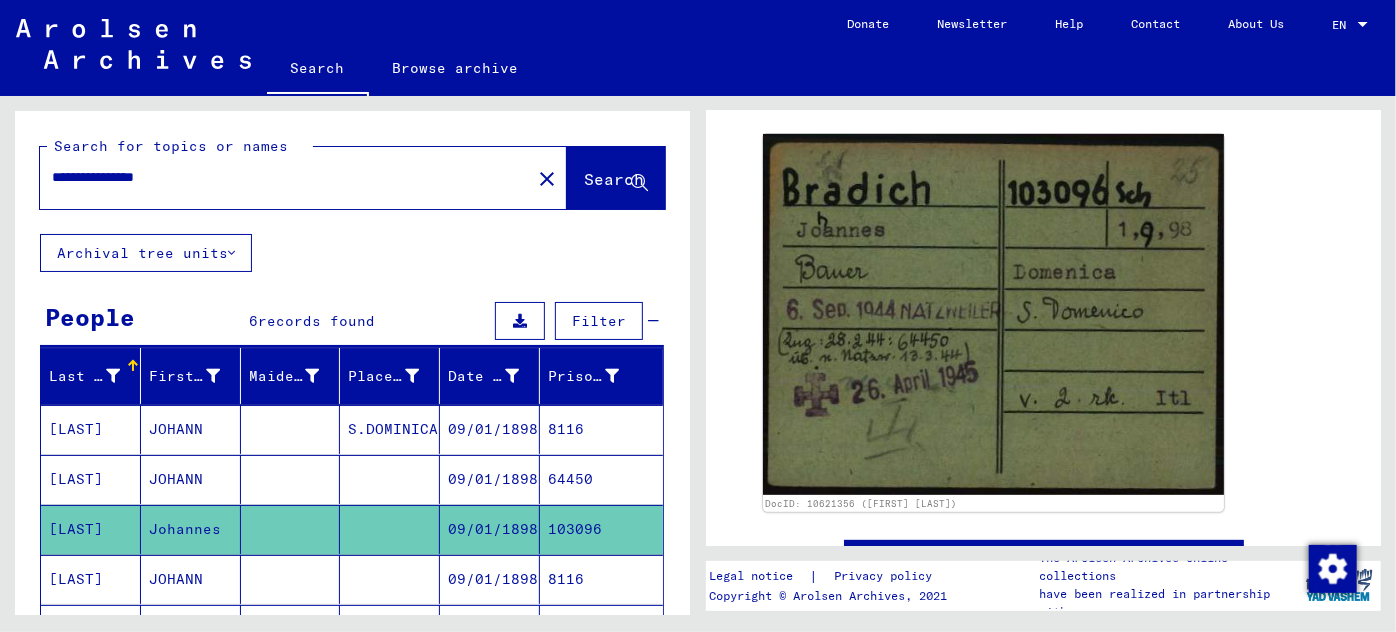 click on "09/01/1898" 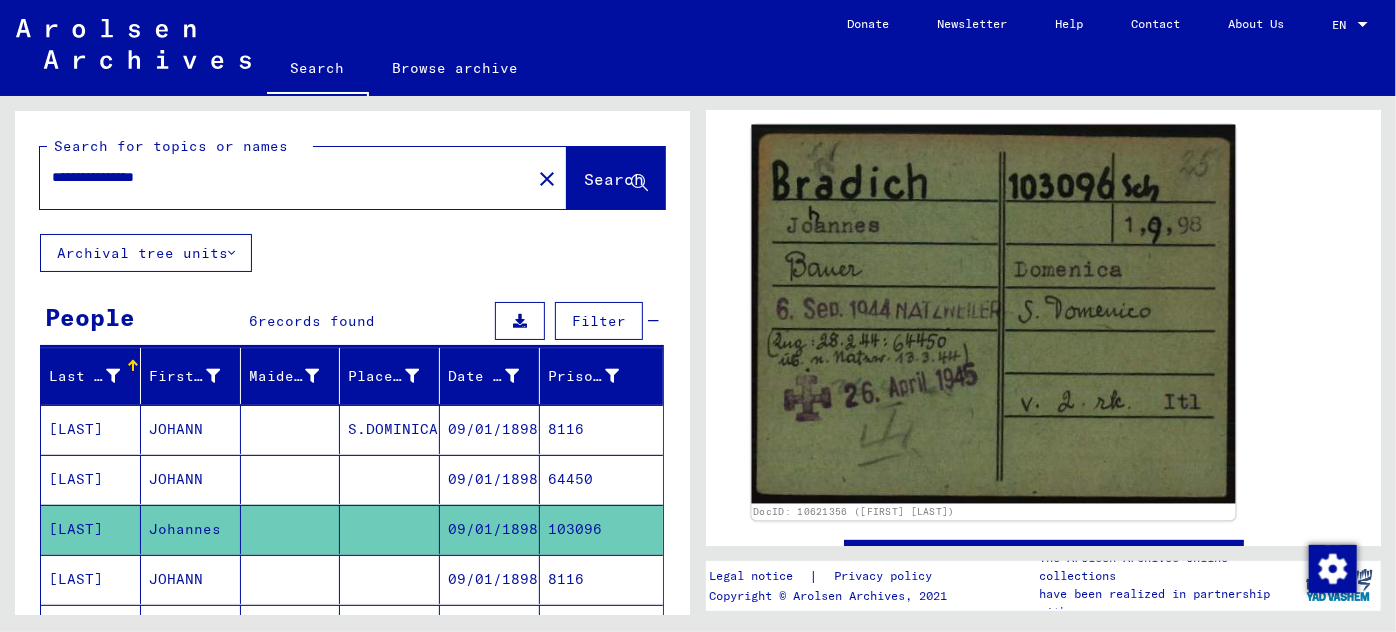click 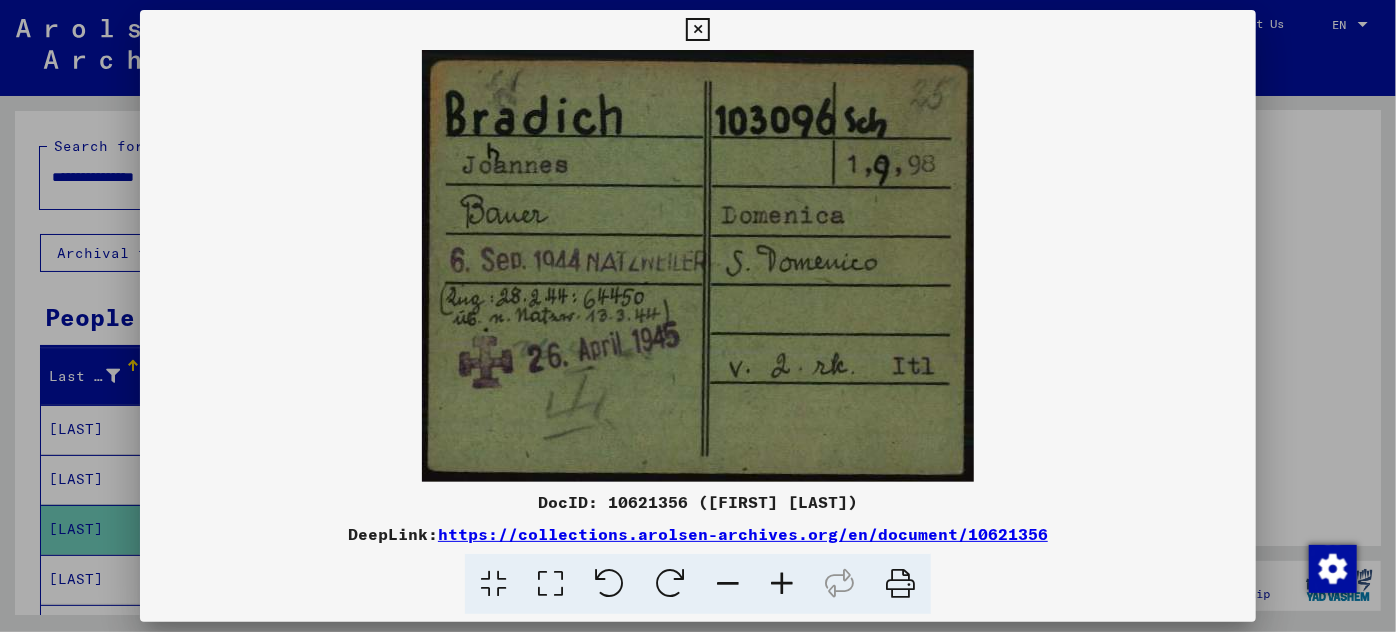 click at bounding box center (698, 266) 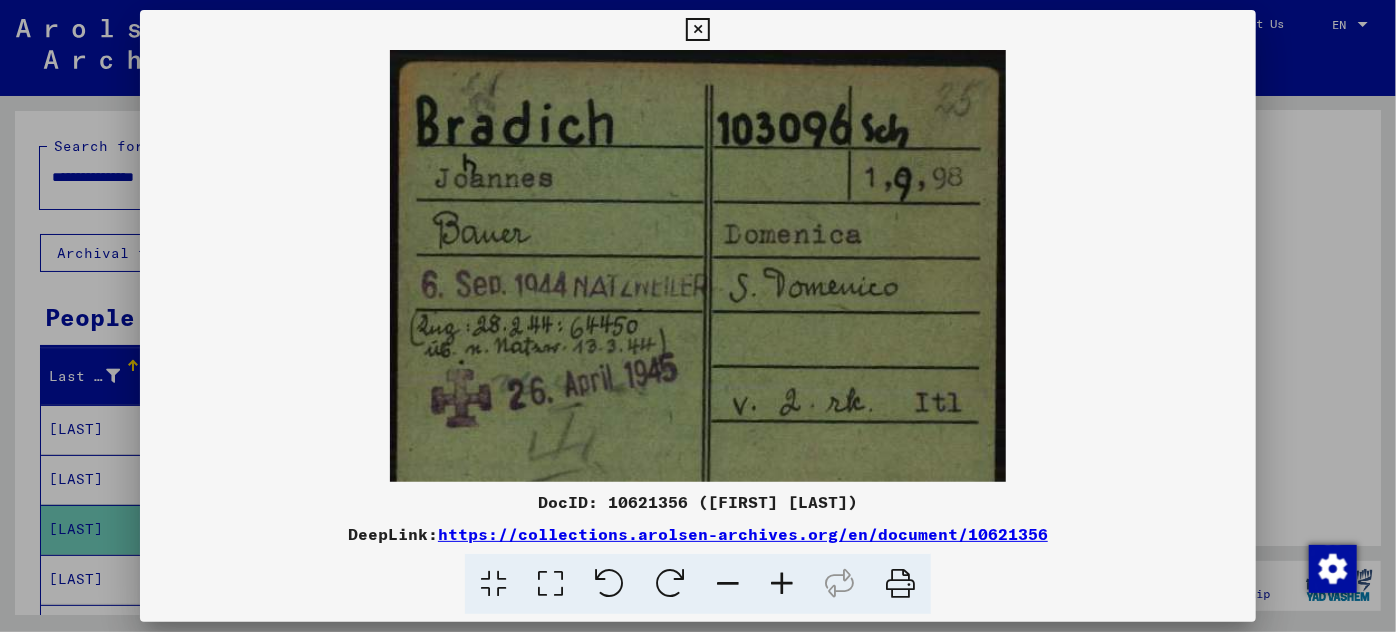 click at bounding box center [782, 584] 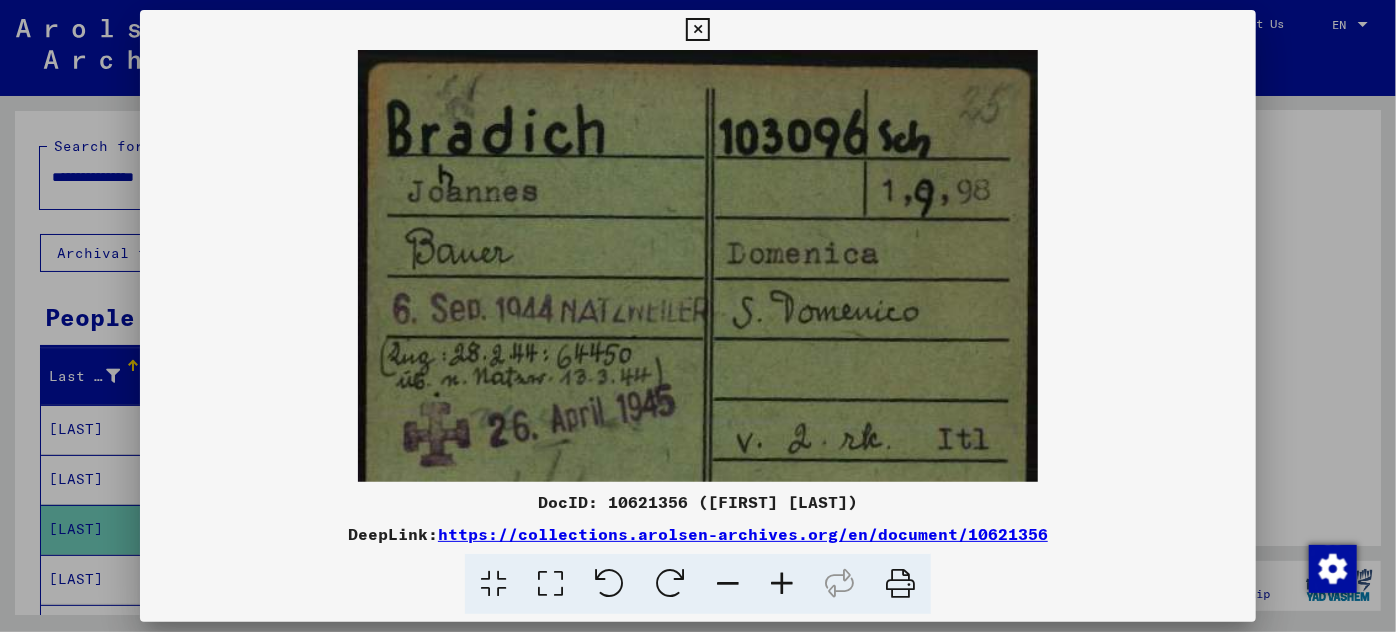 click at bounding box center [782, 584] 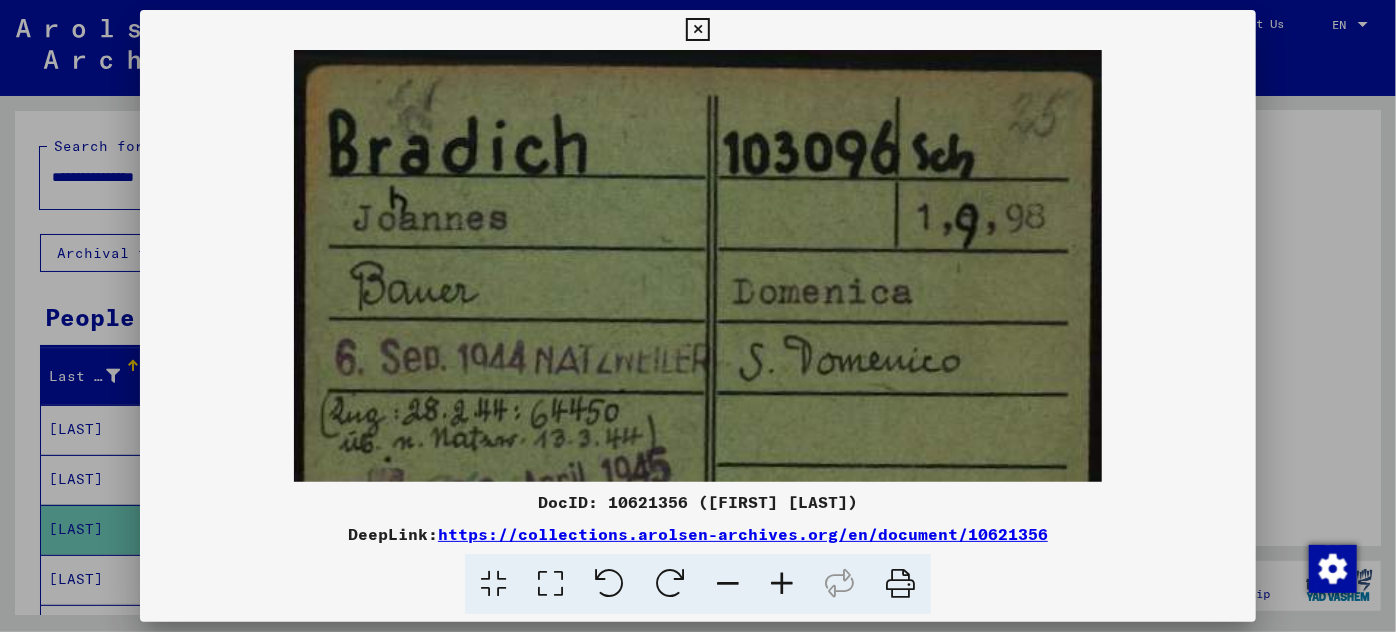 click at bounding box center (782, 584) 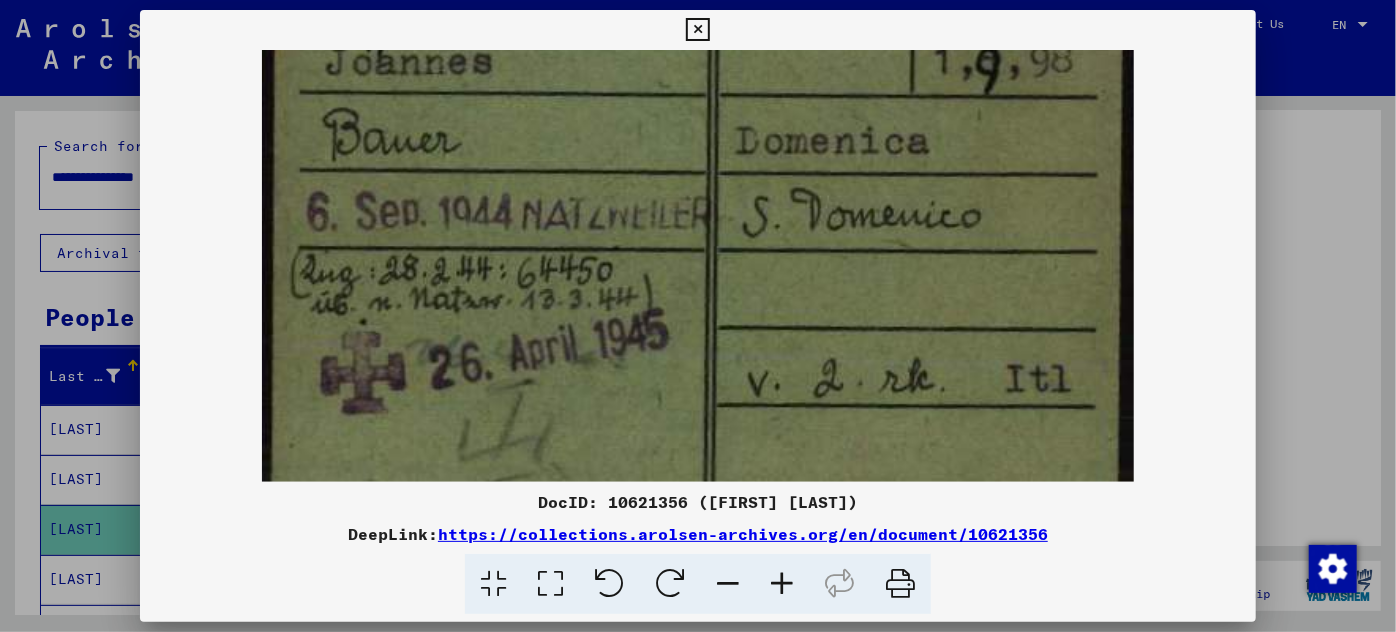 scroll, scrollTop: 178, scrollLeft: 0, axis: vertical 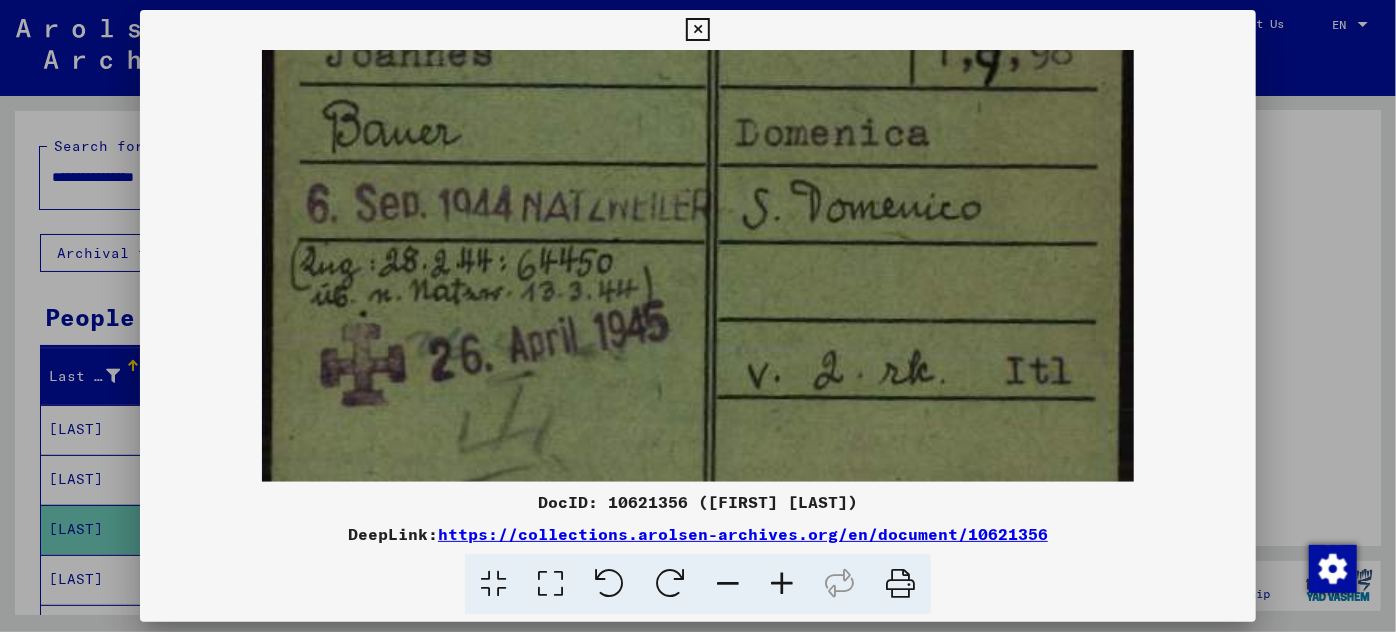 drag, startPoint x: 321, startPoint y: 254, endPoint x: 349, endPoint y: 76, distance: 180.1888 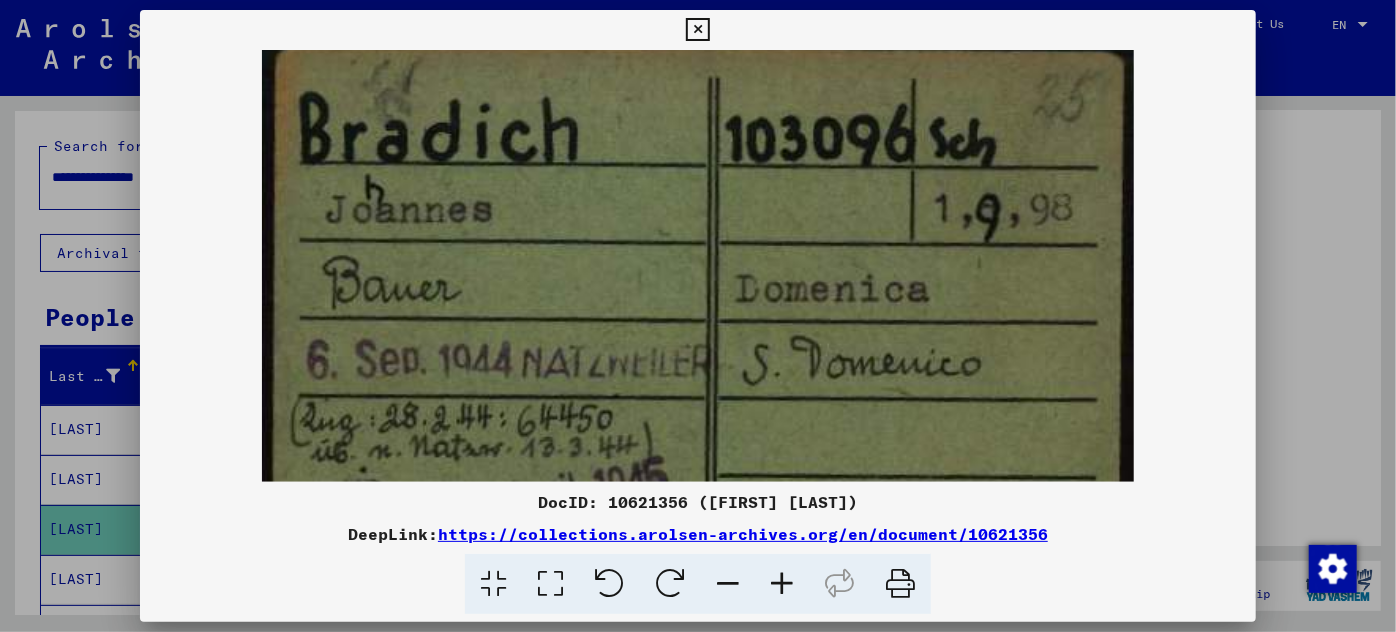 scroll, scrollTop: 9, scrollLeft: 0, axis: vertical 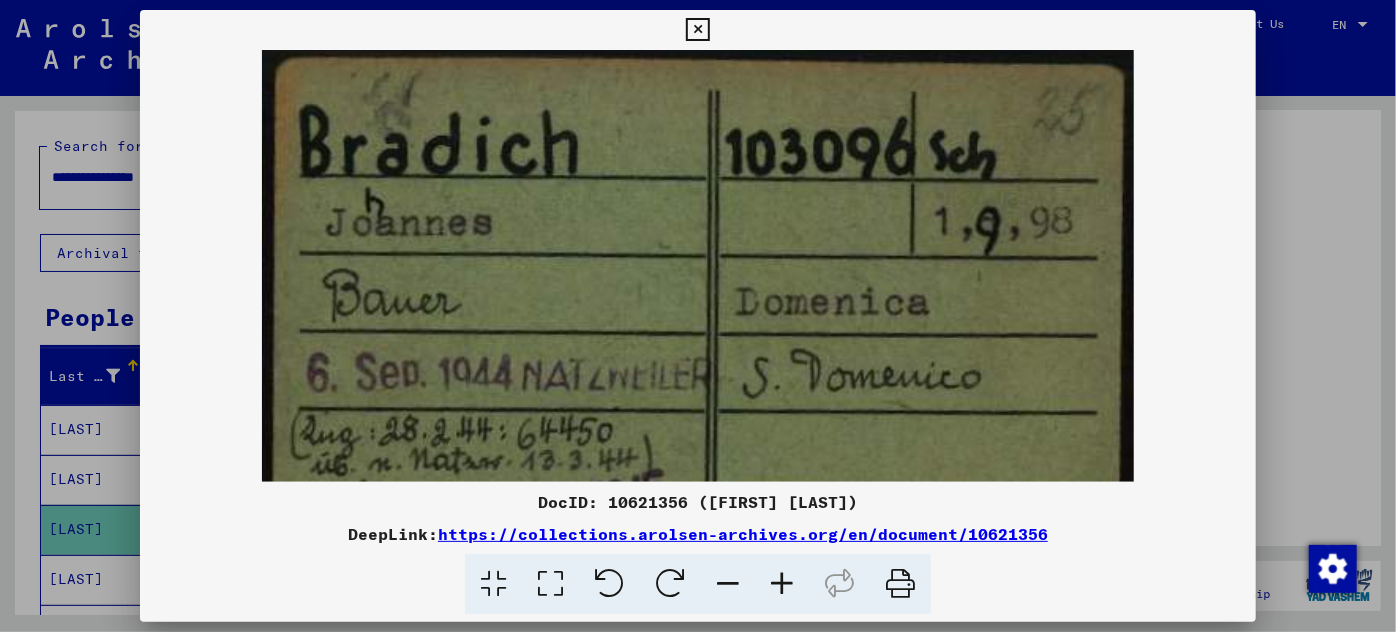 drag, startPoint x: 465, startPoint y: 282, endPoint x: 522, endPoint y: 439, distance: 167.02695 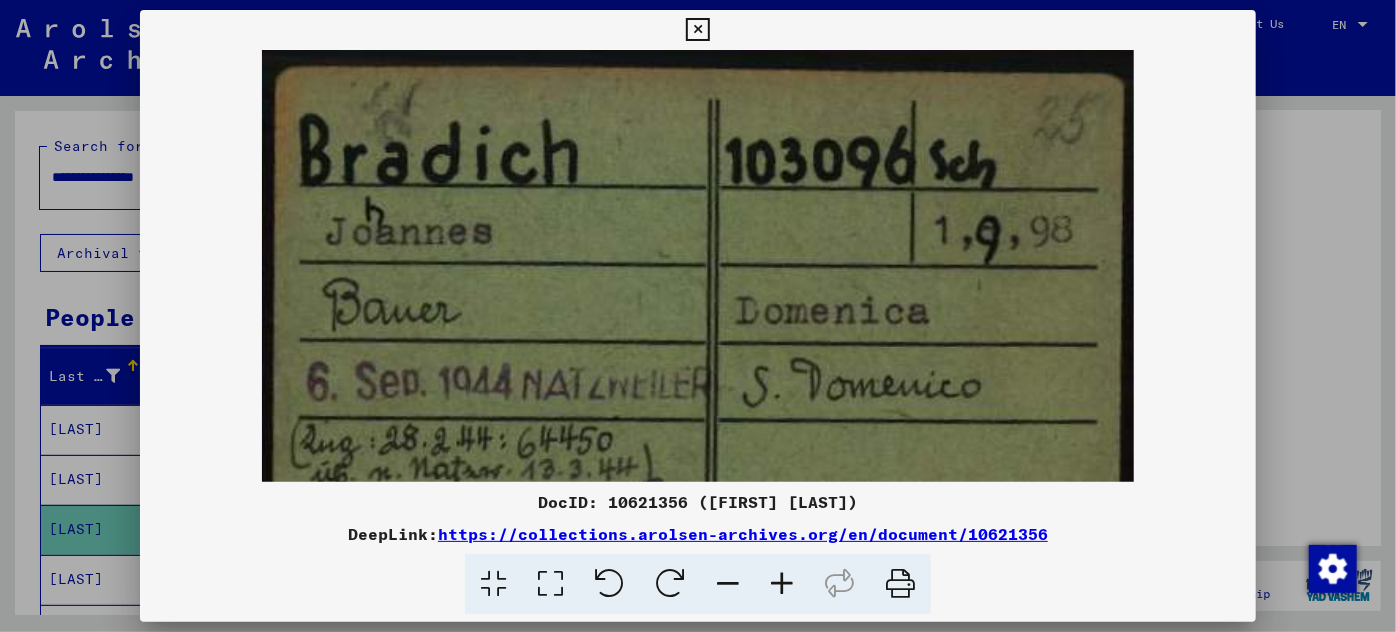 drag, startPoint x: 504, startPoint y: 266, endPoint x: 504, endPoint y: 359, distance: 93 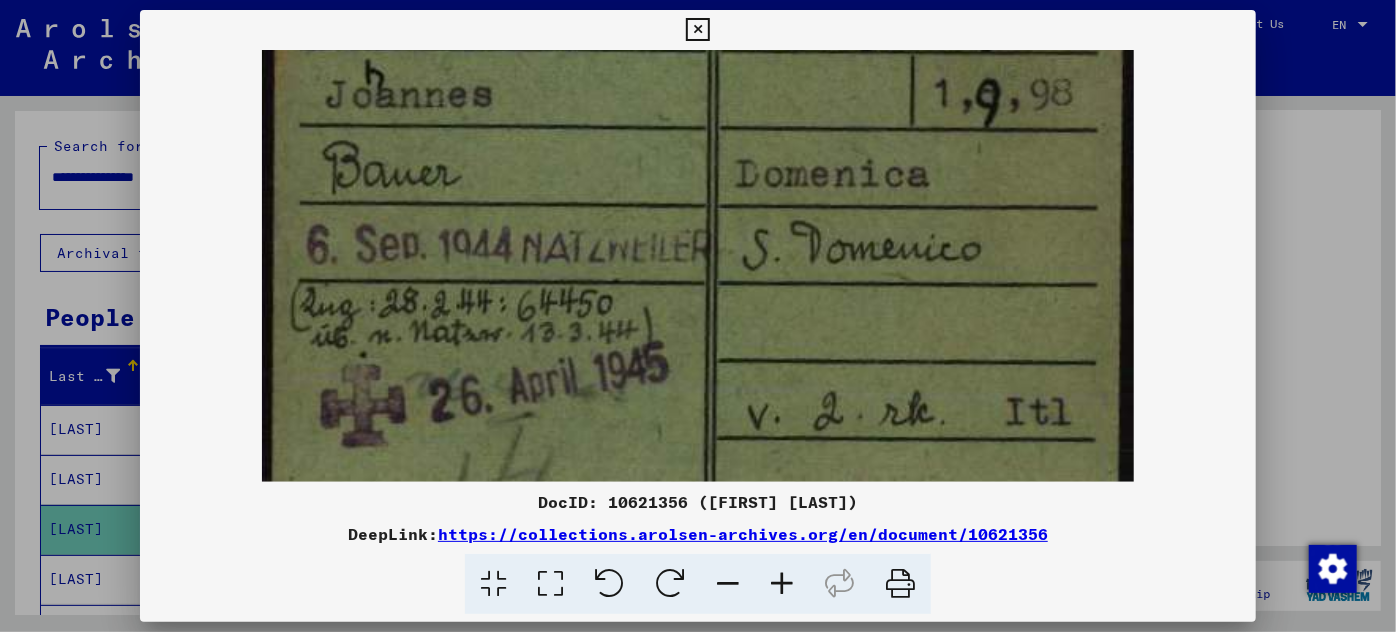 scroll, scrollTop: 154, scrollLeft: 0, axis: vertical 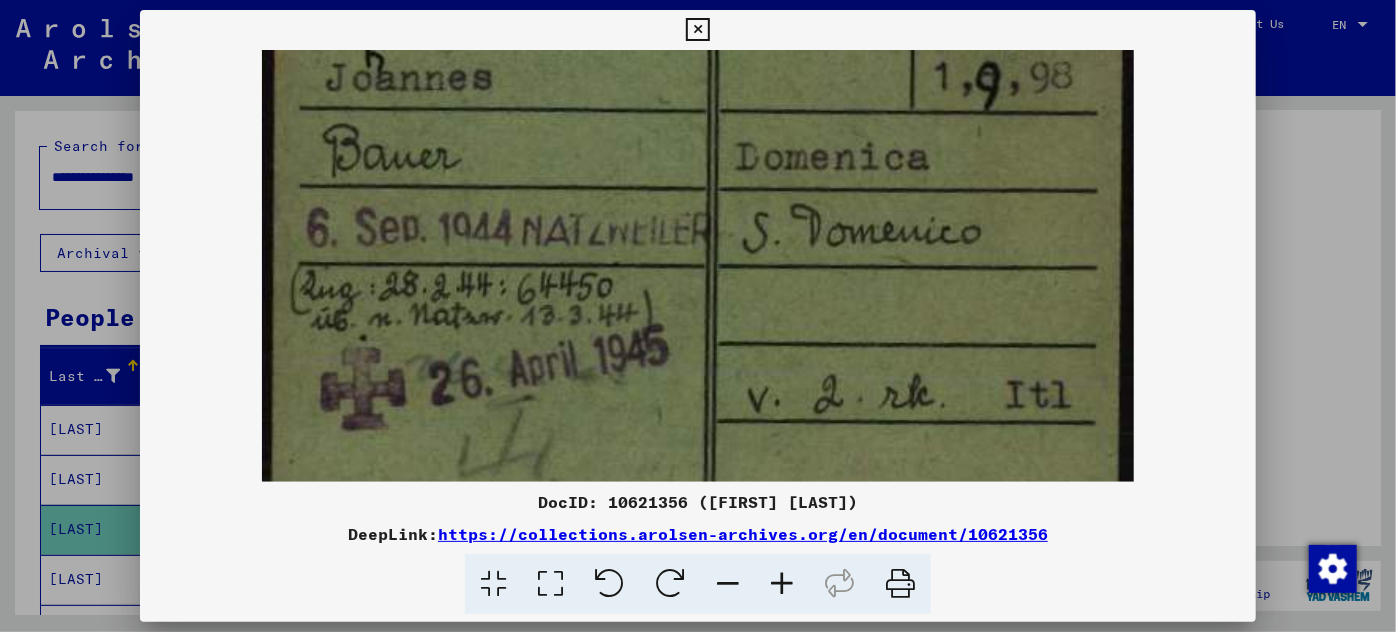 drag, startPoint x: 800, startPoint y: 378, endPoint x: 874, endPoint y: 222, distance: 172.66151 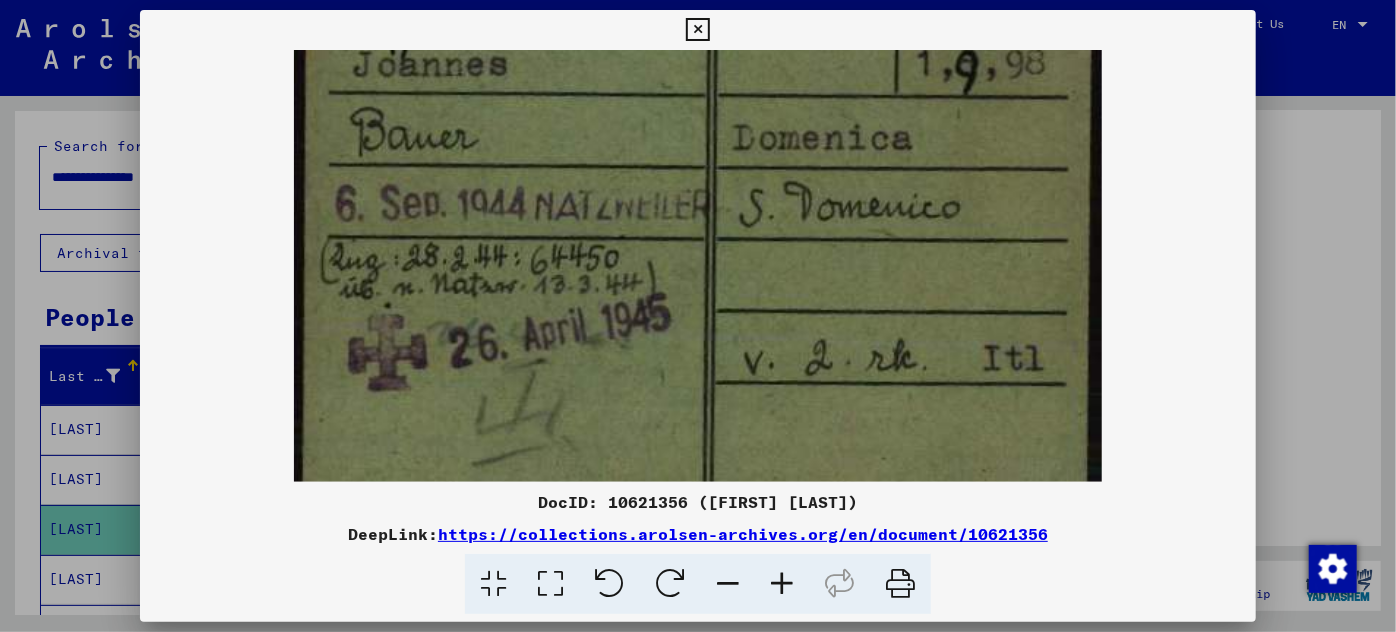 click at bounding box center [728, 584] 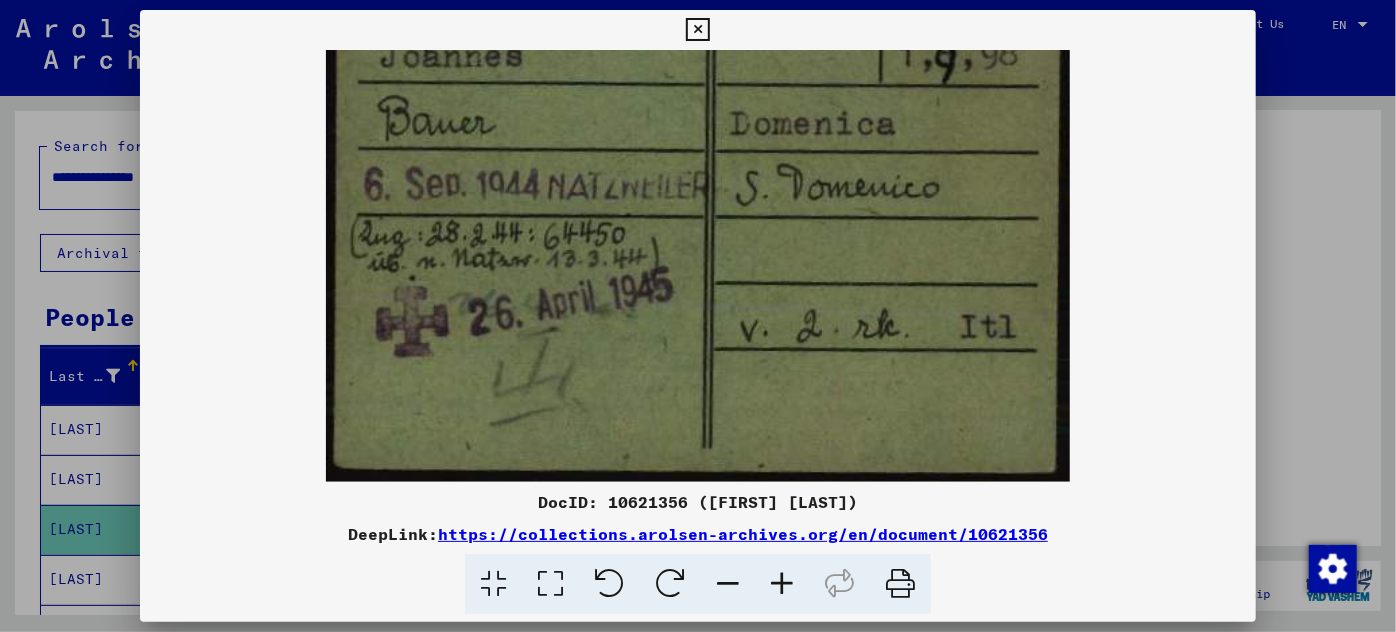 click at bounding box center (728, 584) 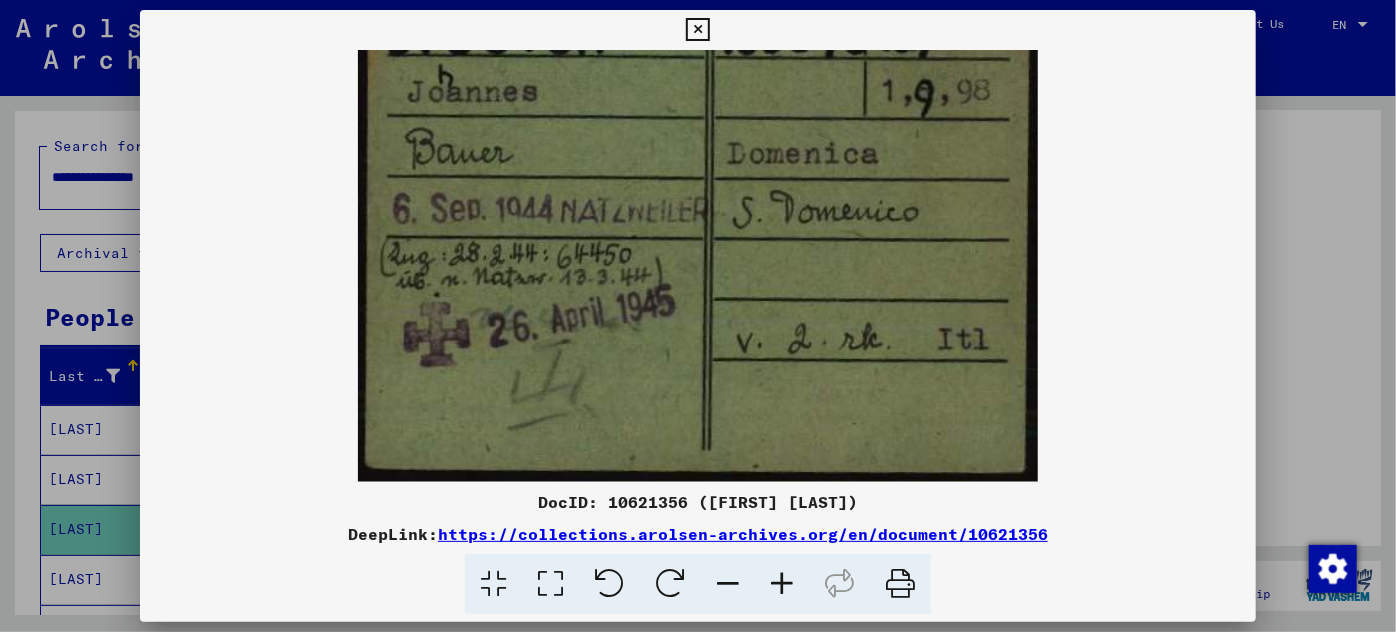 click at bounding box center (698, 216) 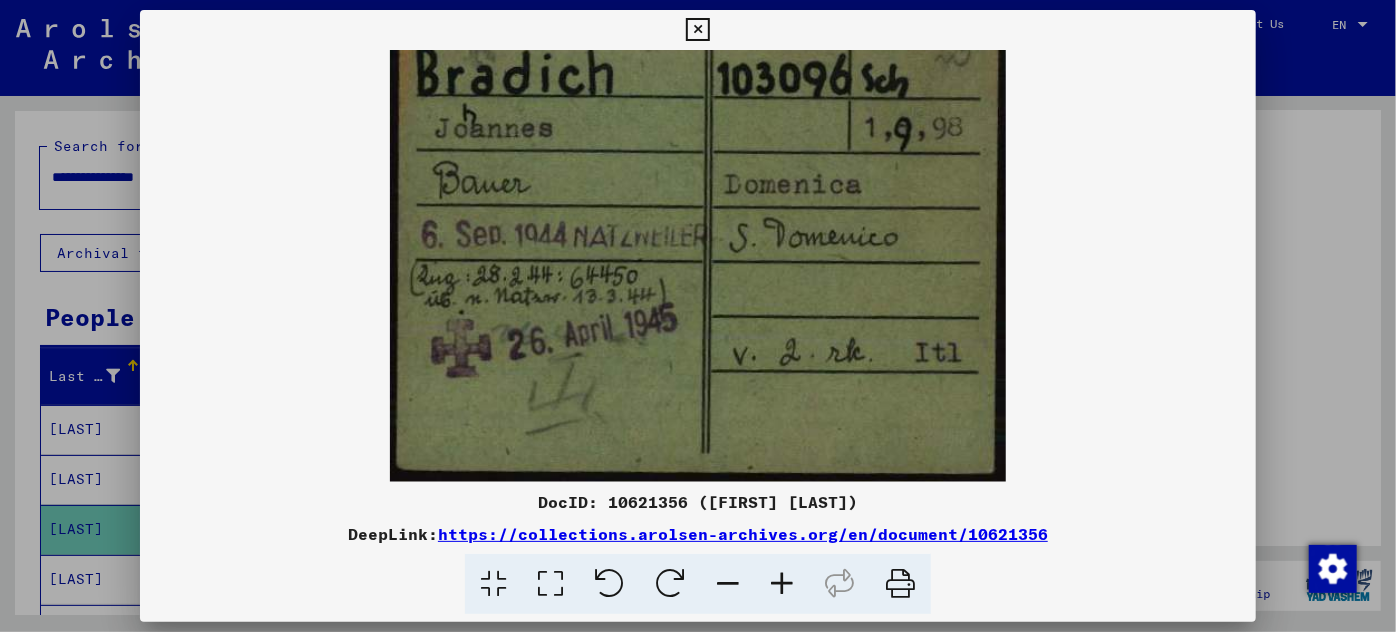 click at bounding box center [728, 584] 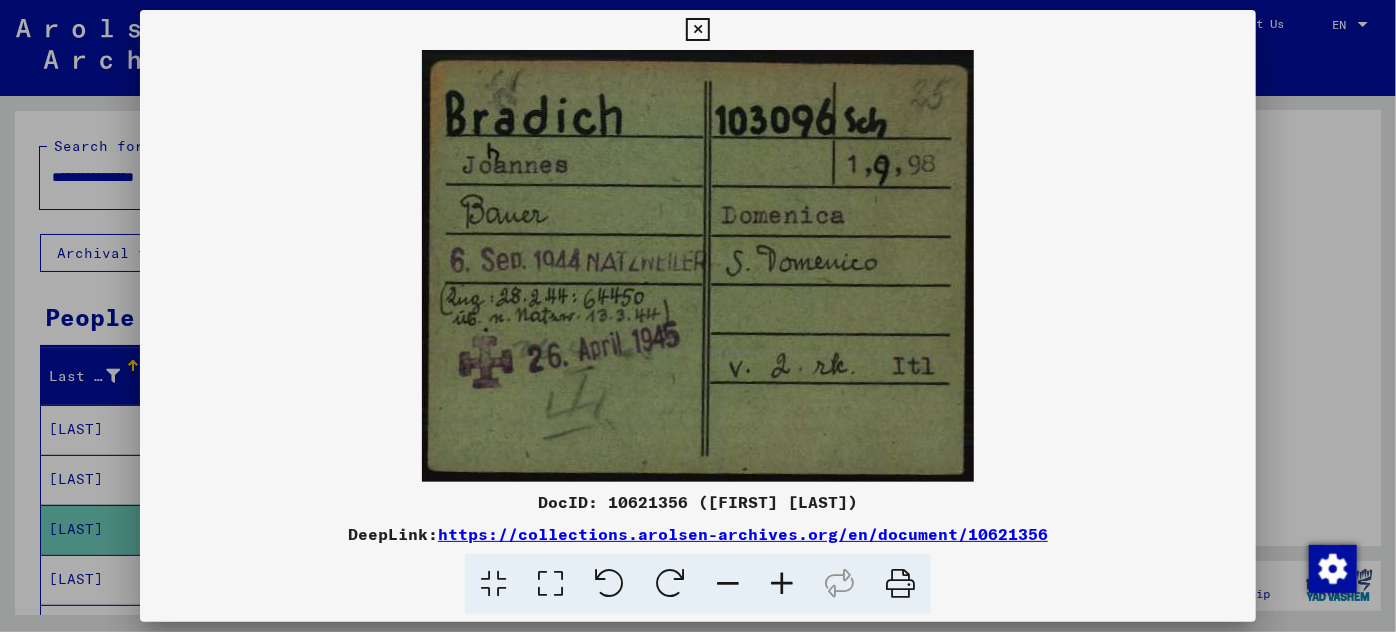 scroll, scrollTop: 0, scrollLeft: 0, axis: both 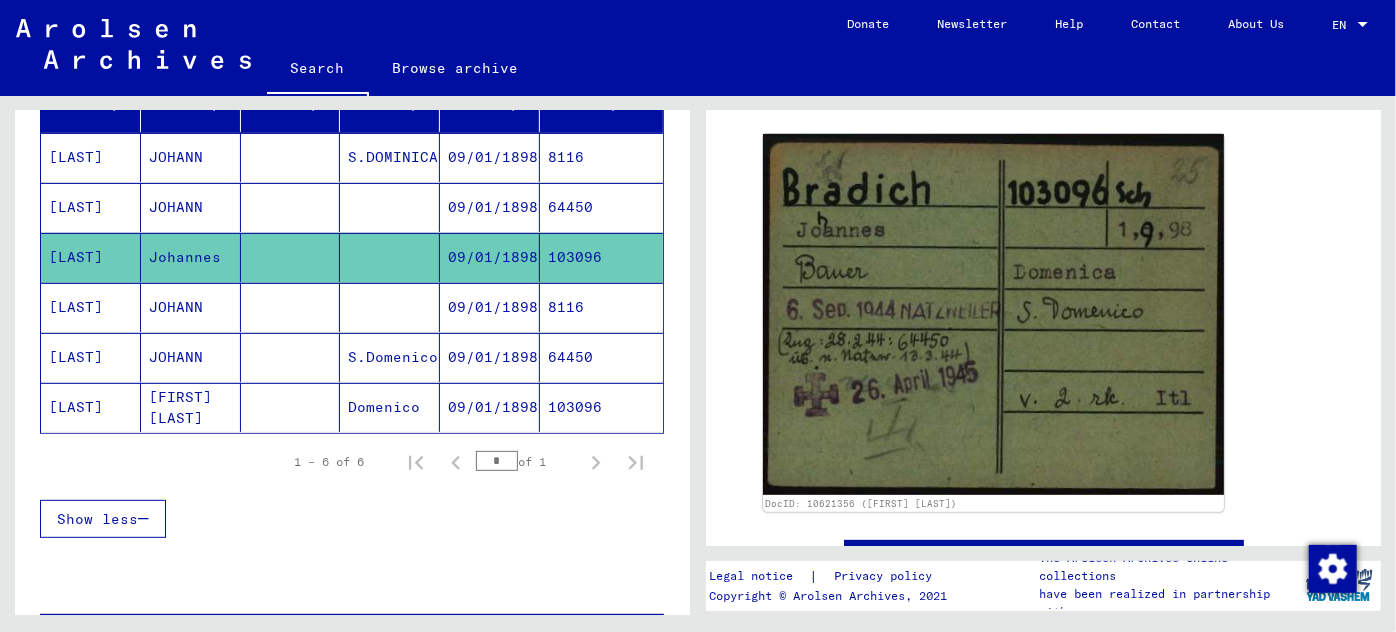 click on "09/01/1898" at bounding box center [490, 357] 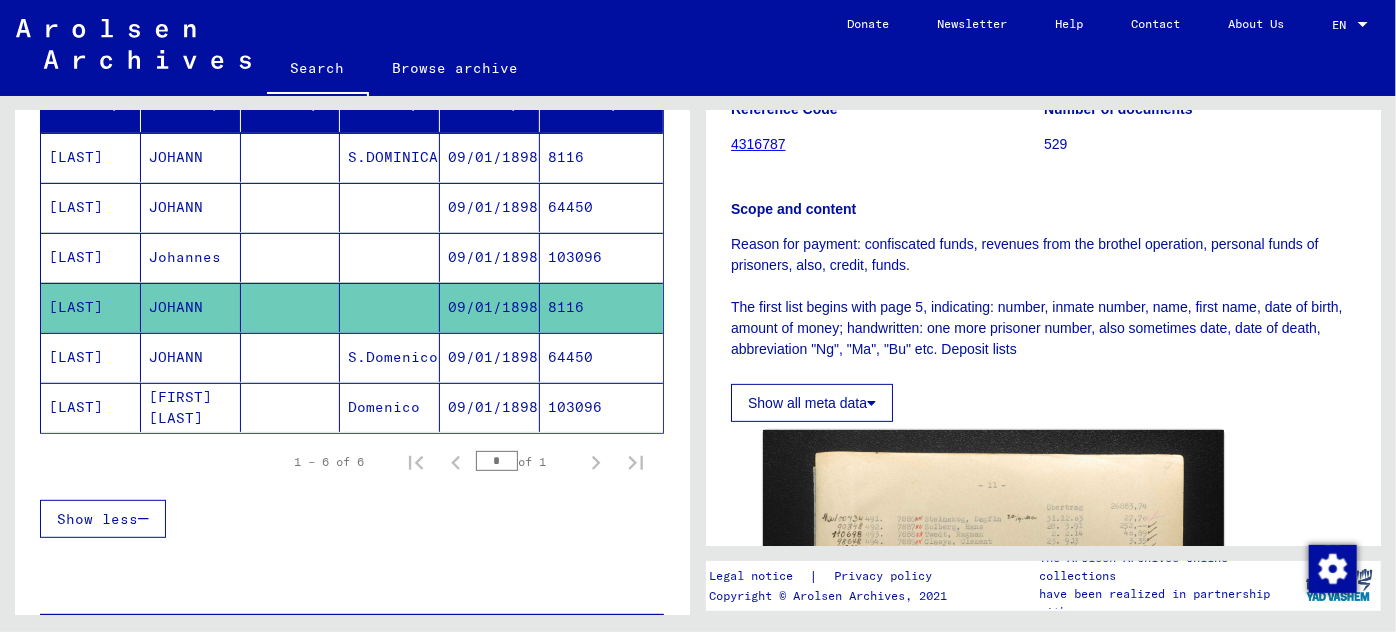 scroll, scrollTop: 0, scrollLeft: 0, axis: both 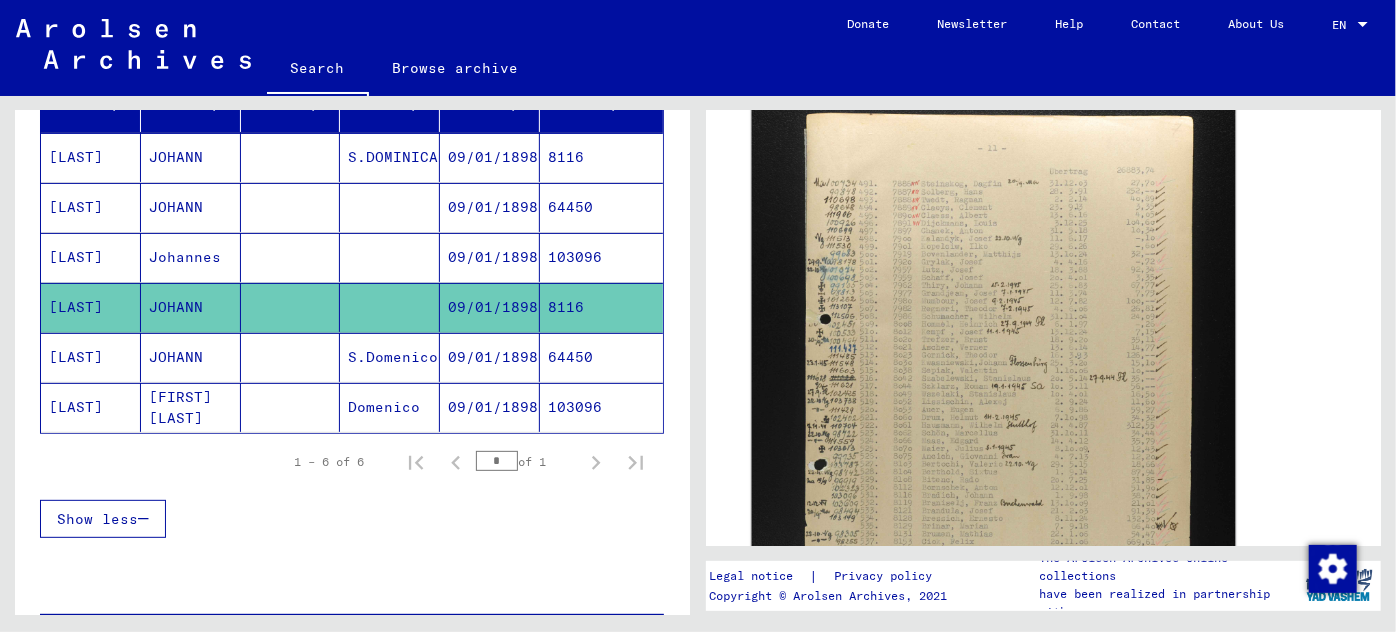 click 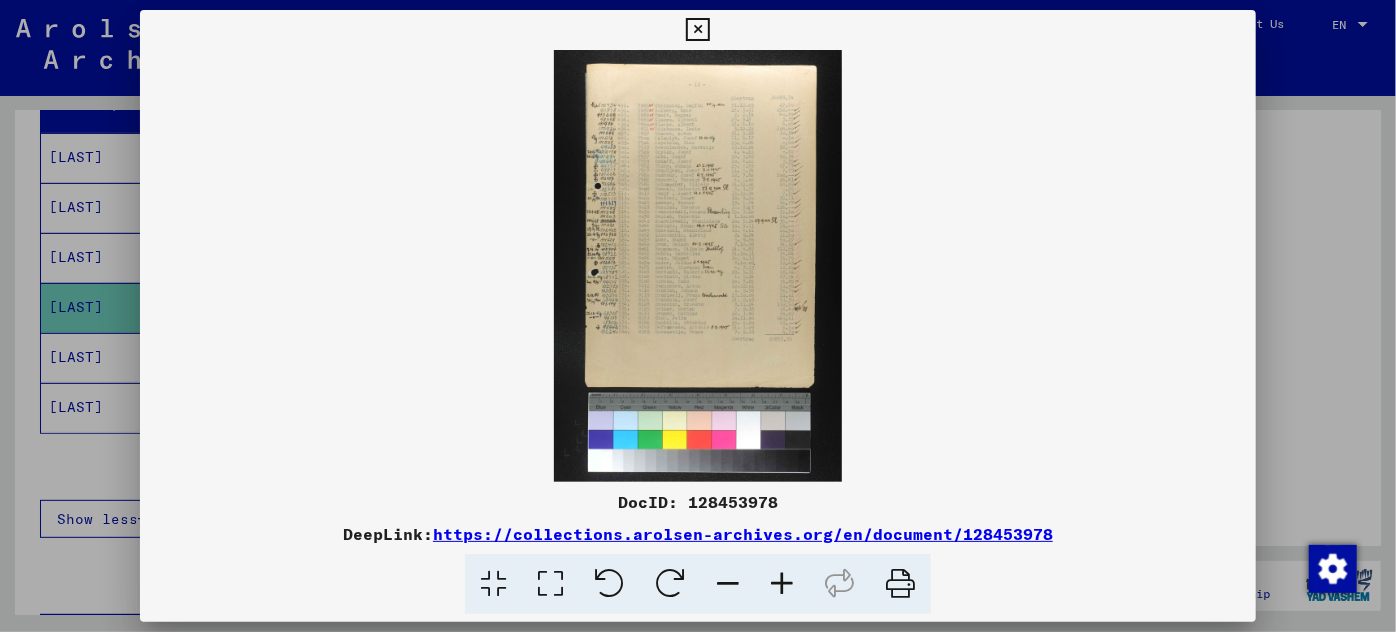 click at bounding box center (782, 584) 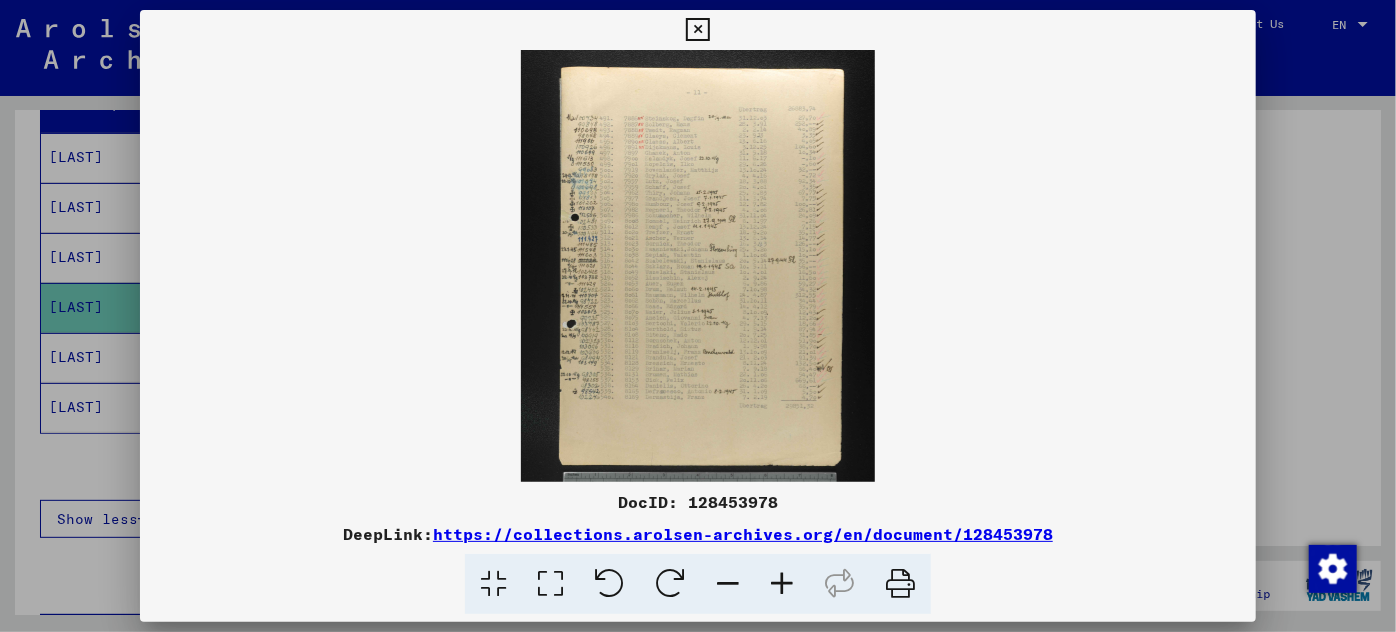 click at bounding box center [782, 584] 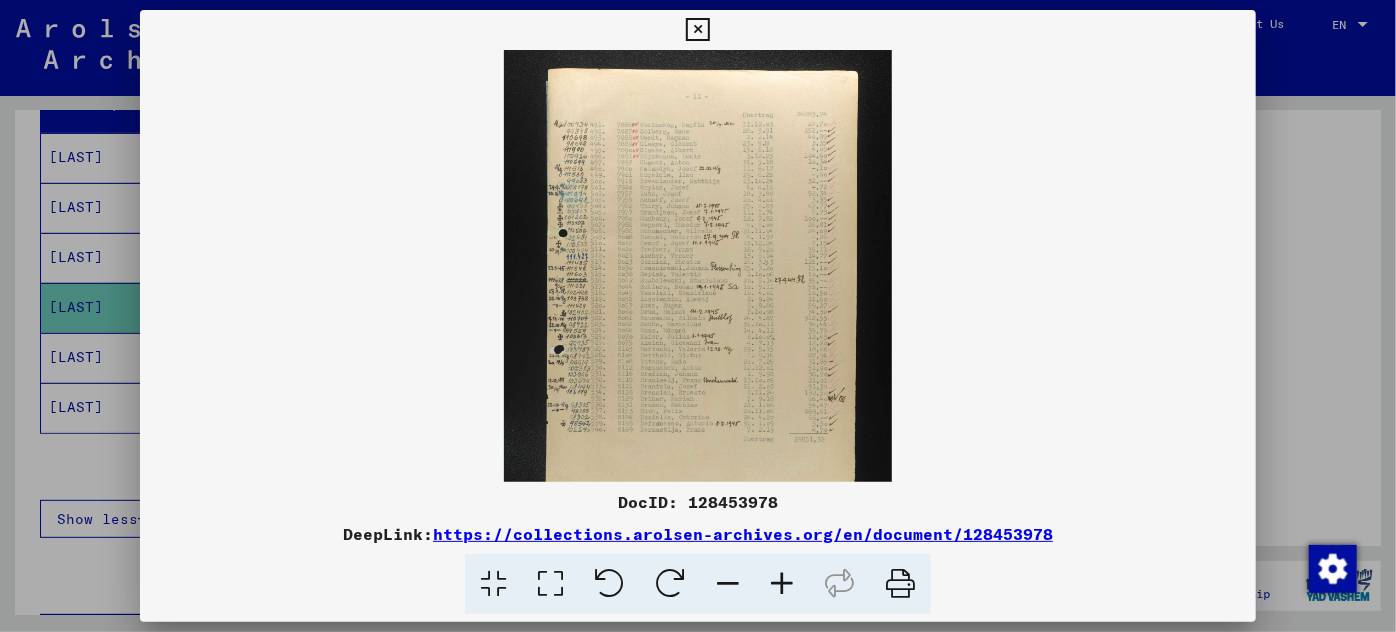 click at bounding box center [782, 584] 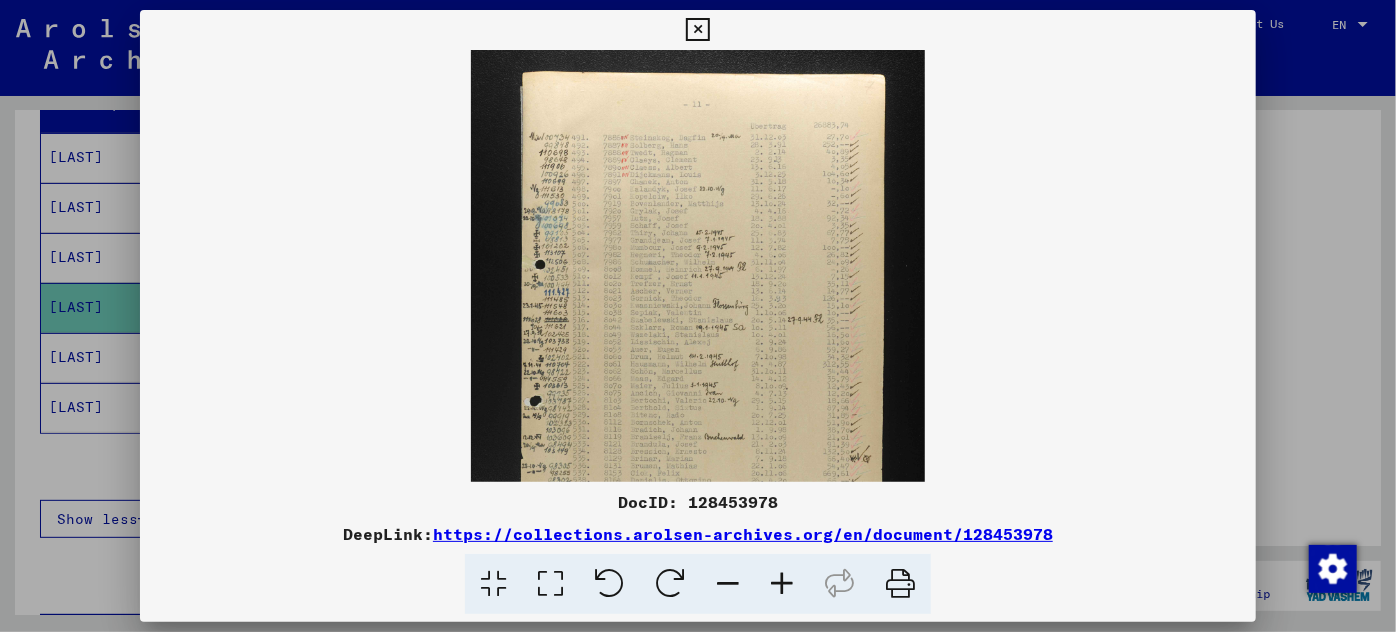 click at bounding box center (782, 584) 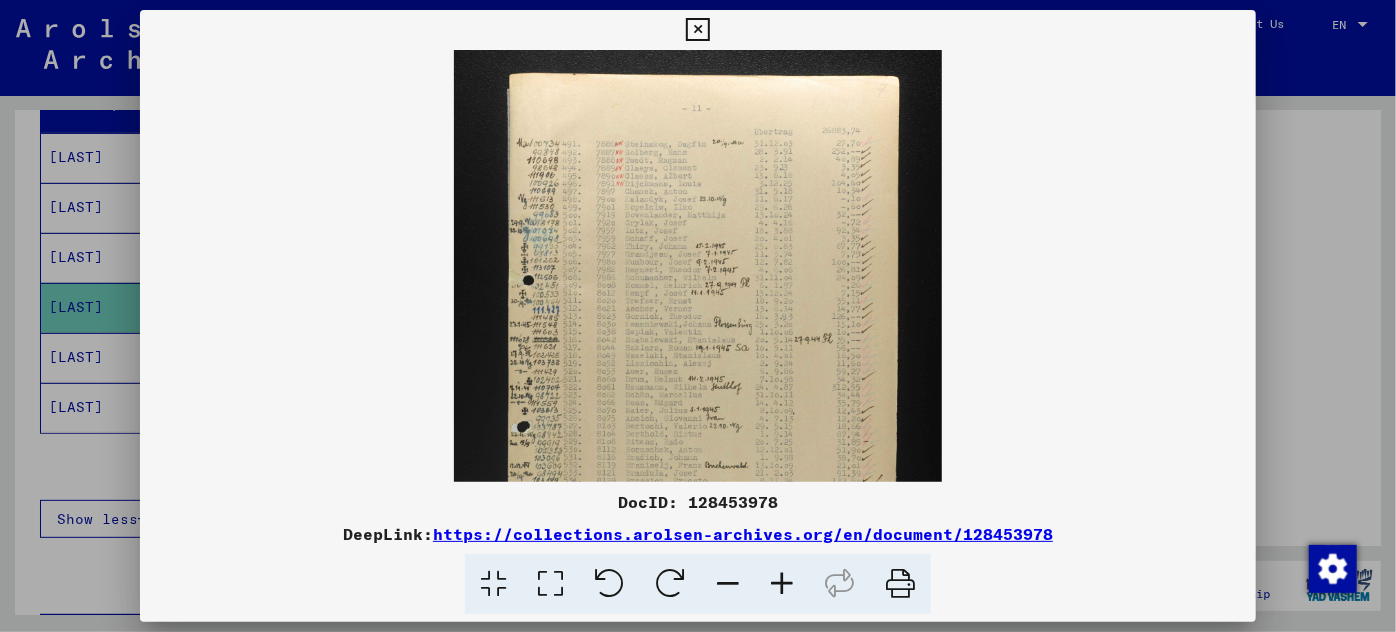 click at bounding box center [782, 584] 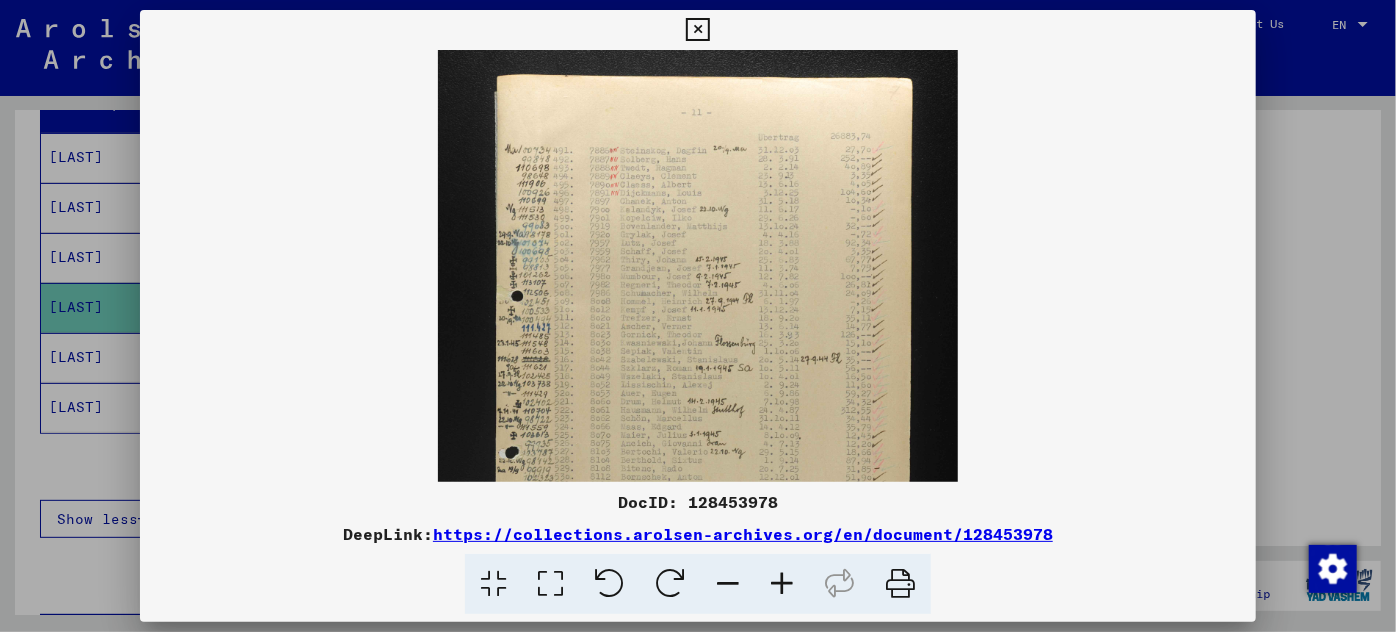 click at bounding box center [782, 584] 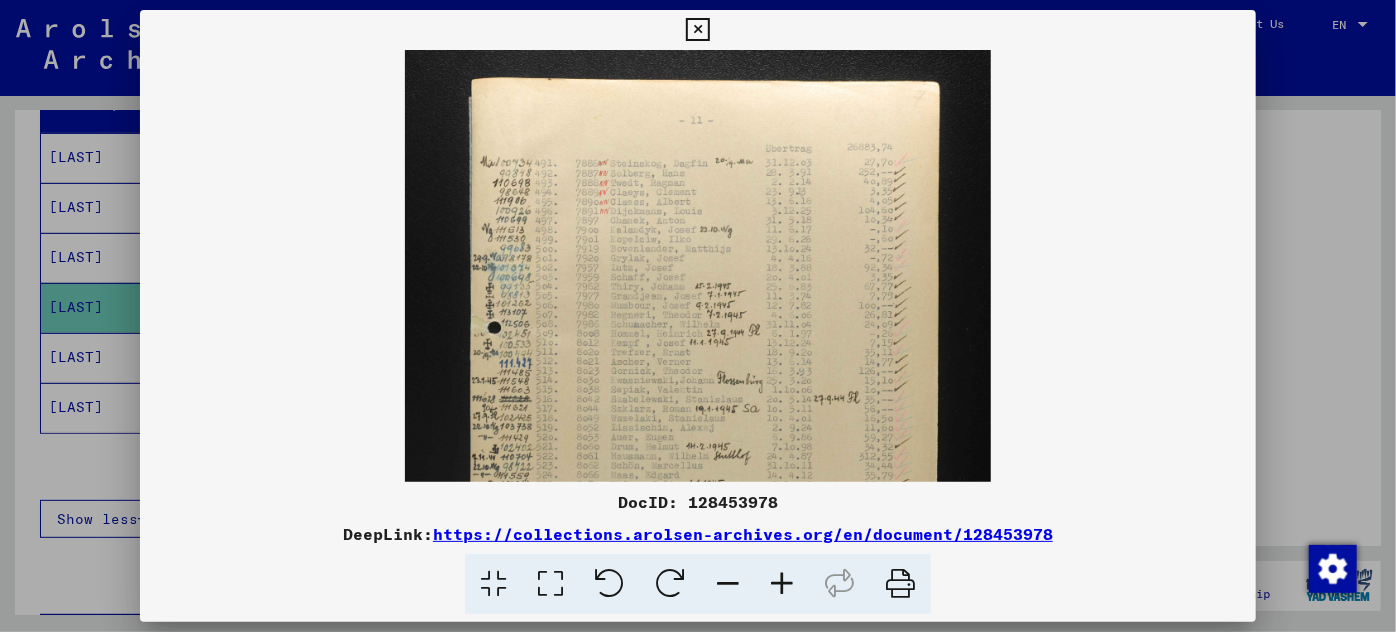 click at bounding box center (782, 584) 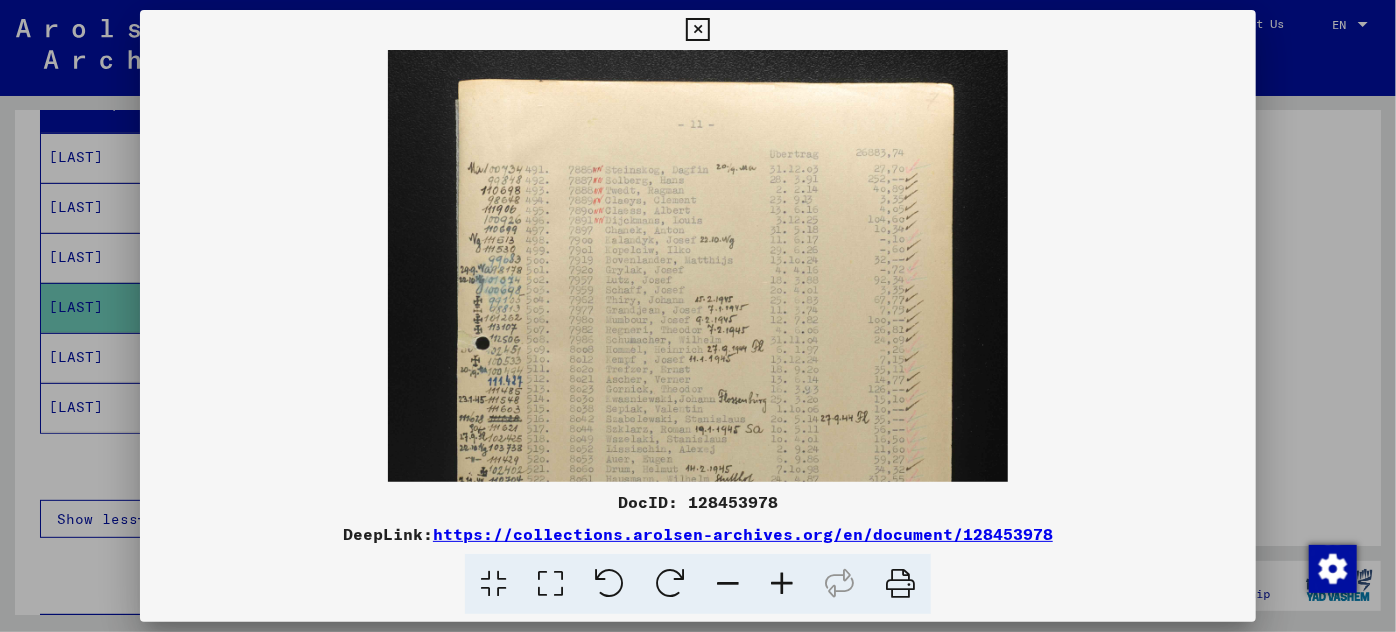 click at bounding box center [782, 584] 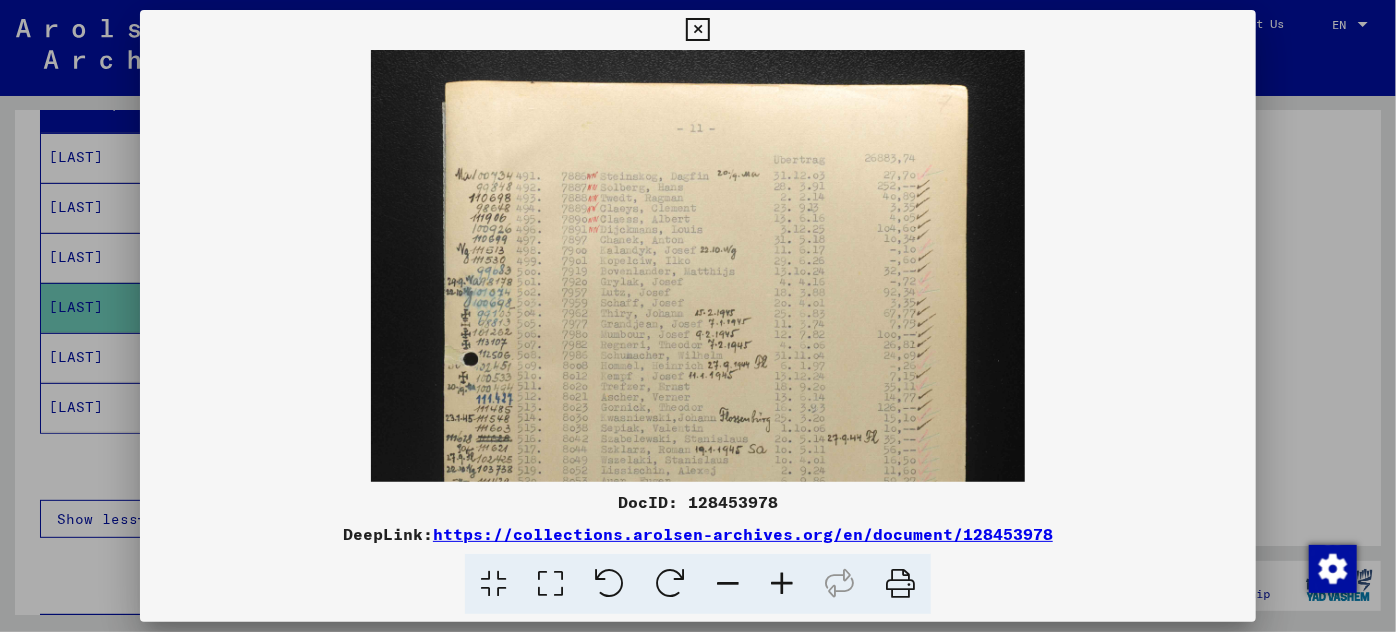 click at bounding box center (782, 584) 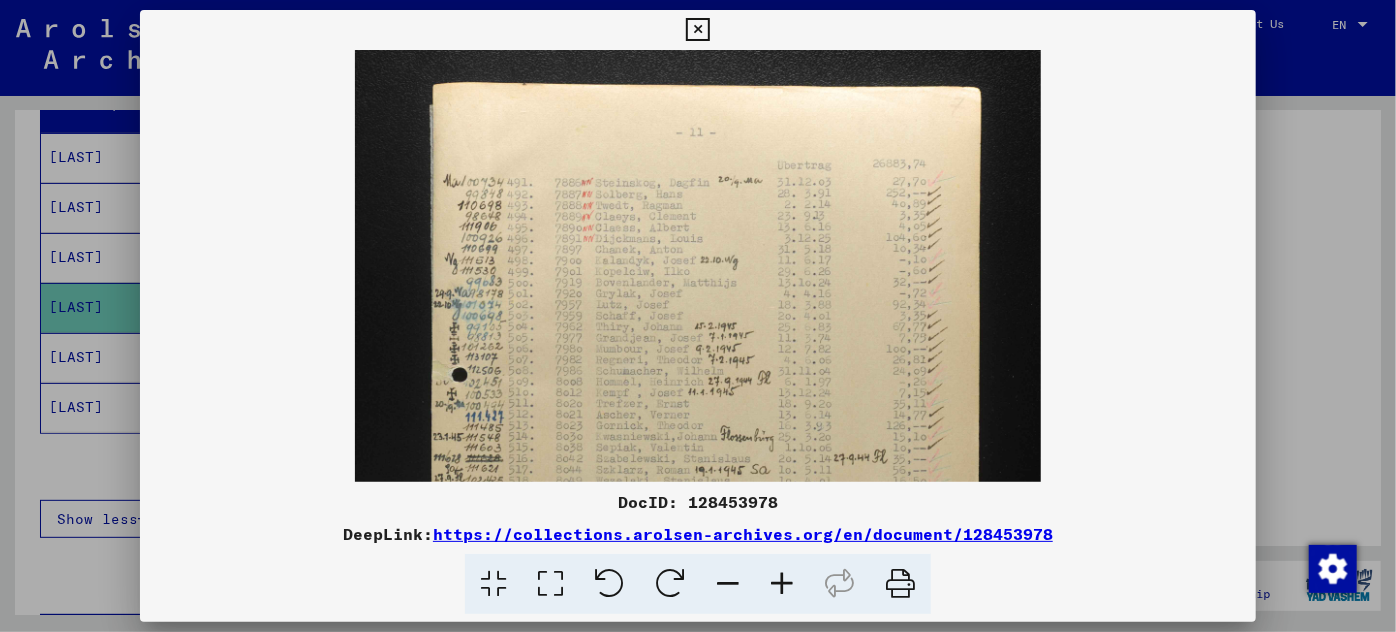 click at bounding box center [782, 584] 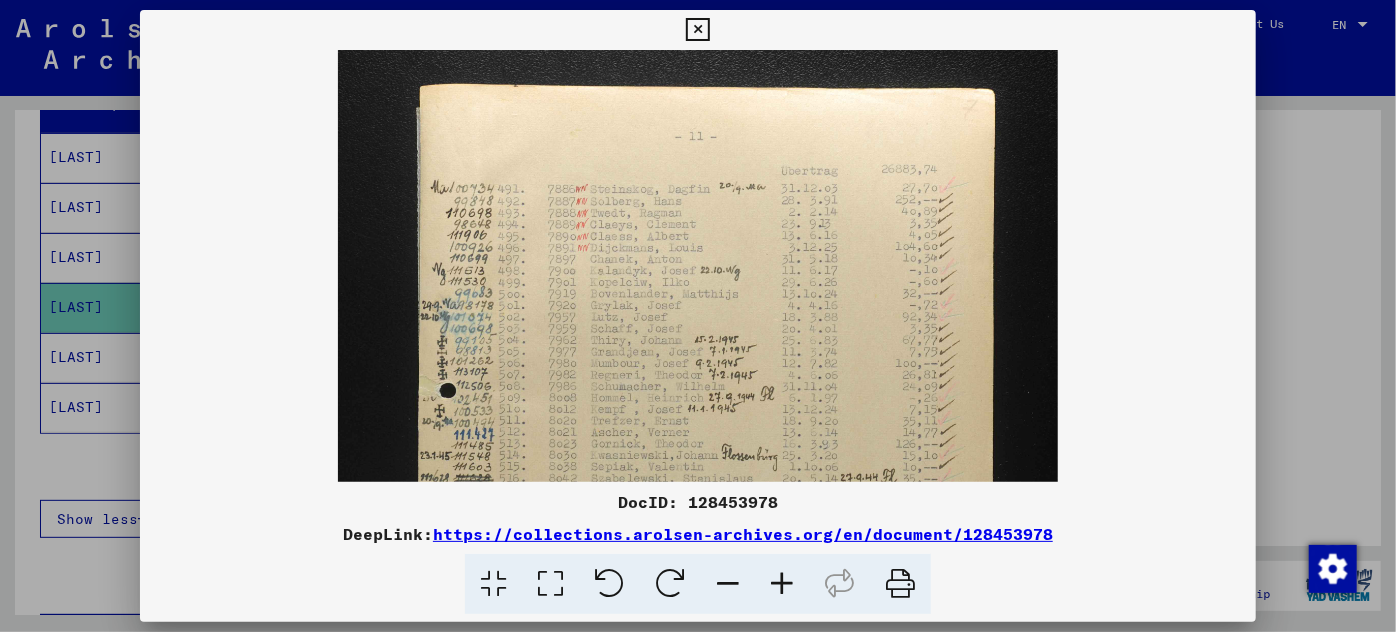 click at bounding box center [782, 584] 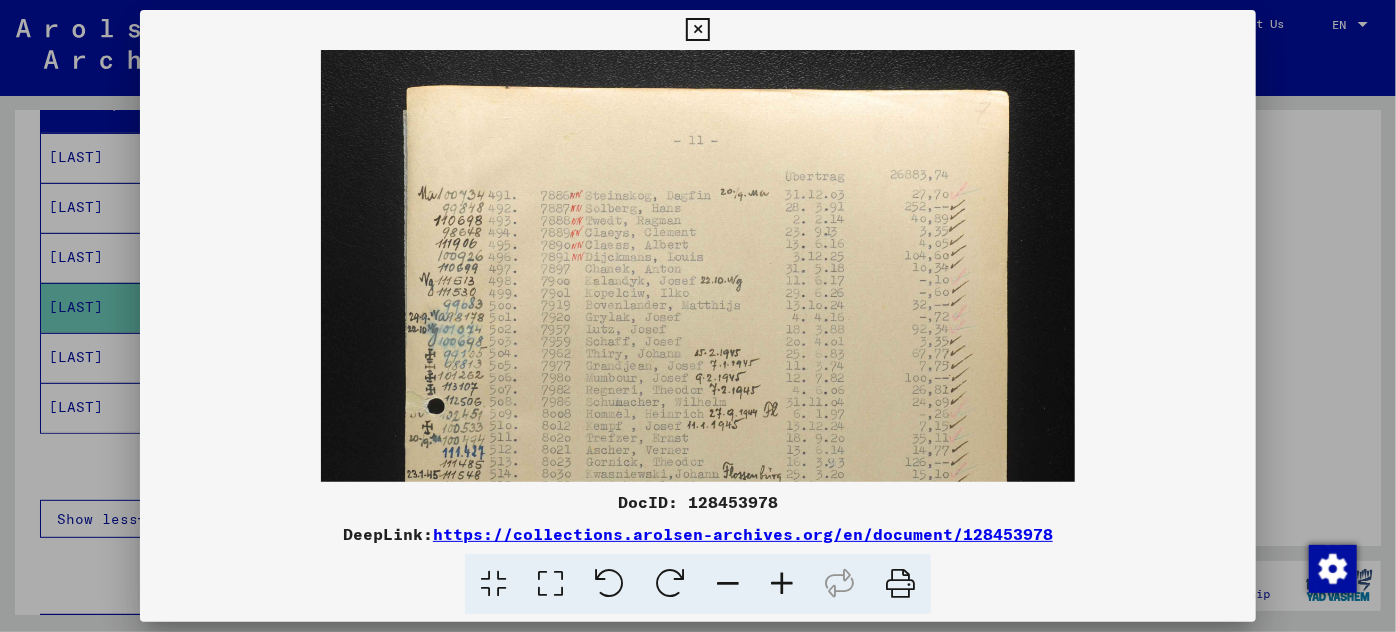 click at bounding box center (782, 584) 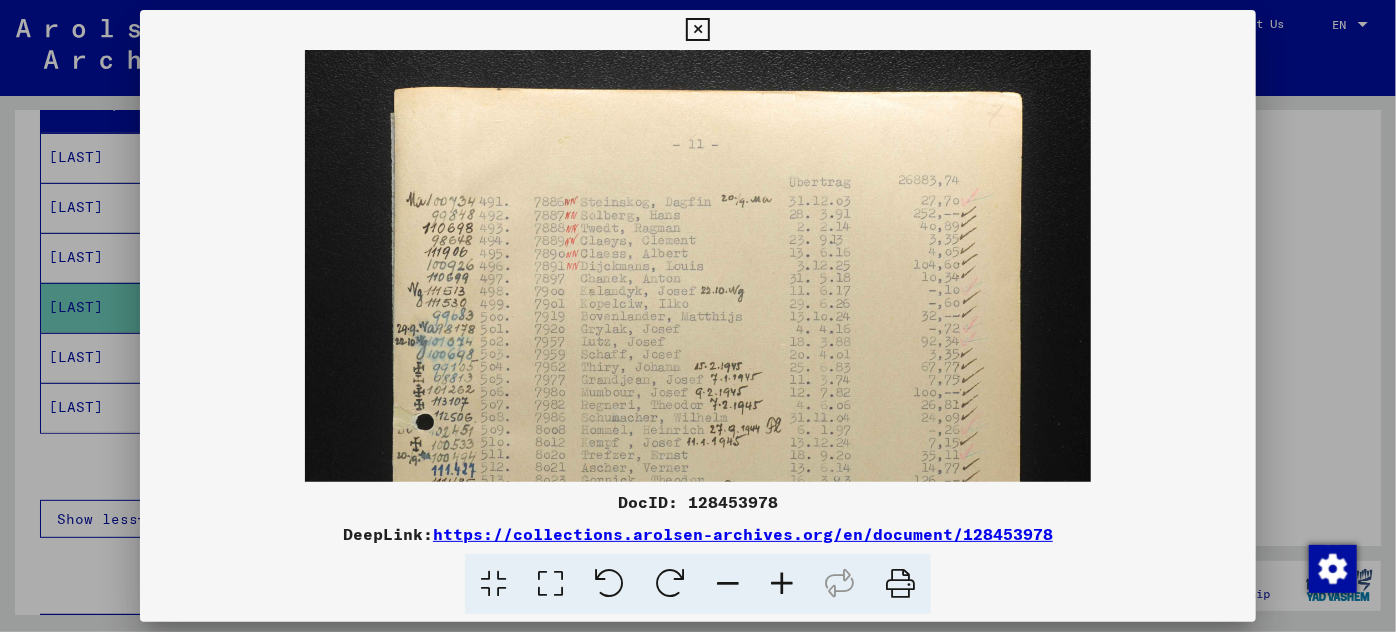 click at bounding box center [782, 584] 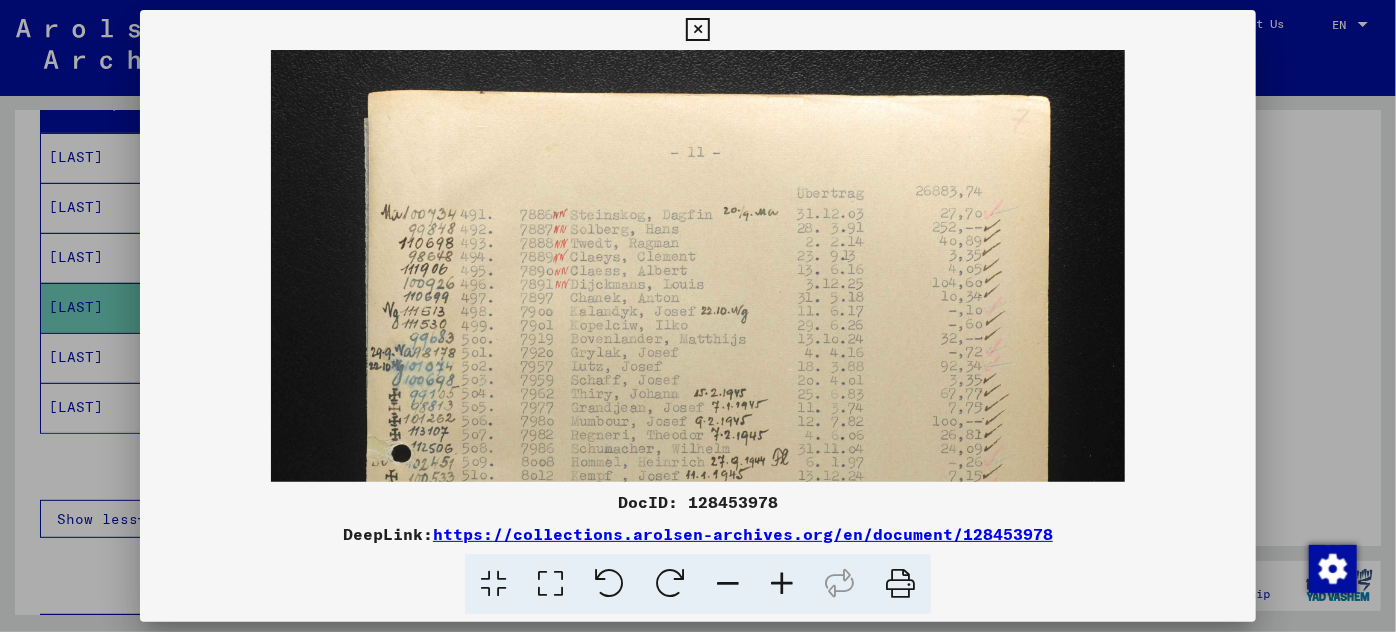 click at bounding box center (782, 584) 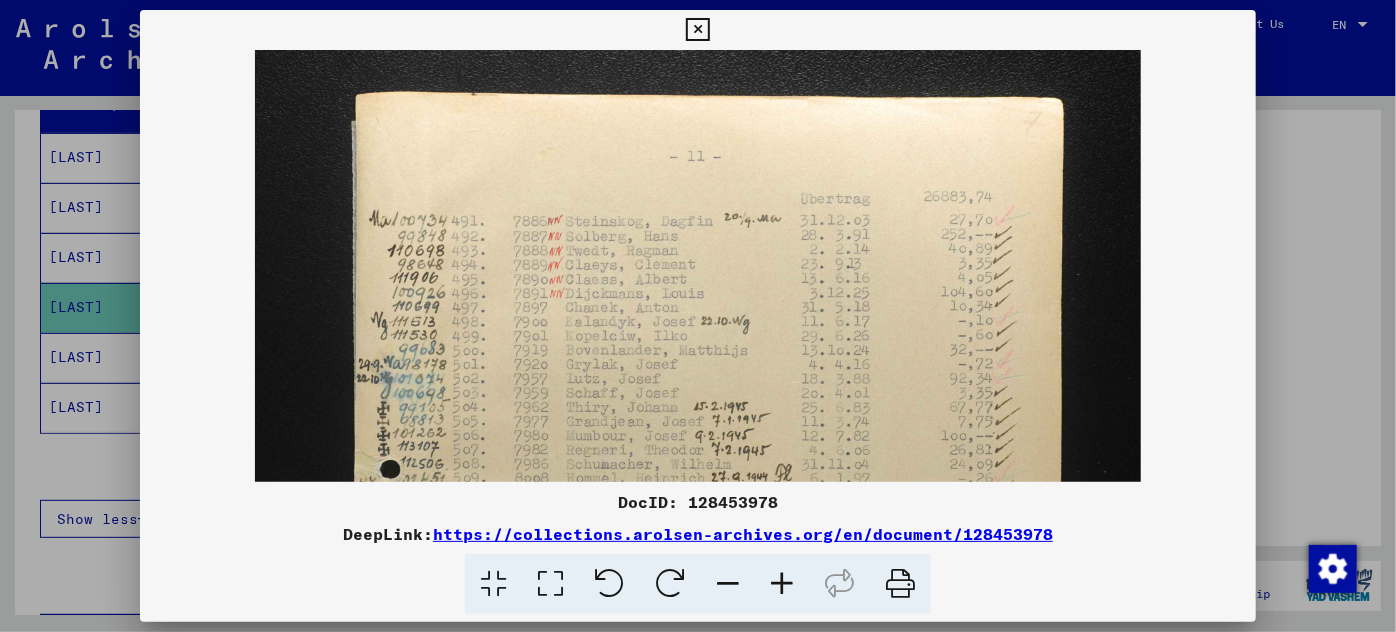 click at bounding box center [782, 584] 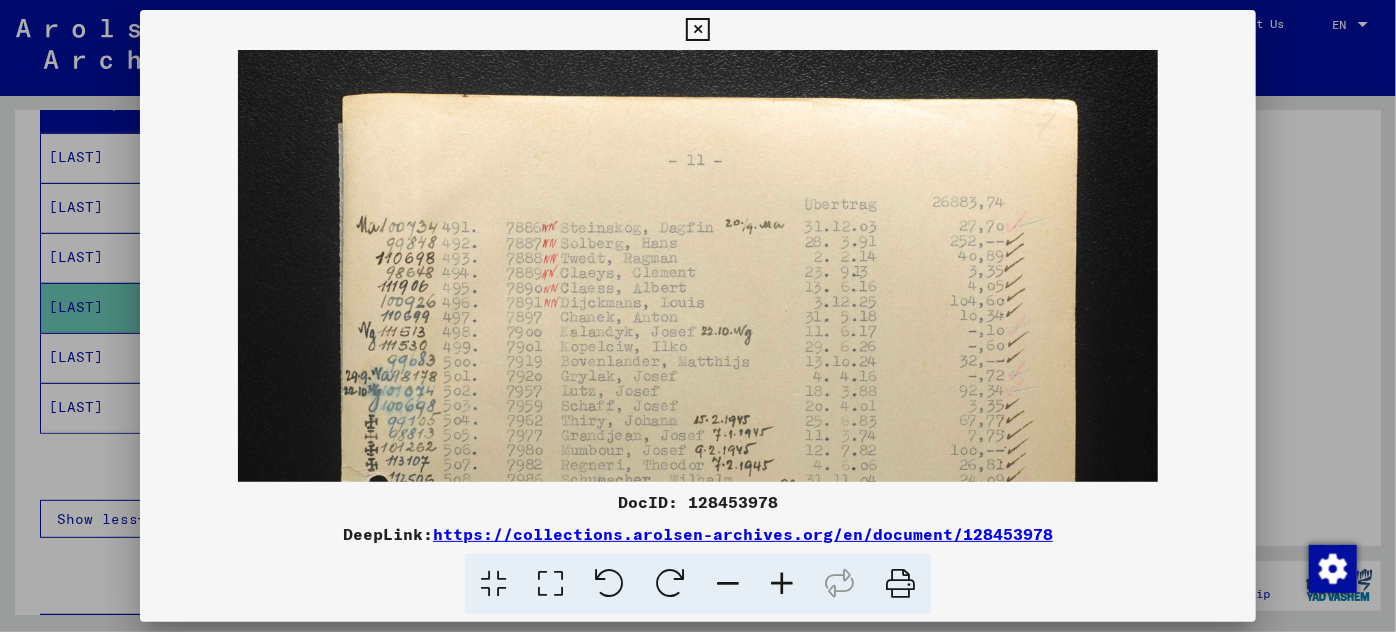 click at bounding box center [782, 584] 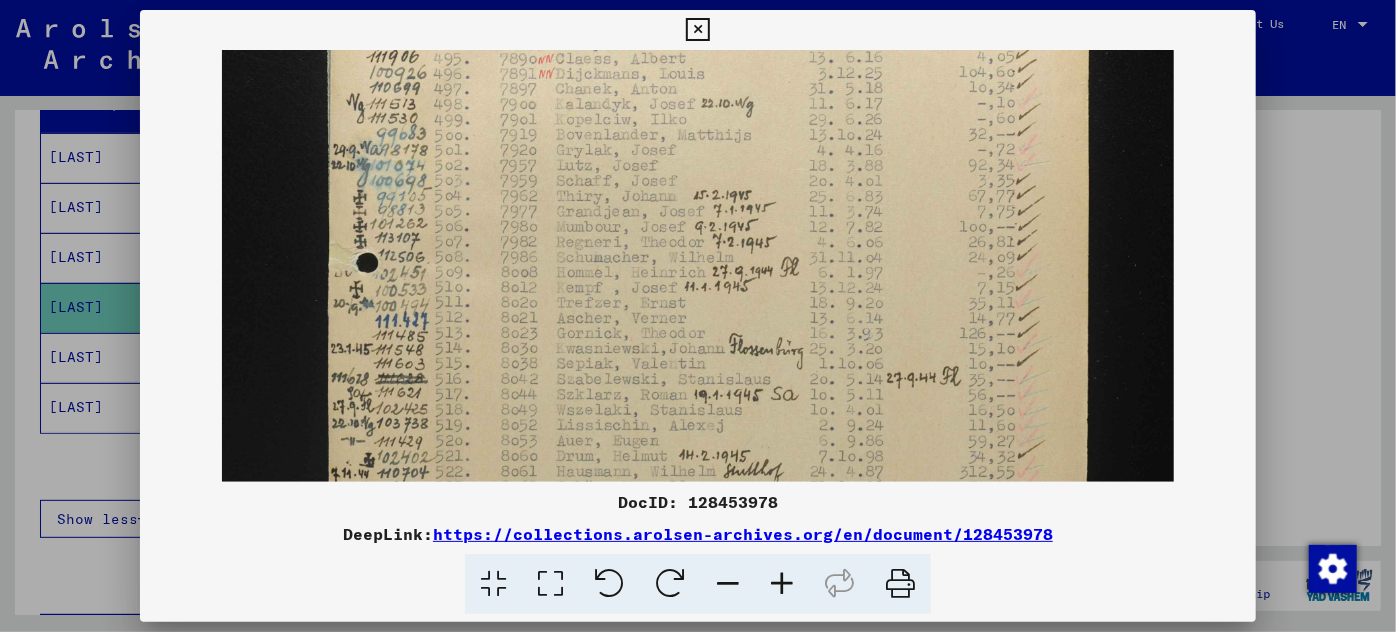 scroll, scrollTop: 243, scrollLeft: 0, axis: vertical 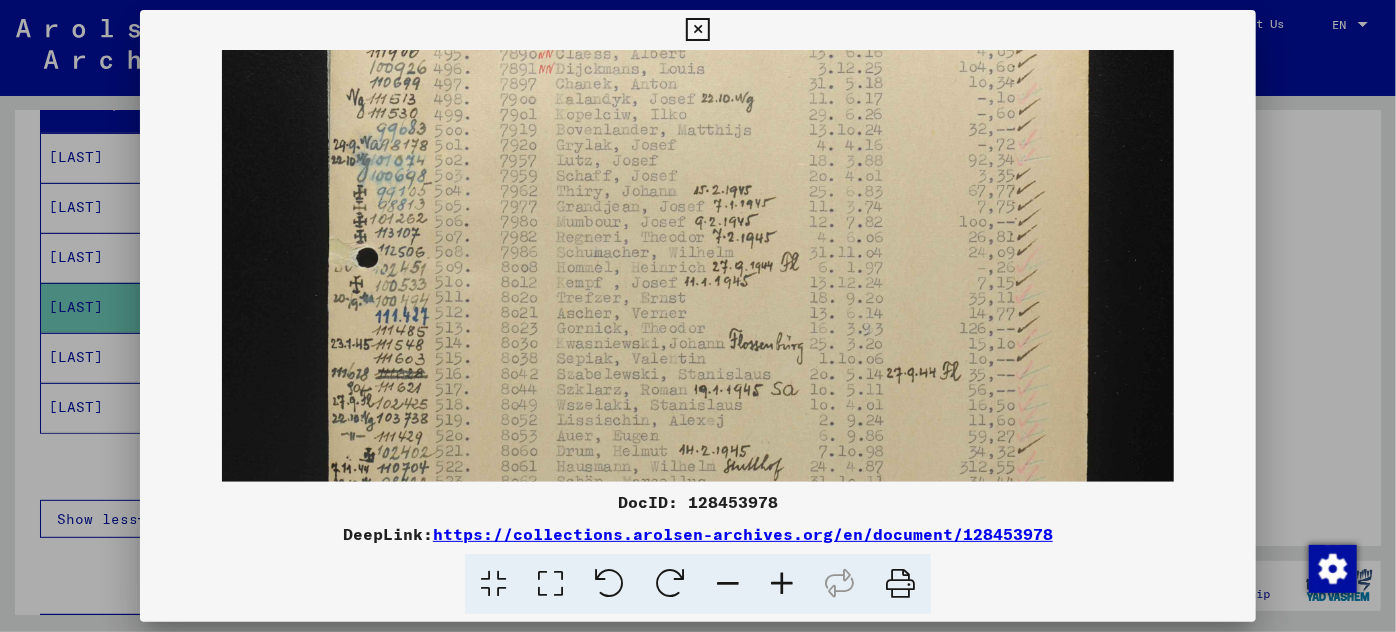drag, startPoint x: 645, startPoint y: 412, endPoint x: 649, endPoint y: 170, distance: 242.03305 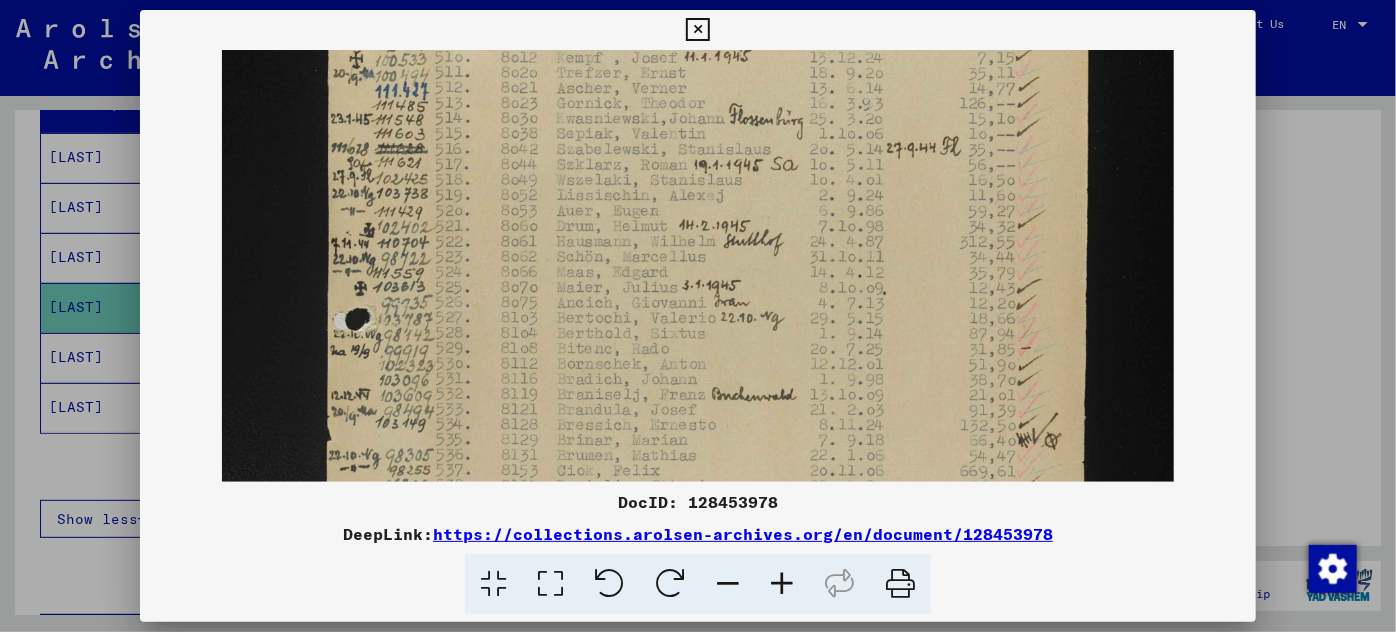 scroll, scrollTop: 503, scrollLeft: 0, axis: vertical 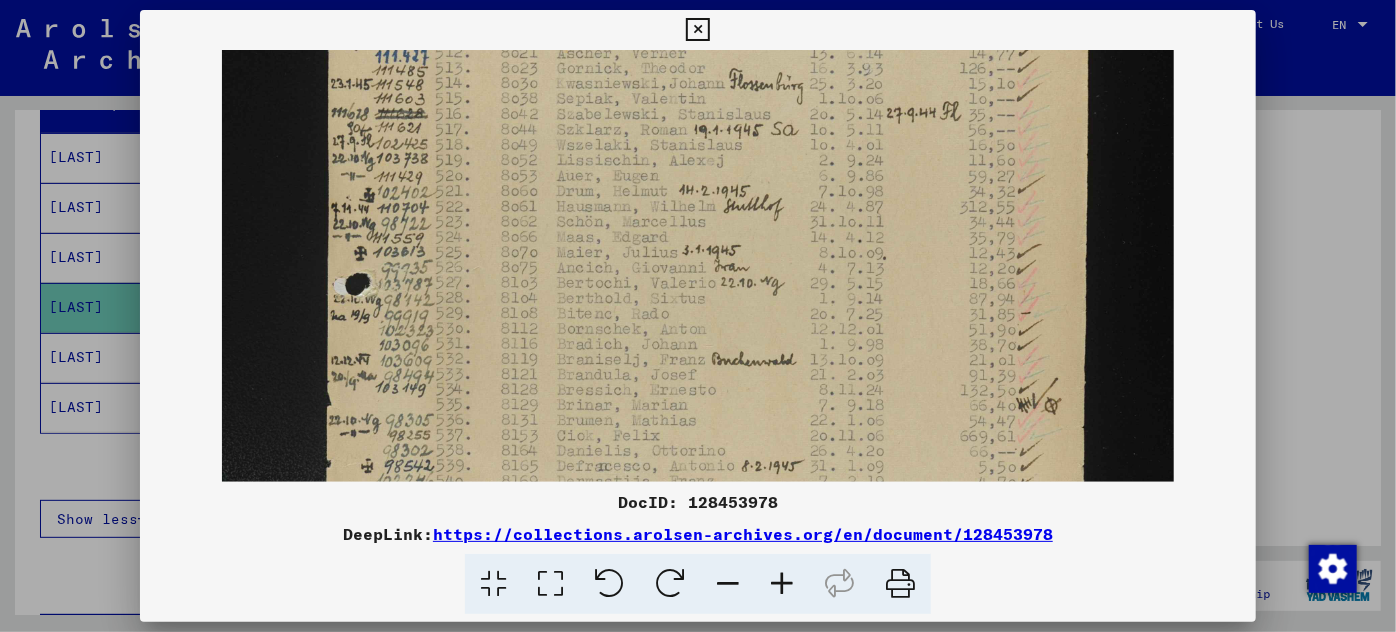 drag, startPoint x: 542, startPoint y: 423, endPoint x: 532, endPoint y: 164, distance: 259.193 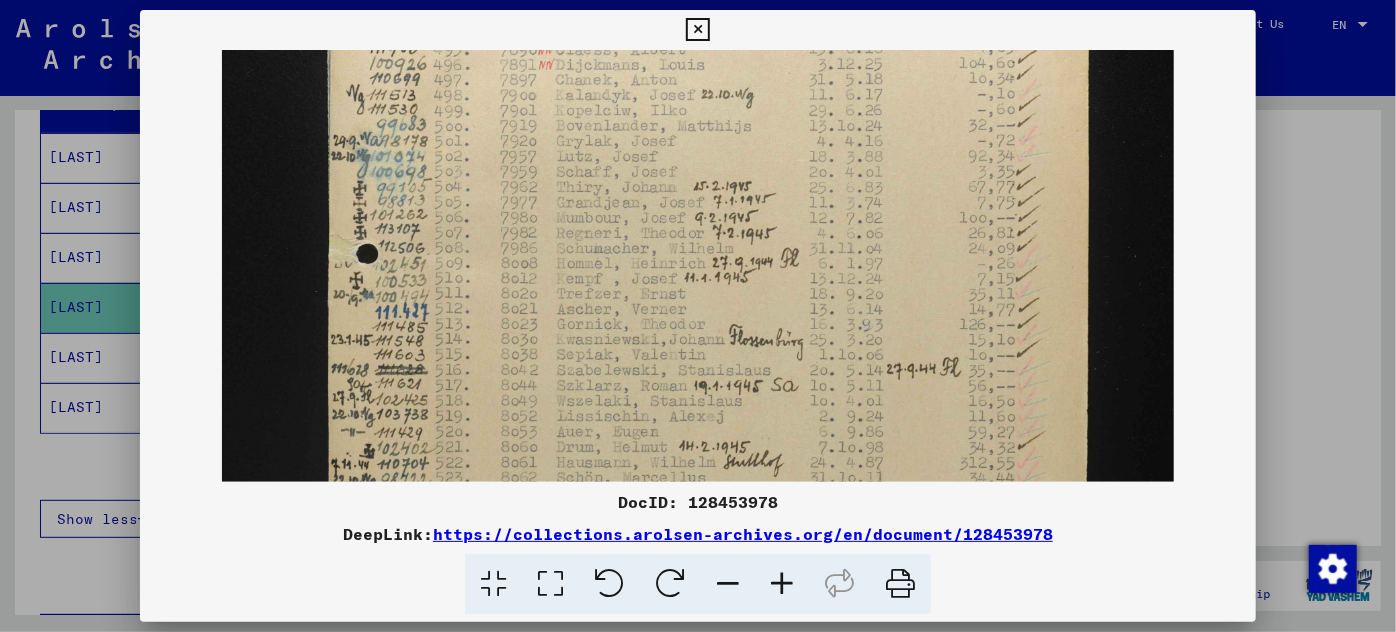 scroll, scrollTop: 71, scrollLeft: 0, axis: vertical 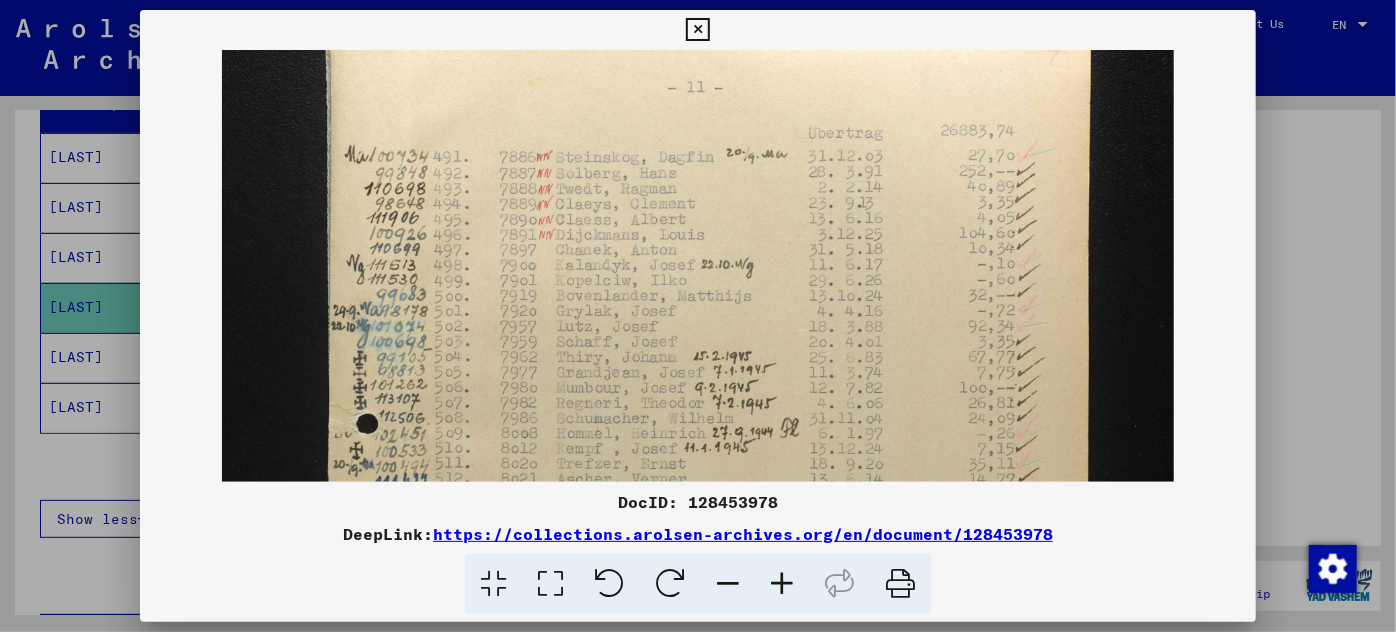 drag, startPoint x: 624, startPoint y: 145, endPoint x: 594, endPoint y: 557, distance: 413.0908 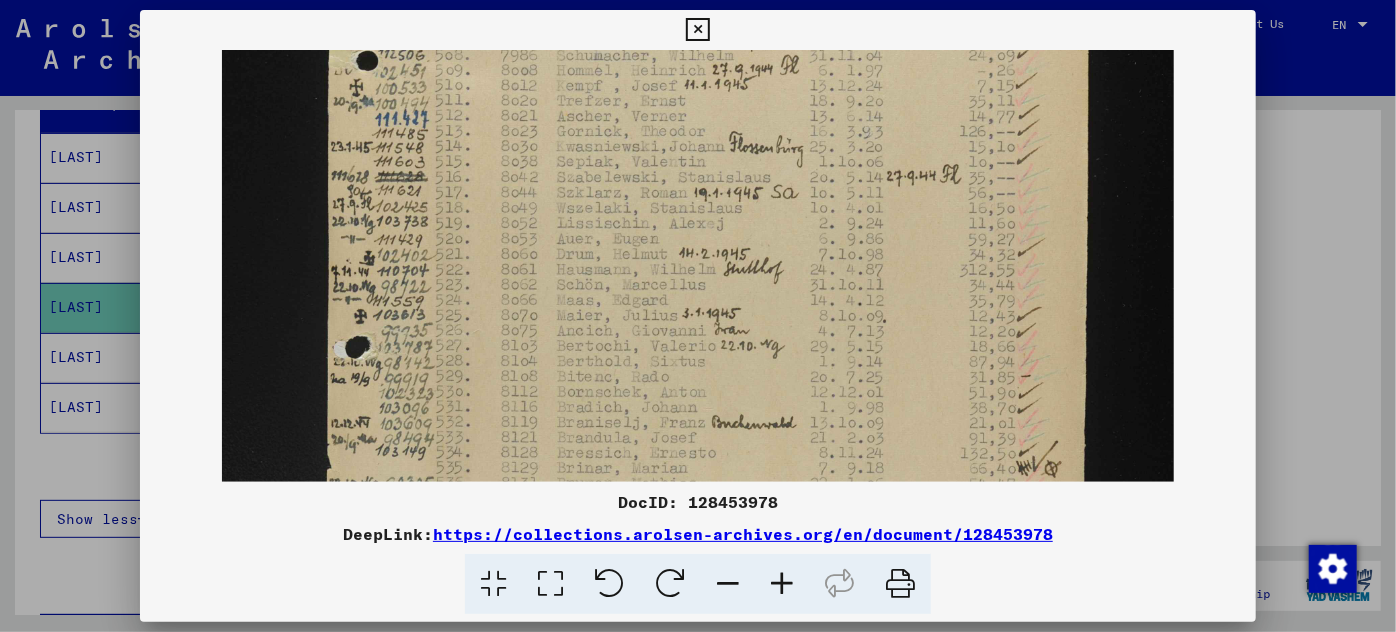 drag, startPoint x: 619, startPoint y: 434, endPoint x: 652, endPoint y: 40, distance: 395.37958 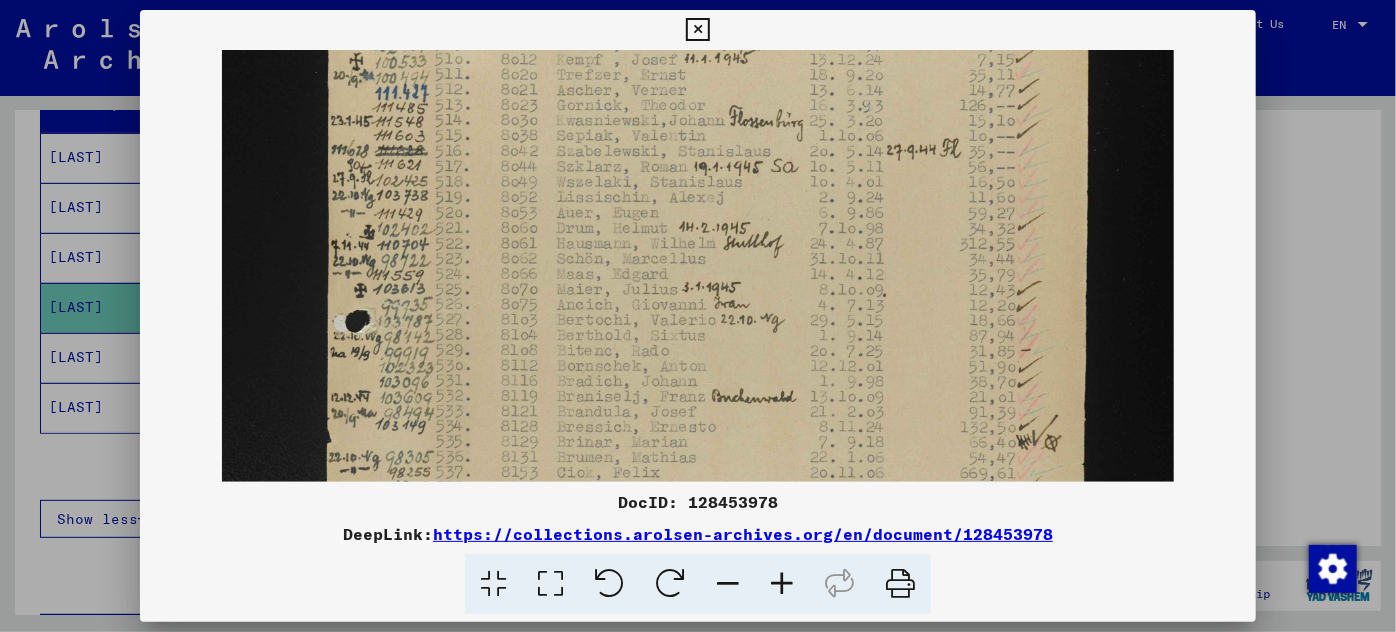 click at bounding box center [698, 316] 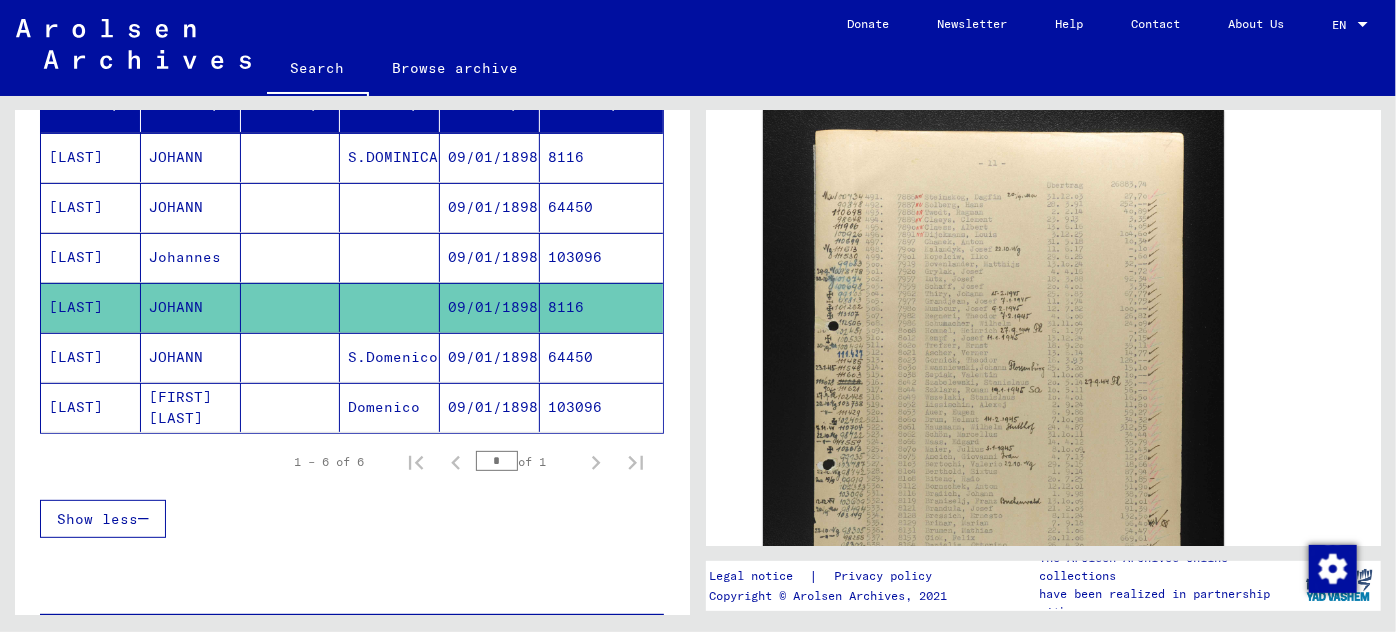 click on "09/01/1898" at bounding box center [490, 407] 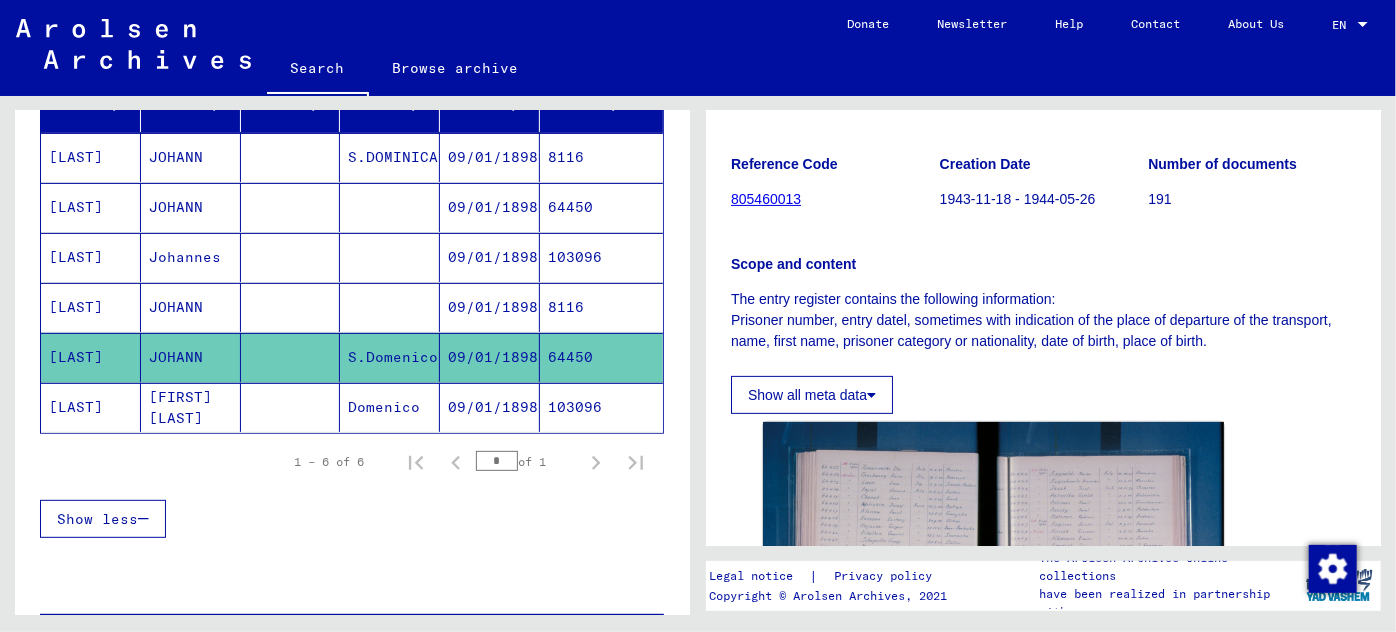 scroll, scrollTop: 363, scrollLeft: 0, axis: vertical 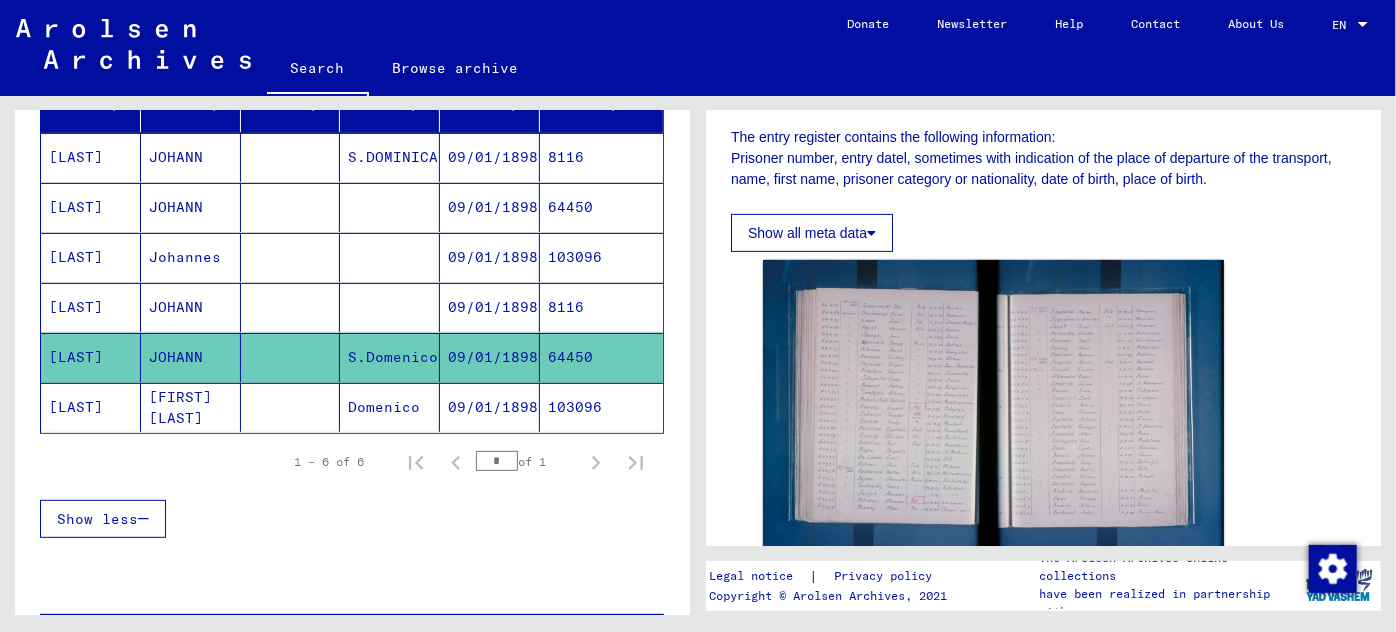 click on "09/01/1898" 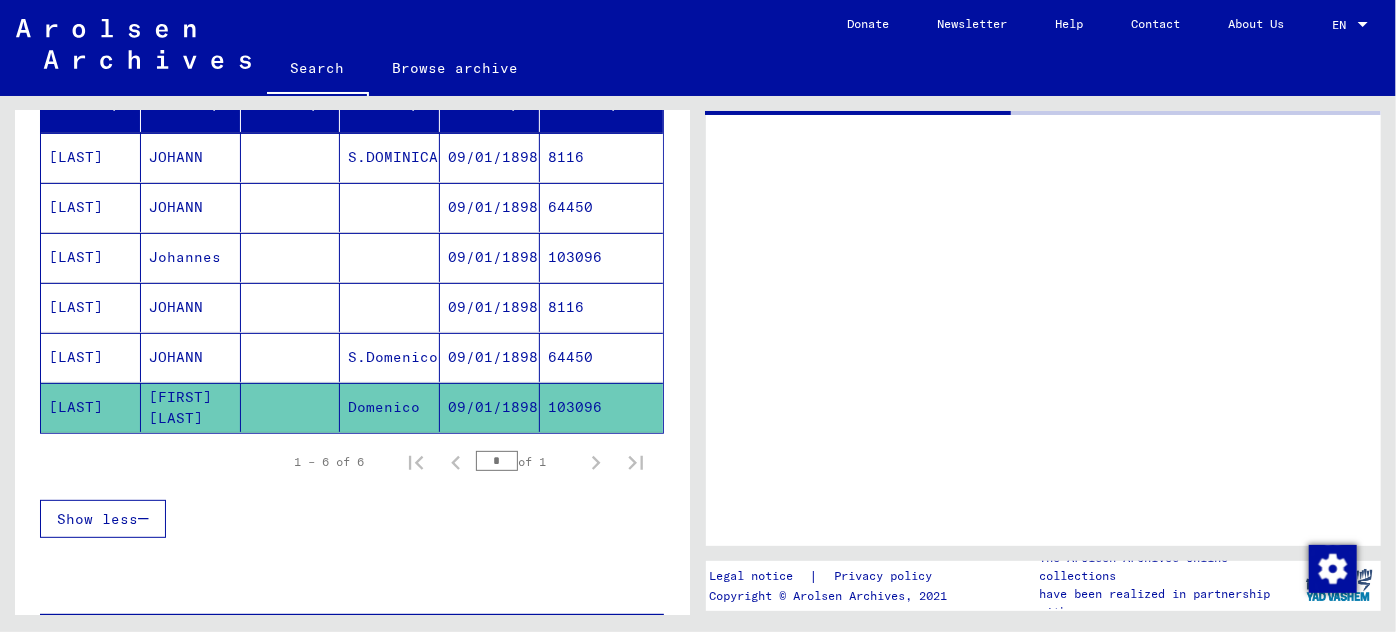 scroll, scrollTop: 0, scrollLeft: 0, axis: both 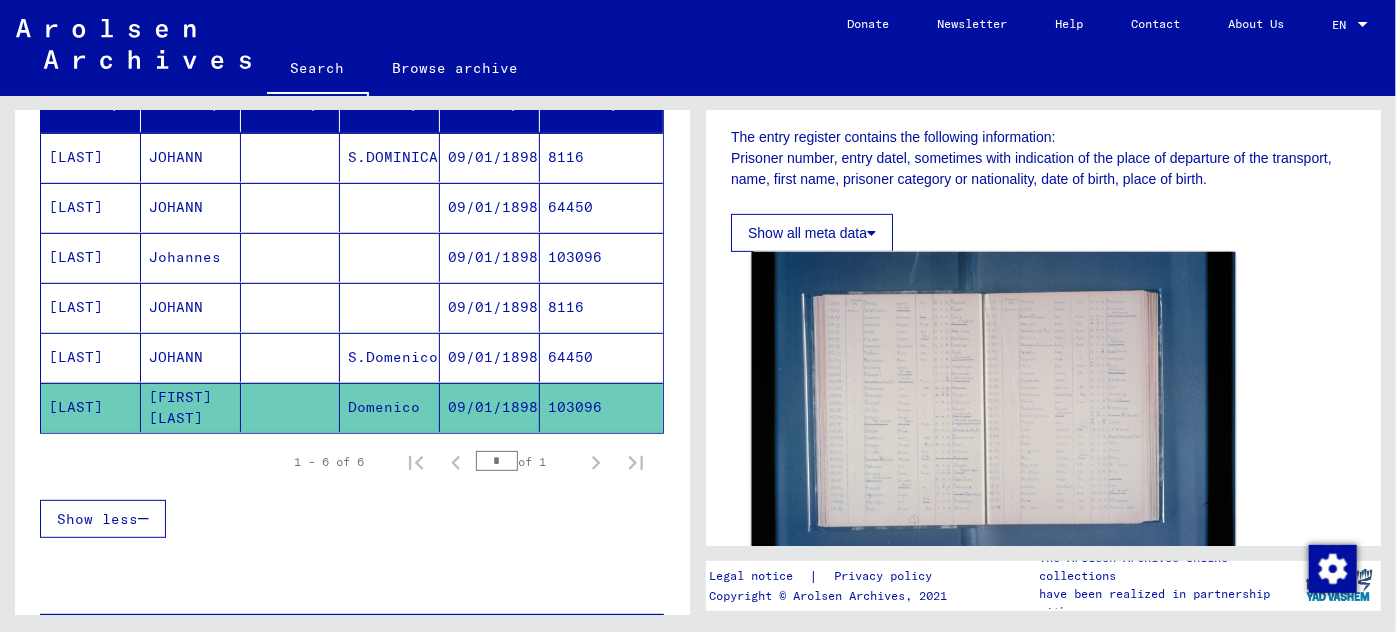 click 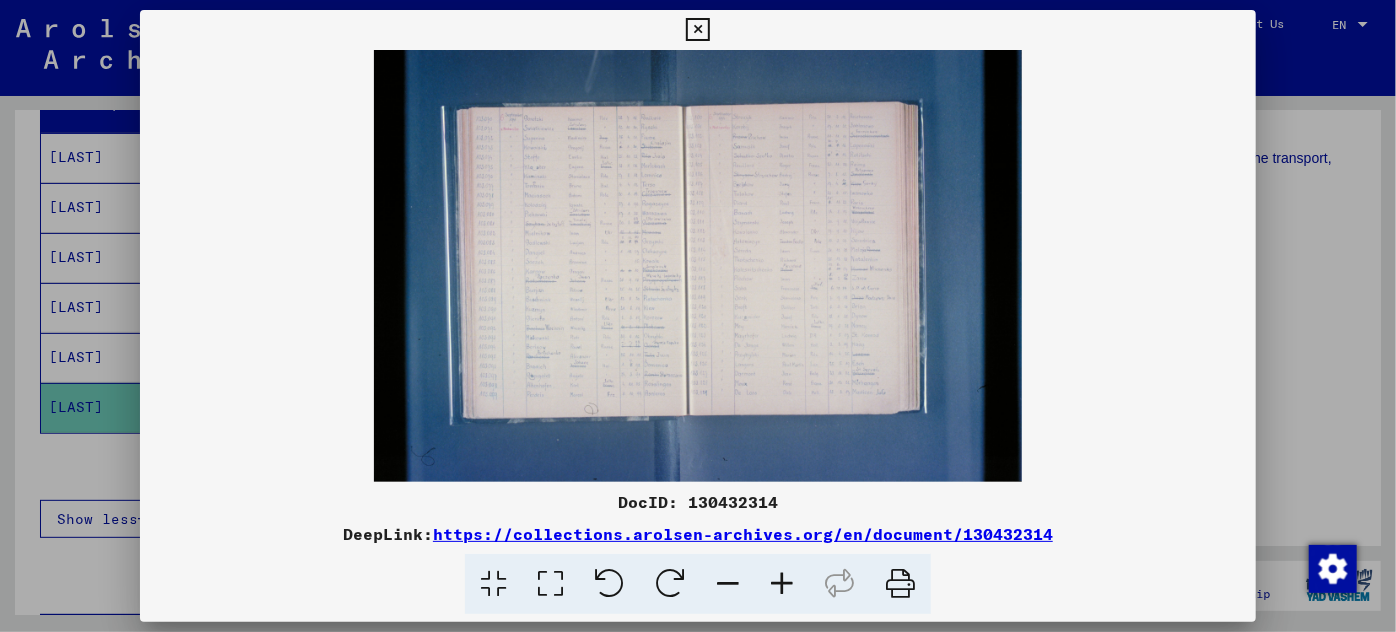 click at bounding box center (782, 584) 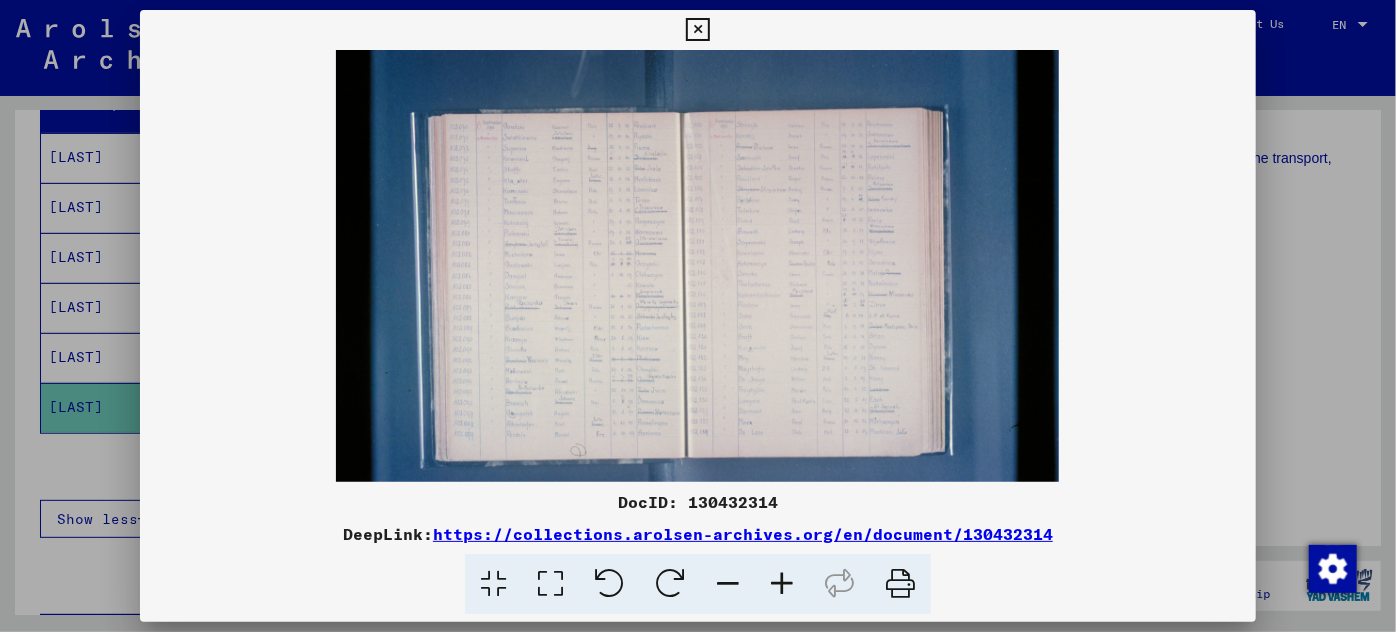 click at bounding box center (782, 584) 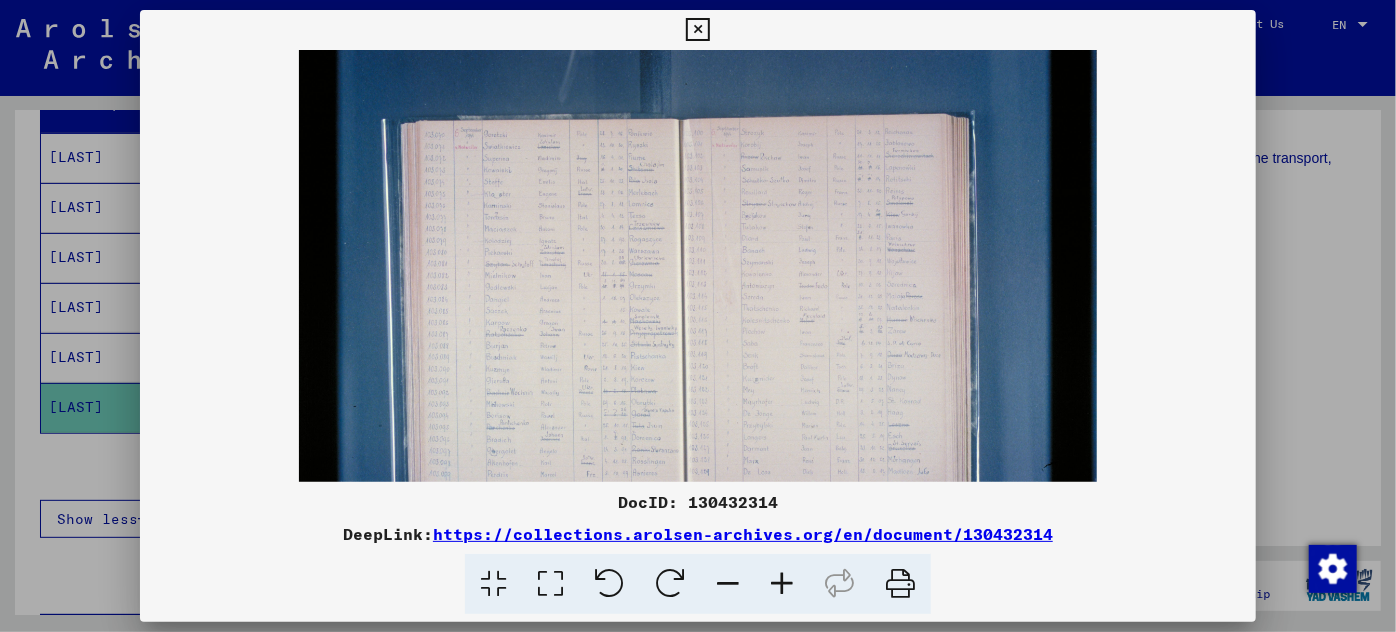 click at bounding box center [782, 584] 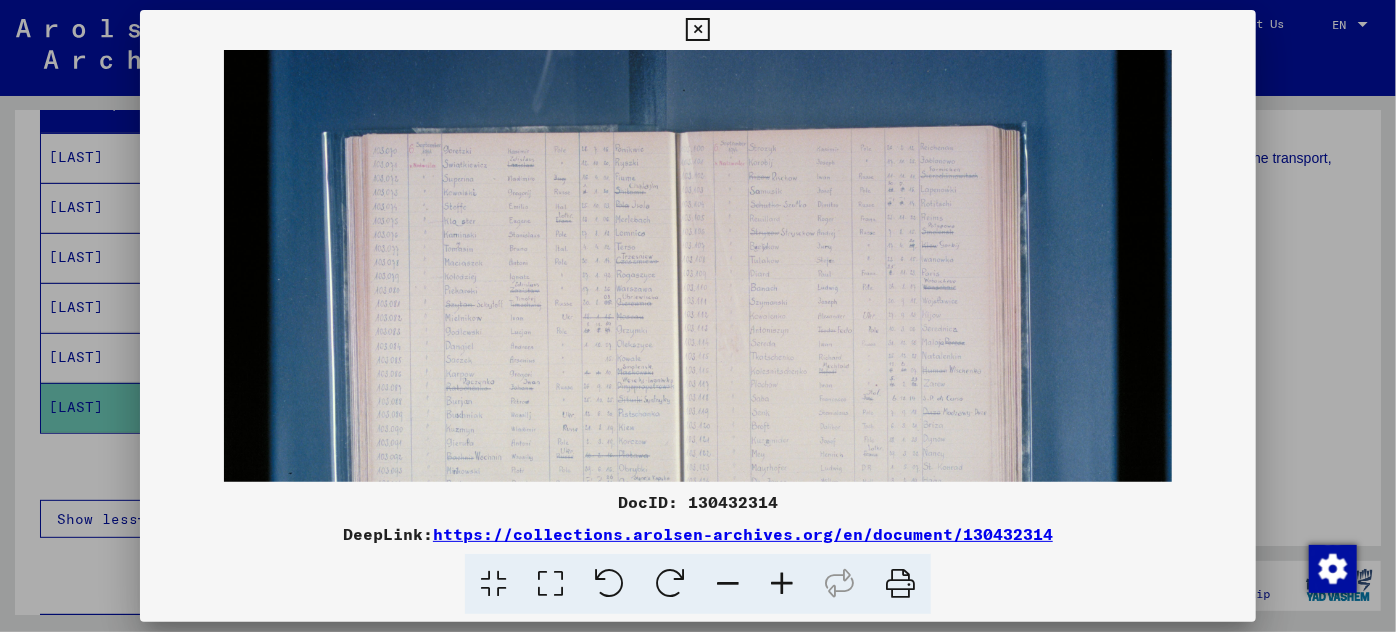 click at bounding box center [782, 584] 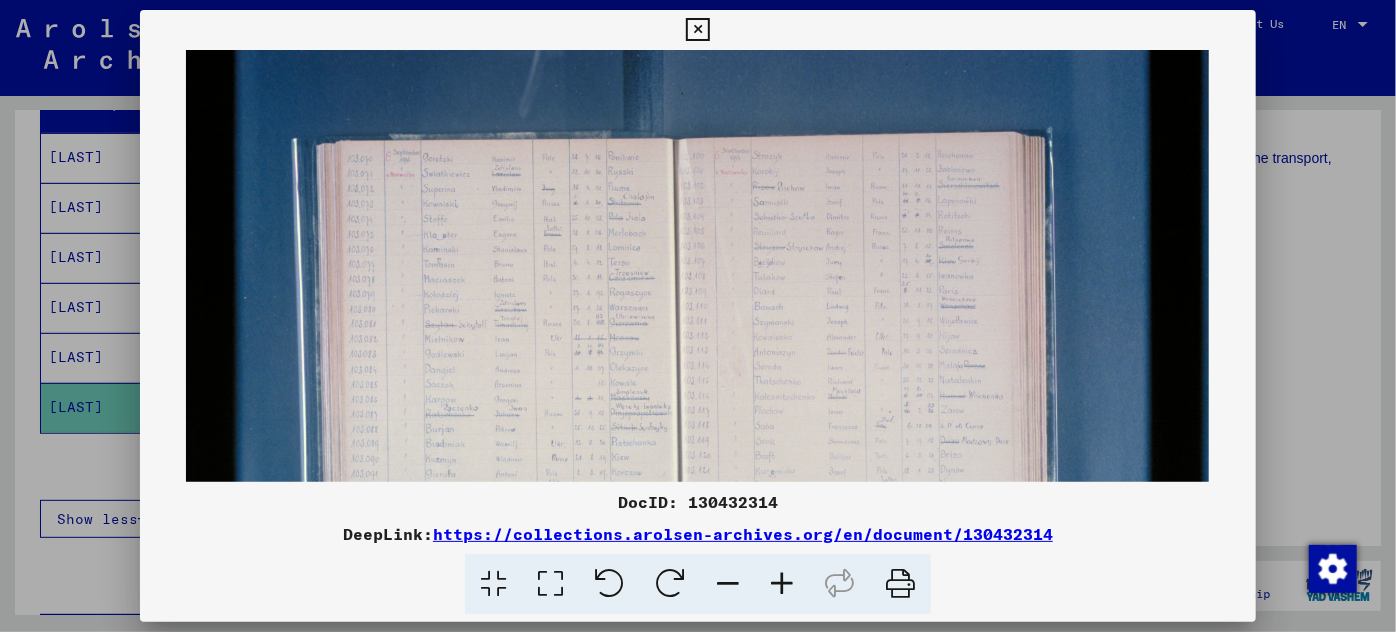 click at bounding box center (782, 584) 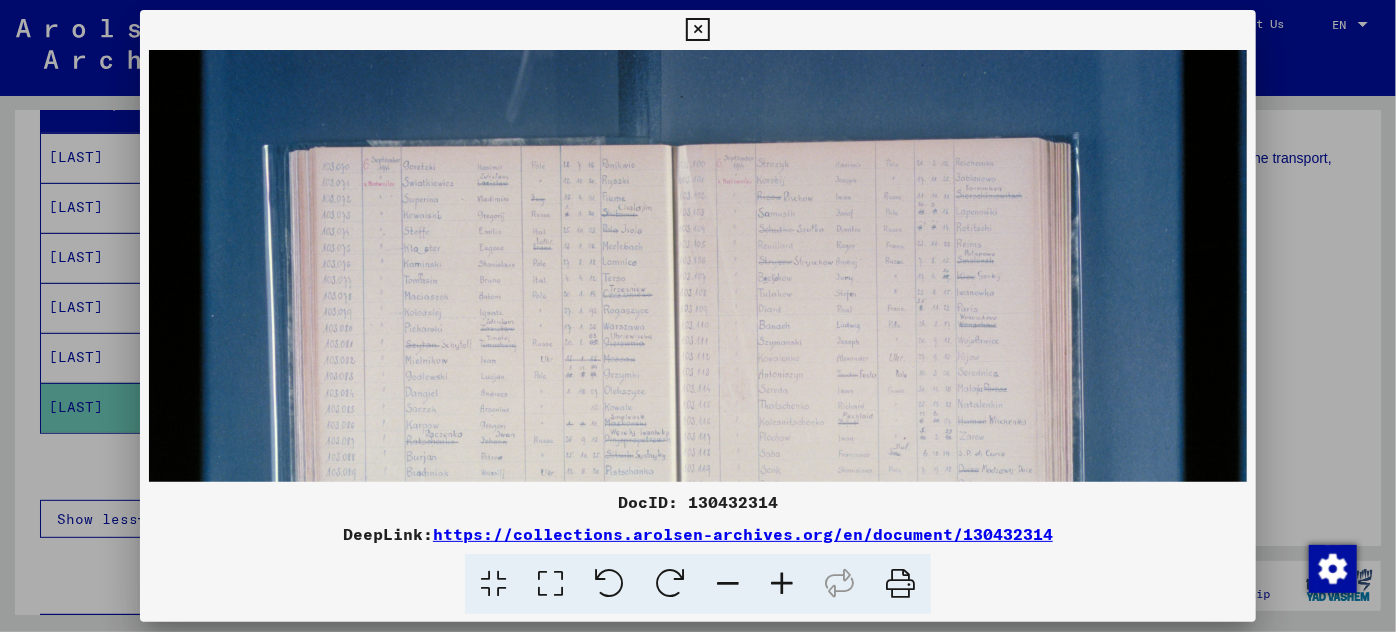 click at bounding box center [782, 584] 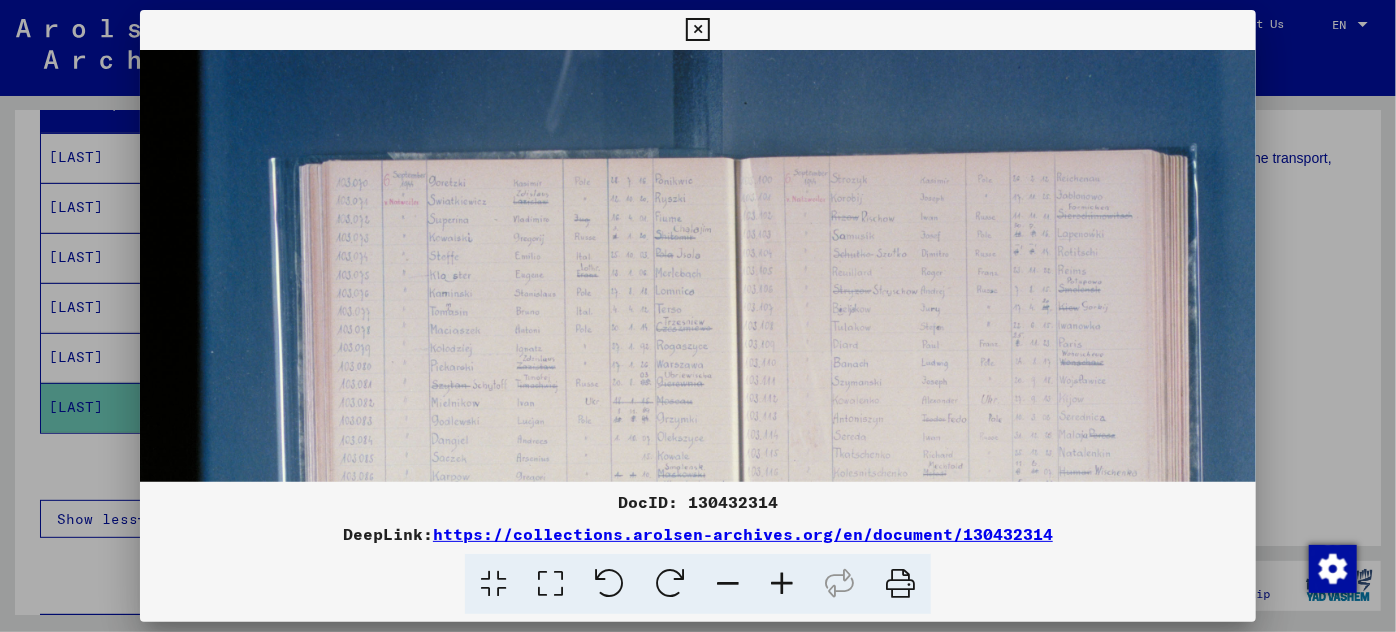 click at bounding box center [782, 584] 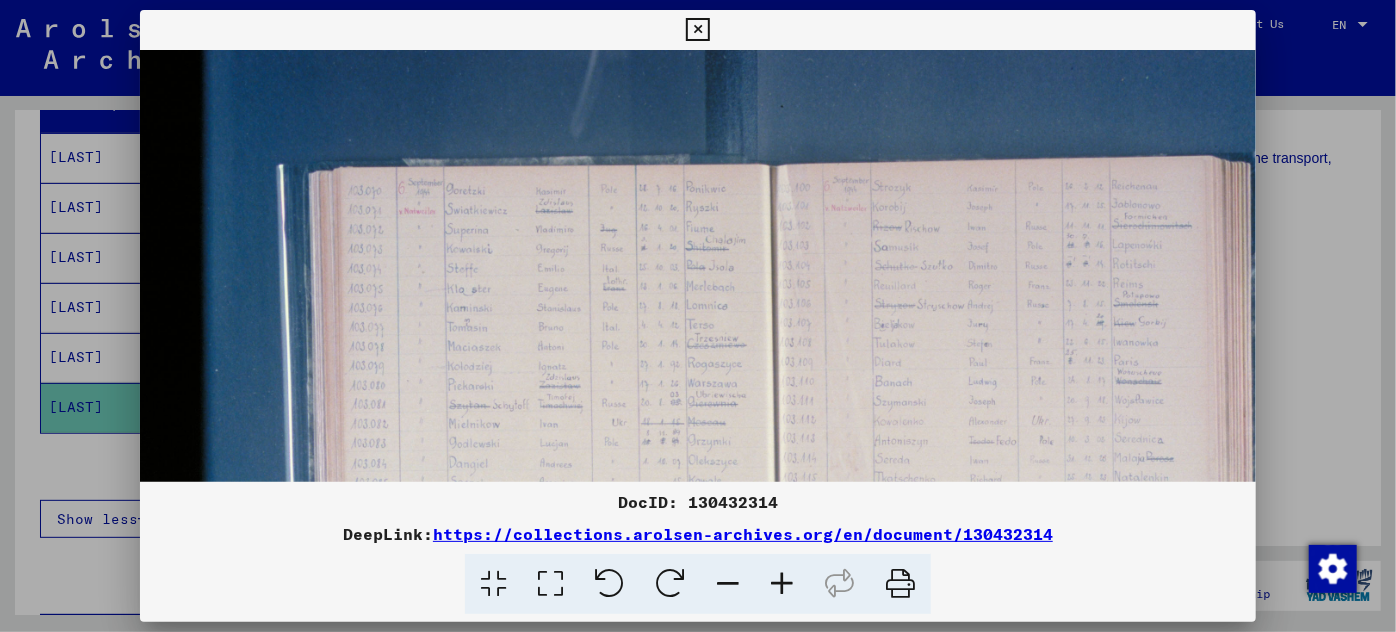 click at bounding box center (782, 584) 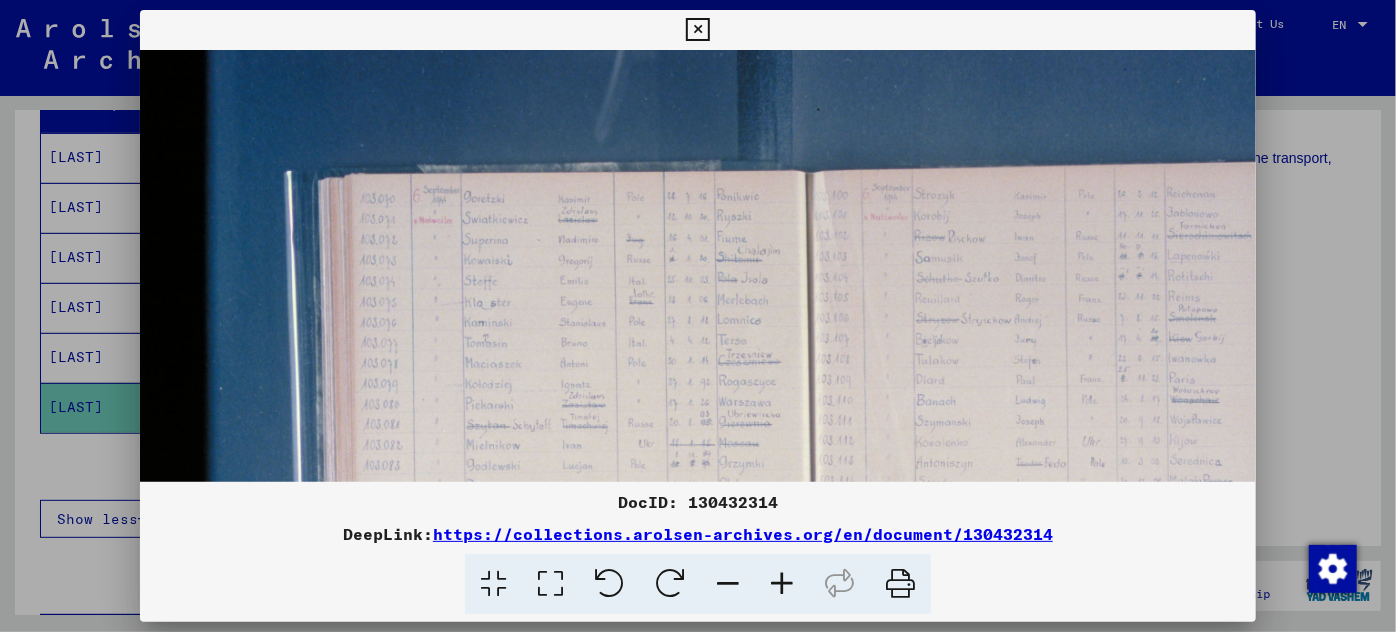 click at bounding box center (782, 584) 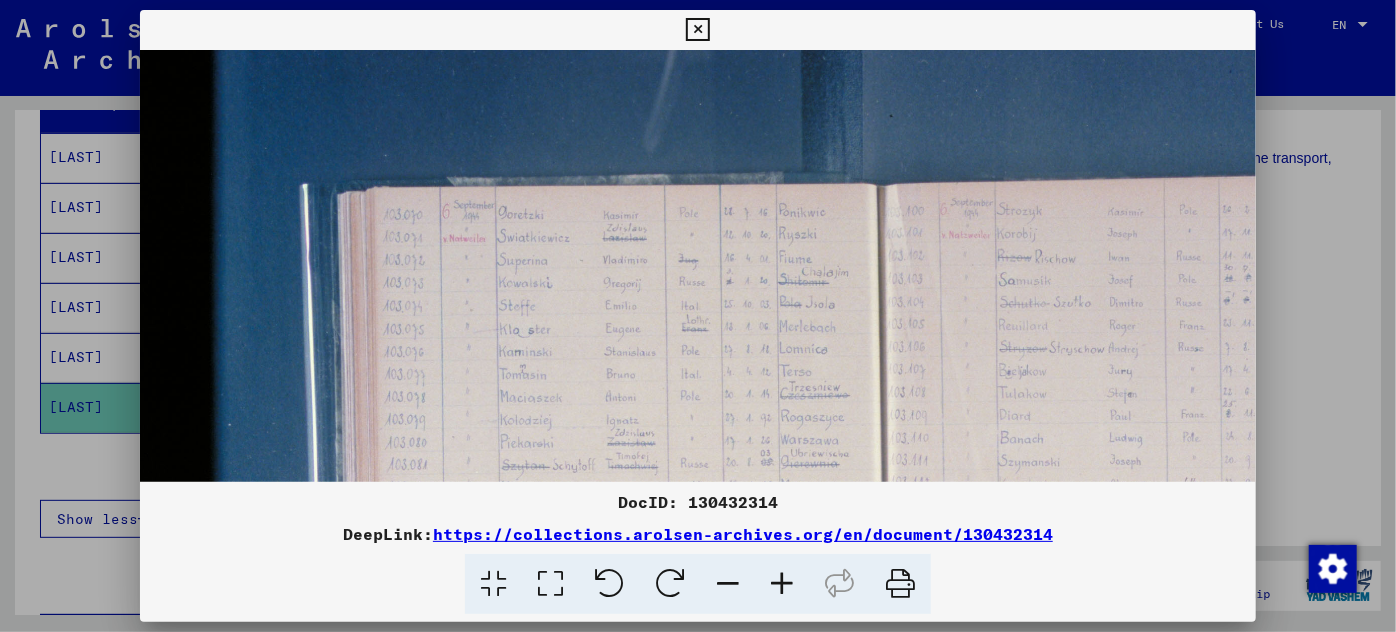 click at bounding box center [782, 584] 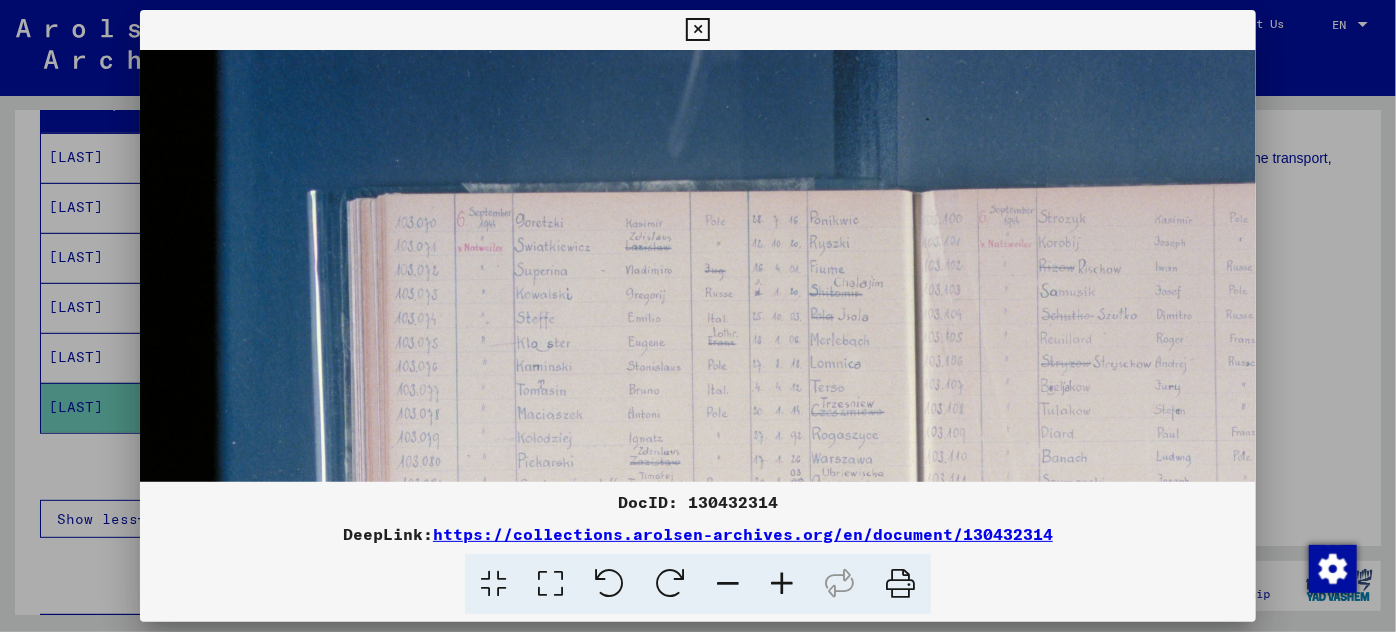 click at bounding box center [782, 584] 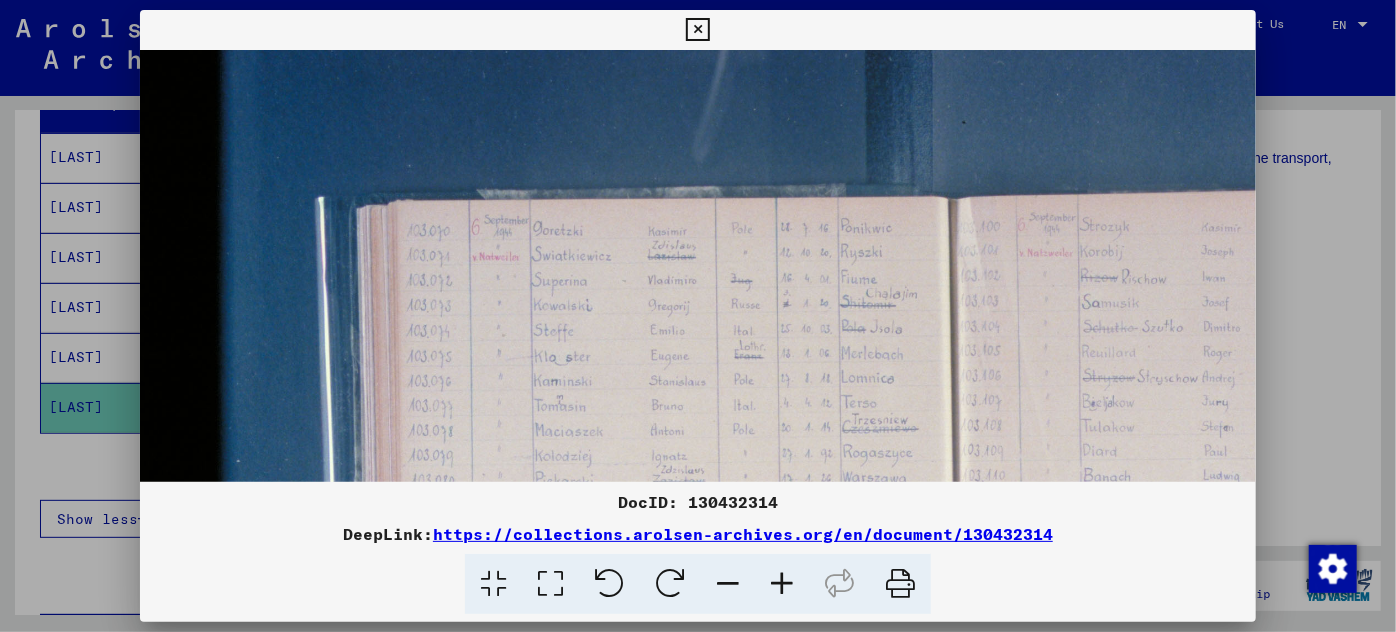 click at bounding box center (782, 584) 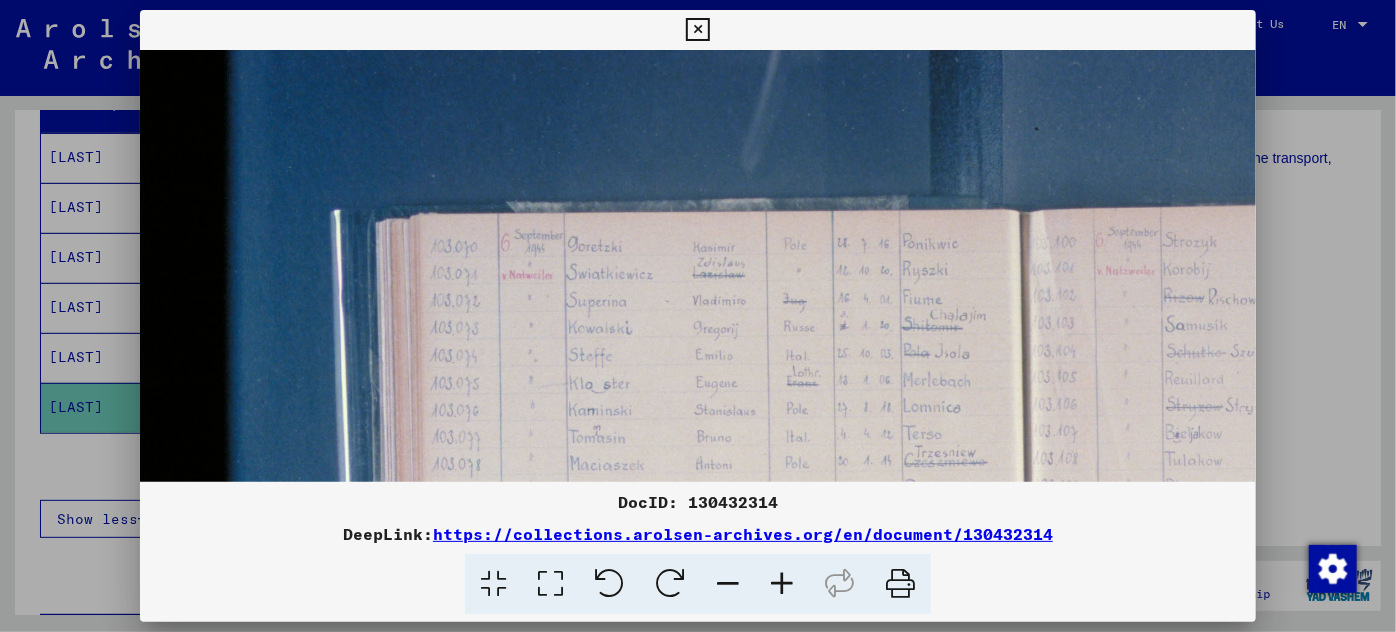 click at bounding box center (782, 584) 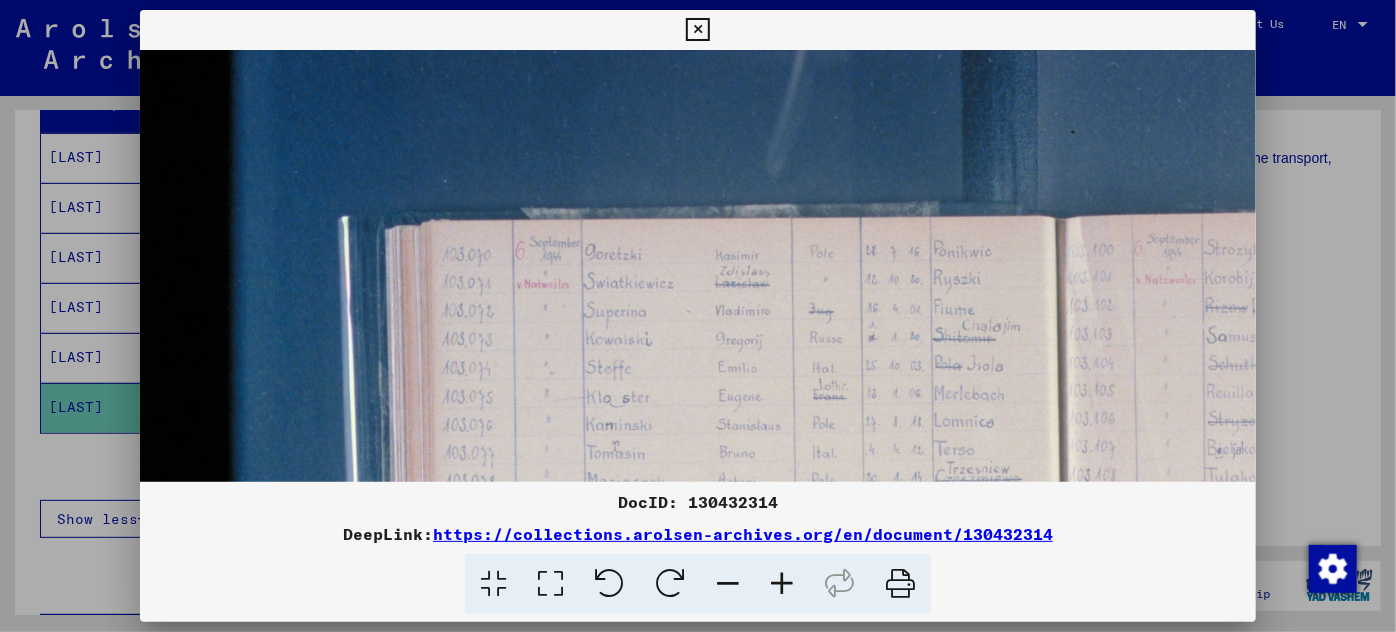 click at bounding box center (782, 584) 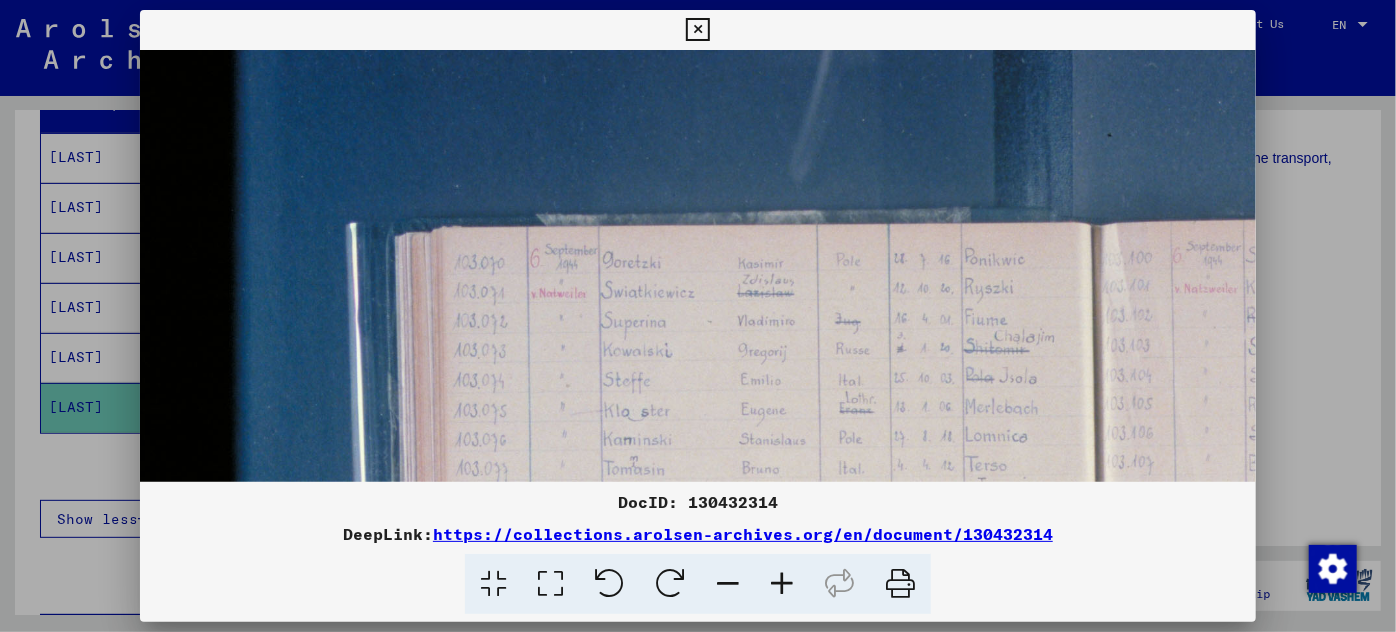 click at bounding box center (782, 584) 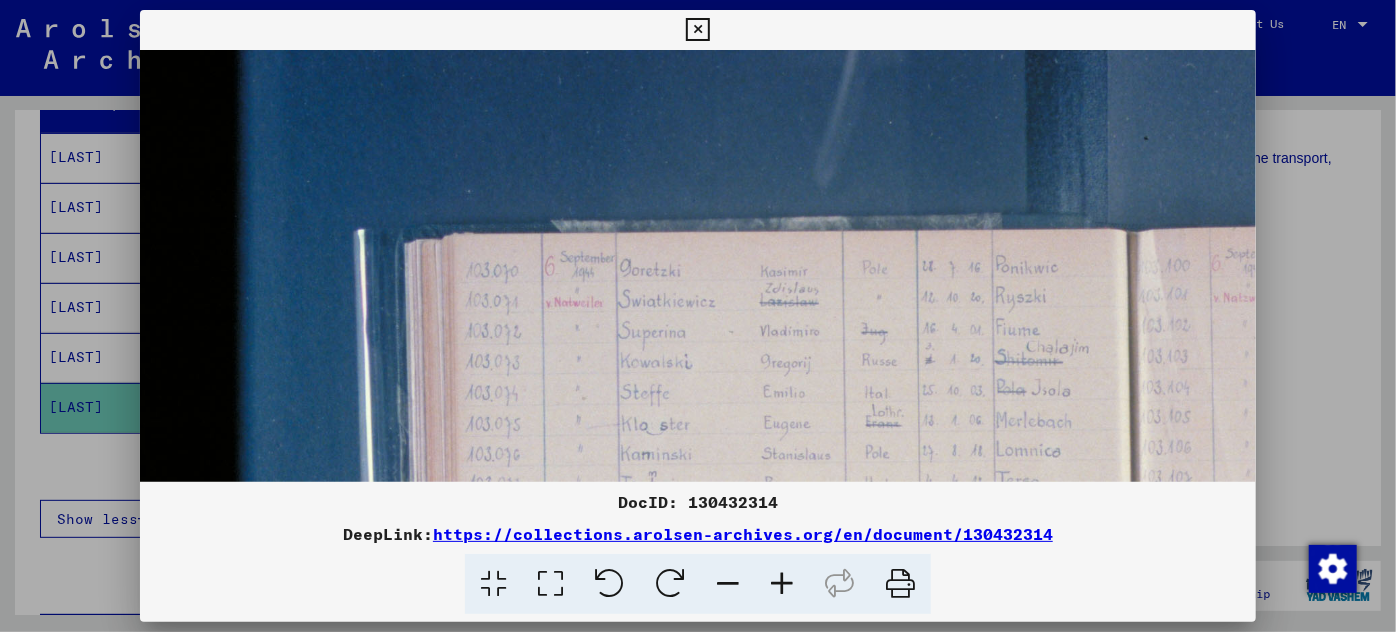 click at bounding box center (782, 584) 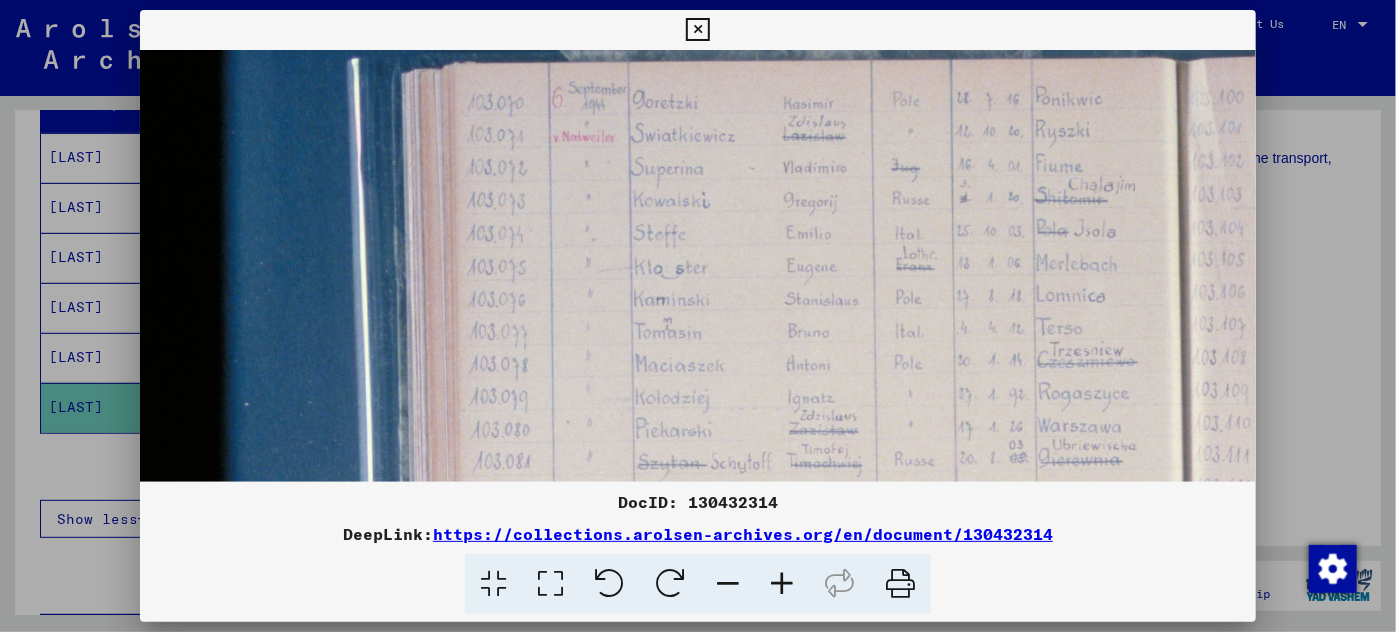 drag, startPoint x: 863, startPoint y: 399, endPoint x: 839, endPoint y: 215, distance: 185.55861 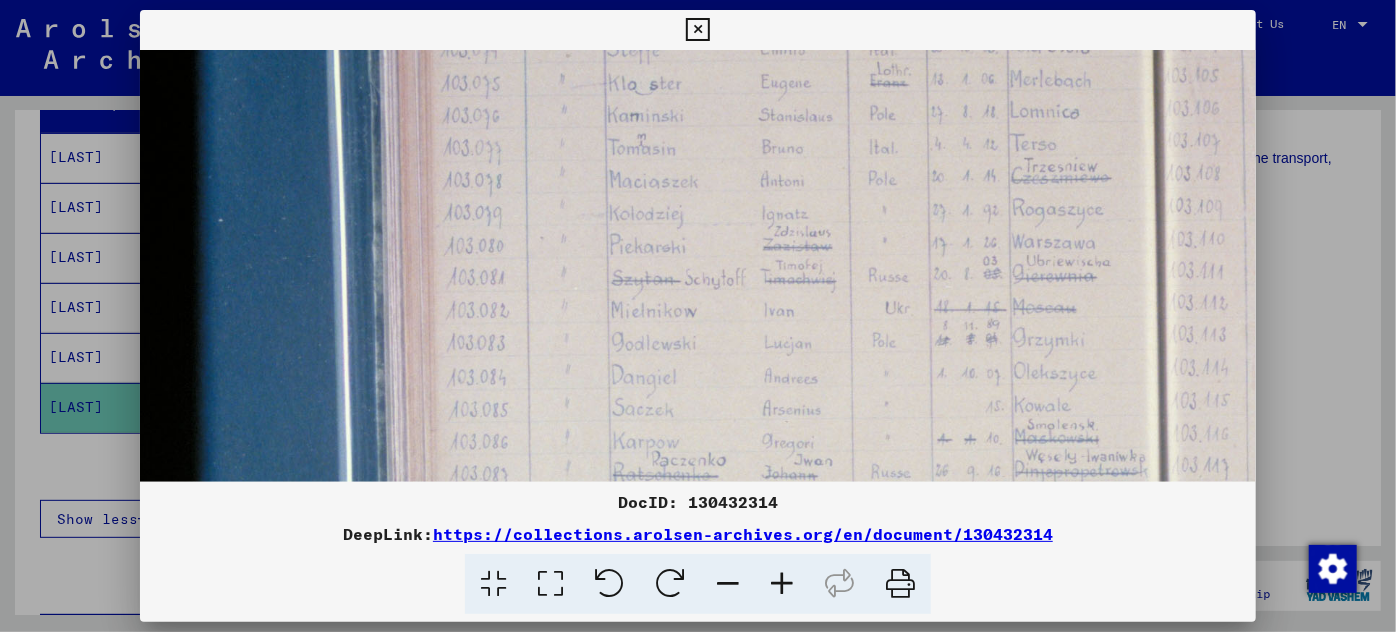 scroll, scrollTop: 375, scrollLeft: 48, axis: both 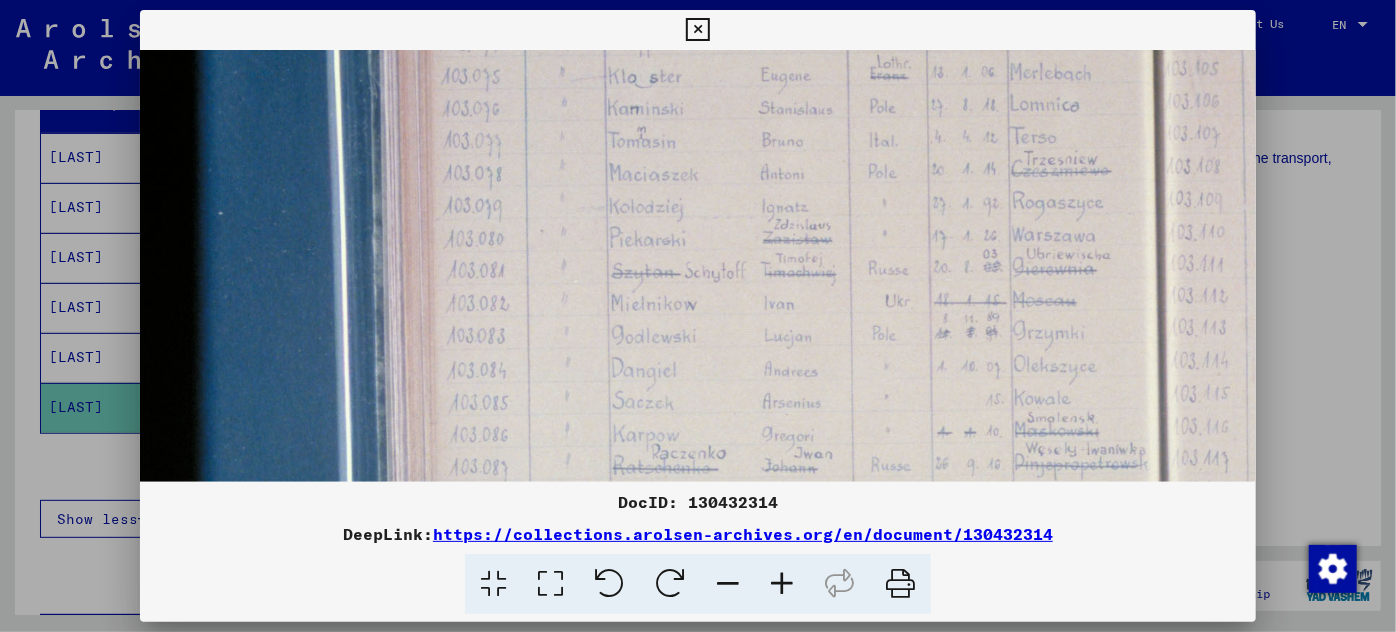 drag, startPoint x: 880, startPoint y: 375, endPoint x: 853, endPoint y: 183, distance: 193.88914 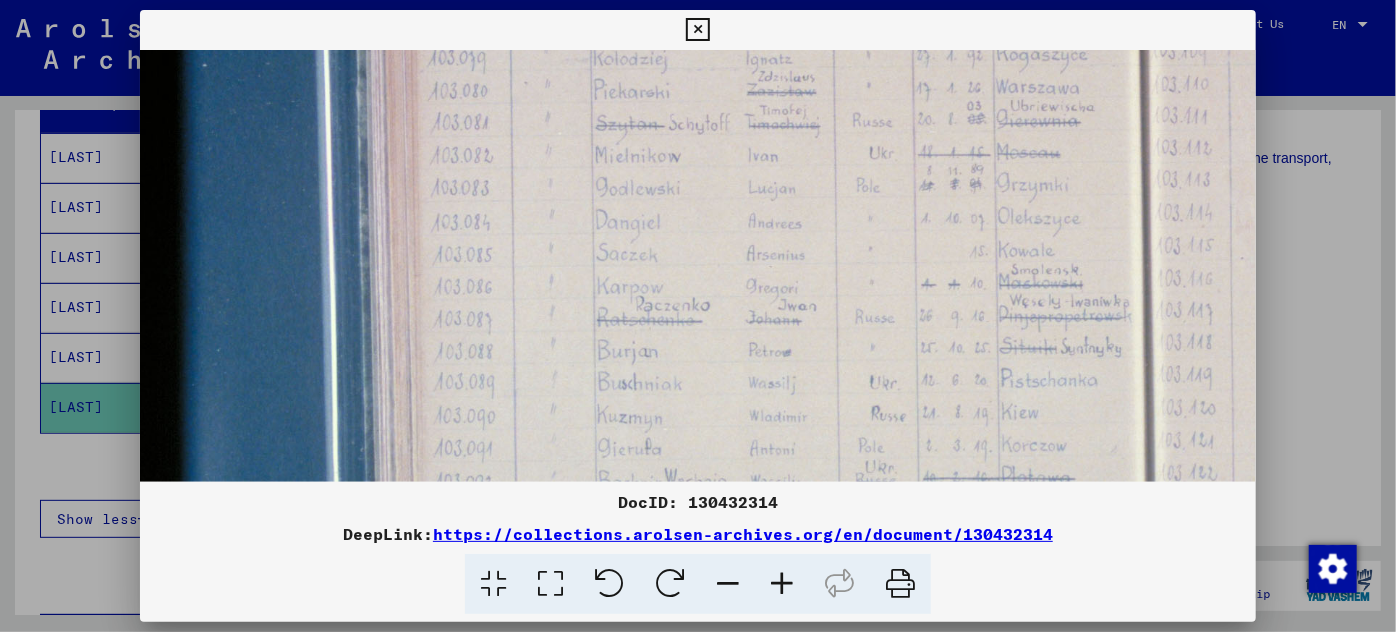 scroll, scrollTop: 542, scrollLeft: 69, axis: both 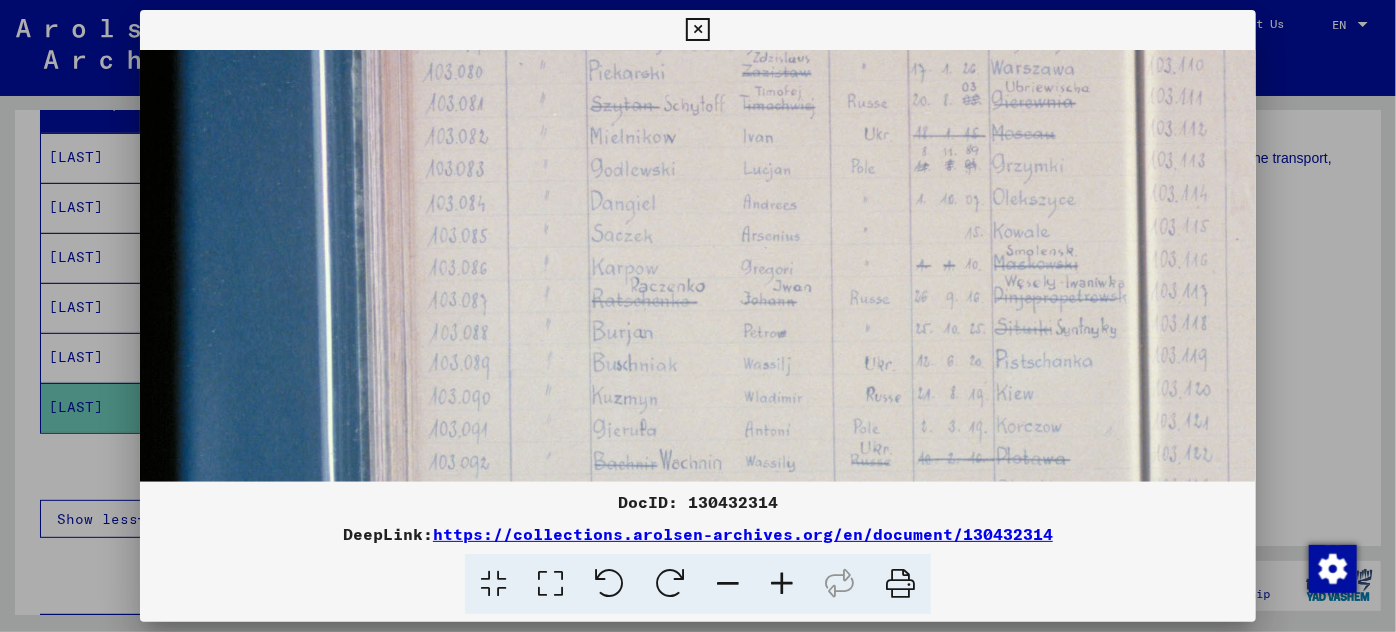drag, startPoint x: 889, startPoint y: 282, endPoint x: 866, endPoint y: 153, distance: 131.03435 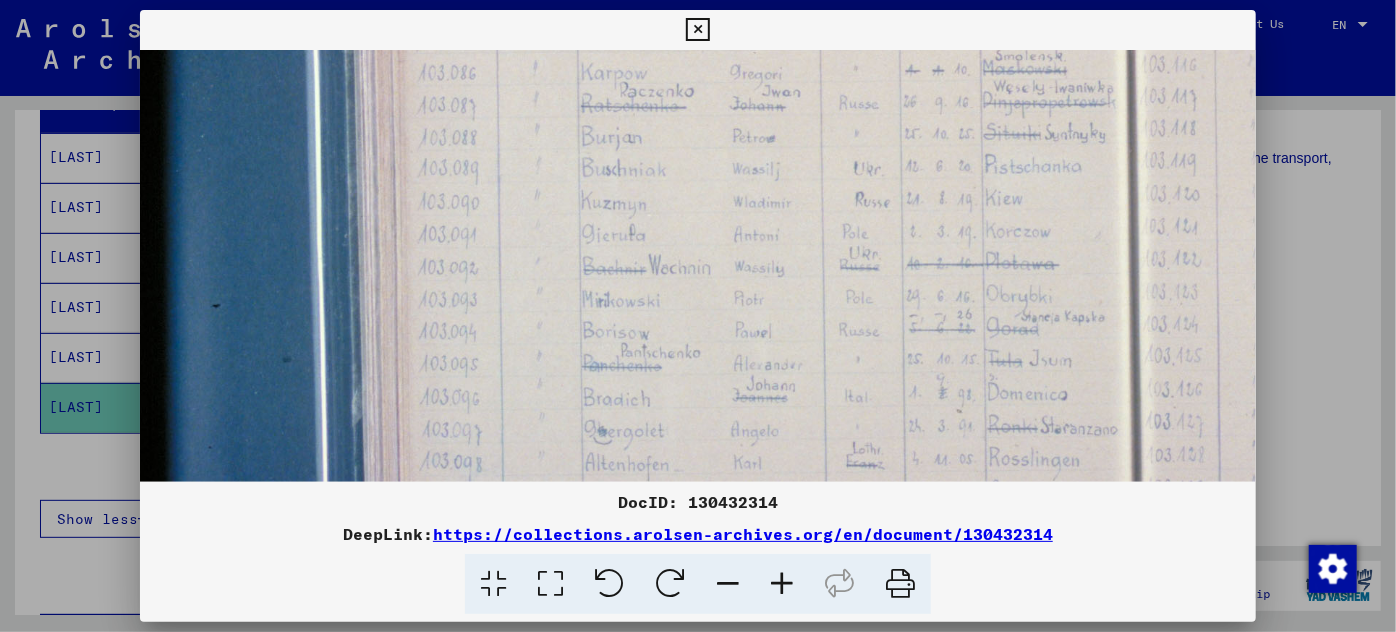 scroll, scrollTop: 753, scrollLeft: 81, axis: both 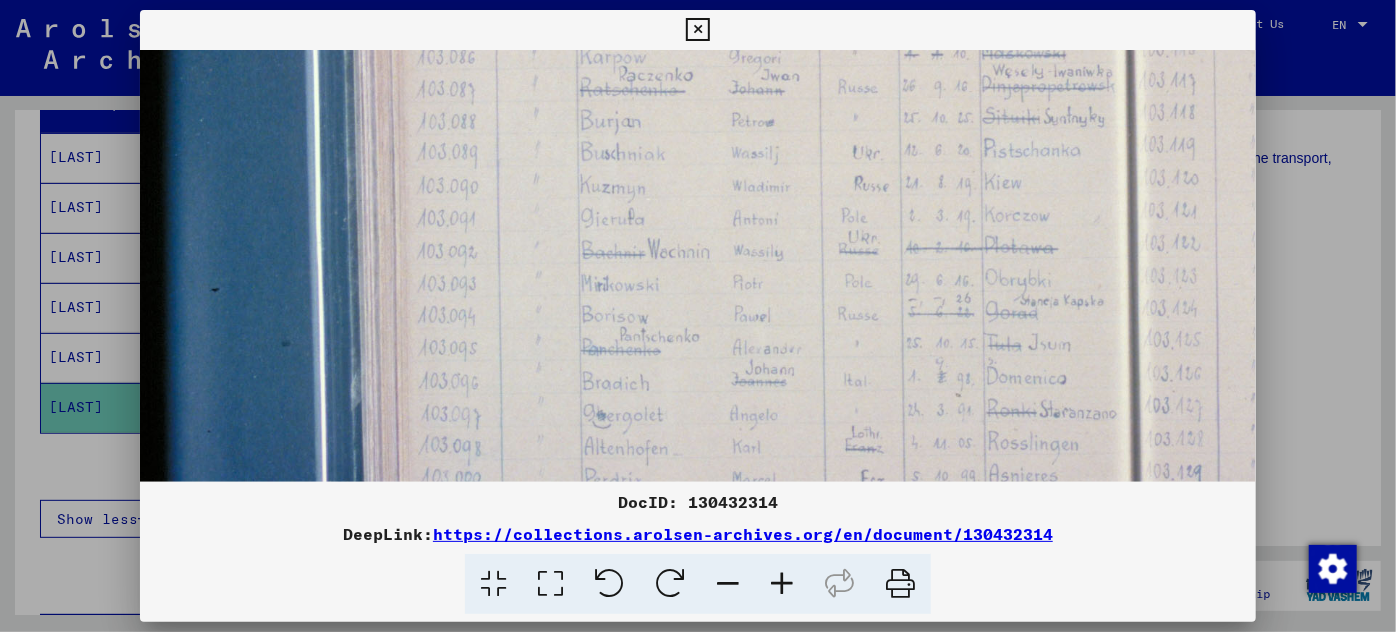 drag, startPoint x: 893, startPoint y: 380, endPoint x: 880, endPoint y: 172, distance: 208.40585 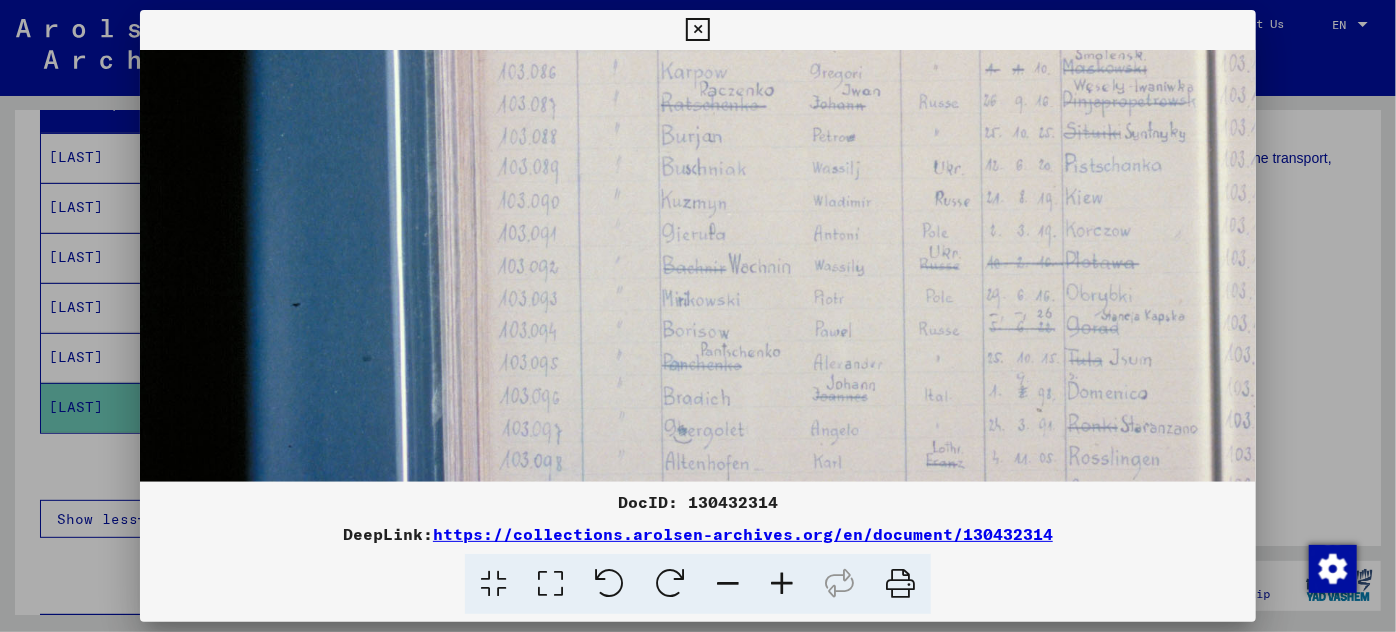 scroll, scrollTop: 742, scrollLeft: 0, axis: vertical 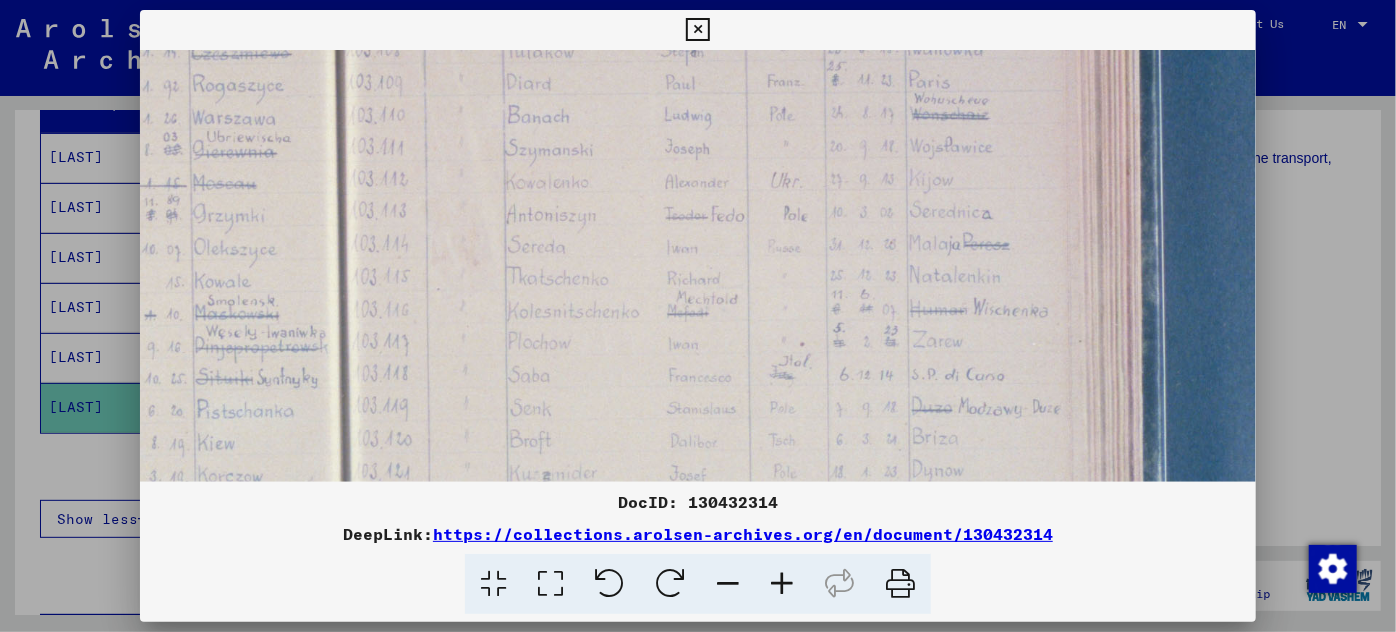 drag, startPoint x: 632, startPoint y: 362, endPoint x: 3, endPoint y: 626, distance: 682.1561 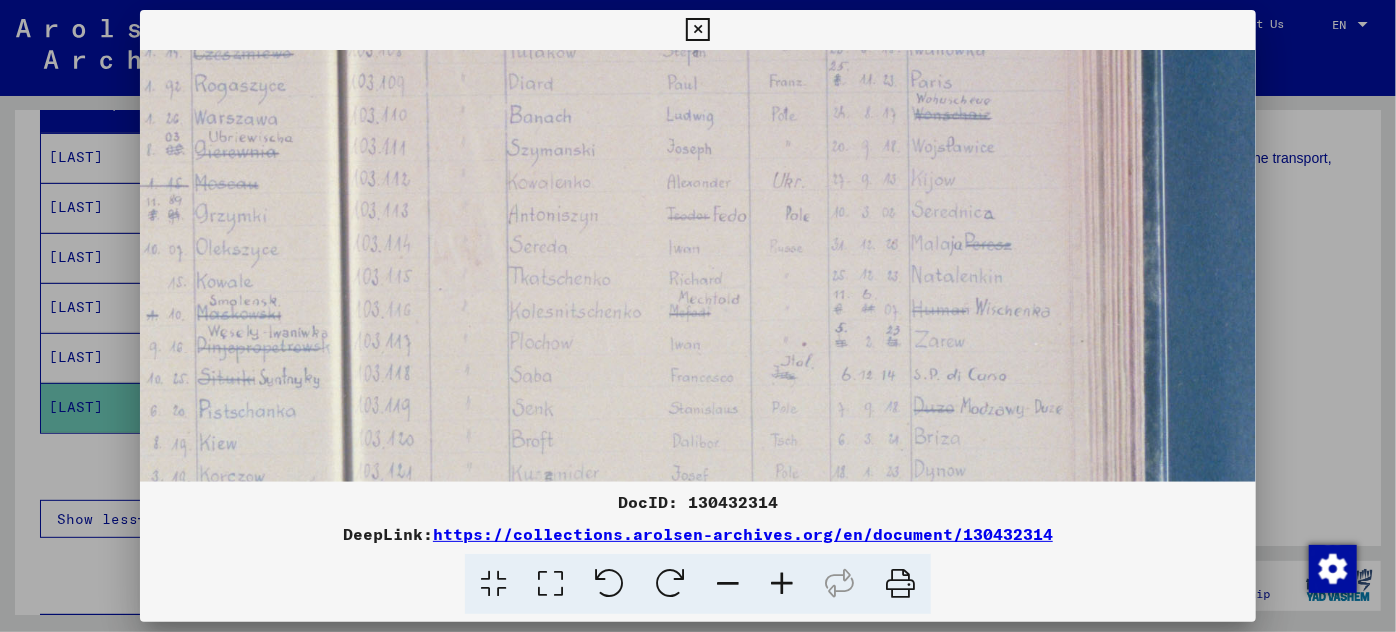 click at bounding box center [385, 299] 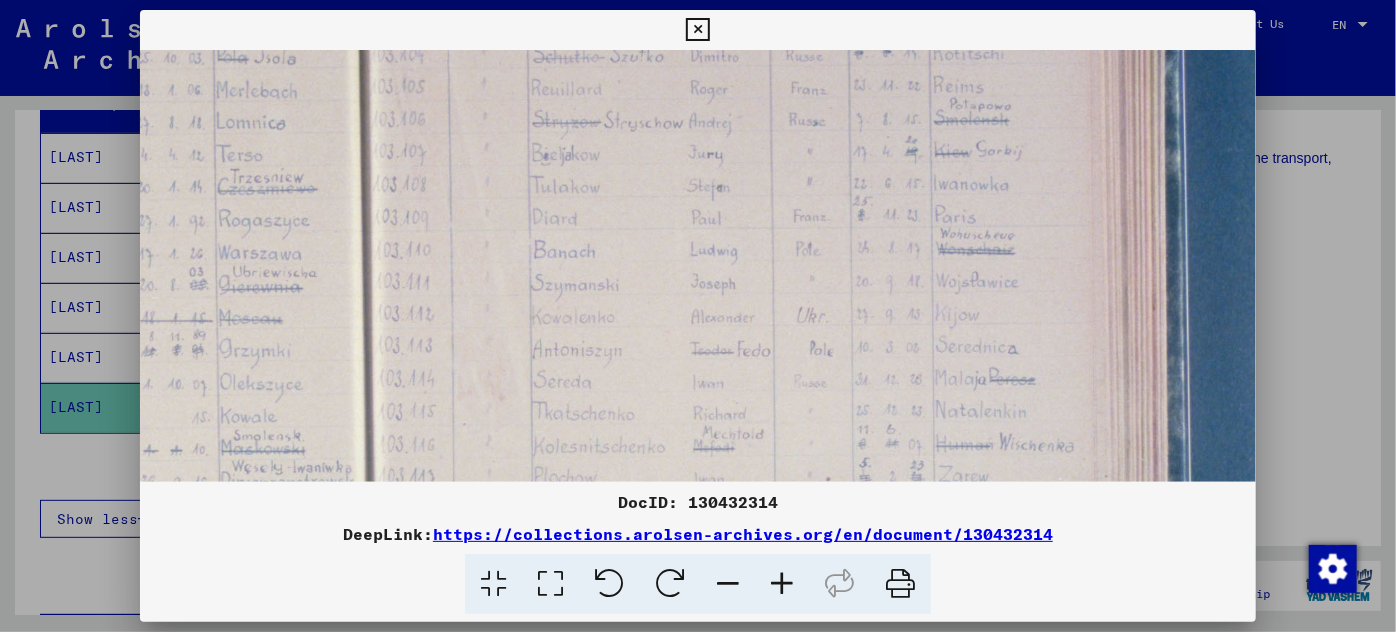 scroll, scrollTop: 372, scrollLeft: 842, axis: both 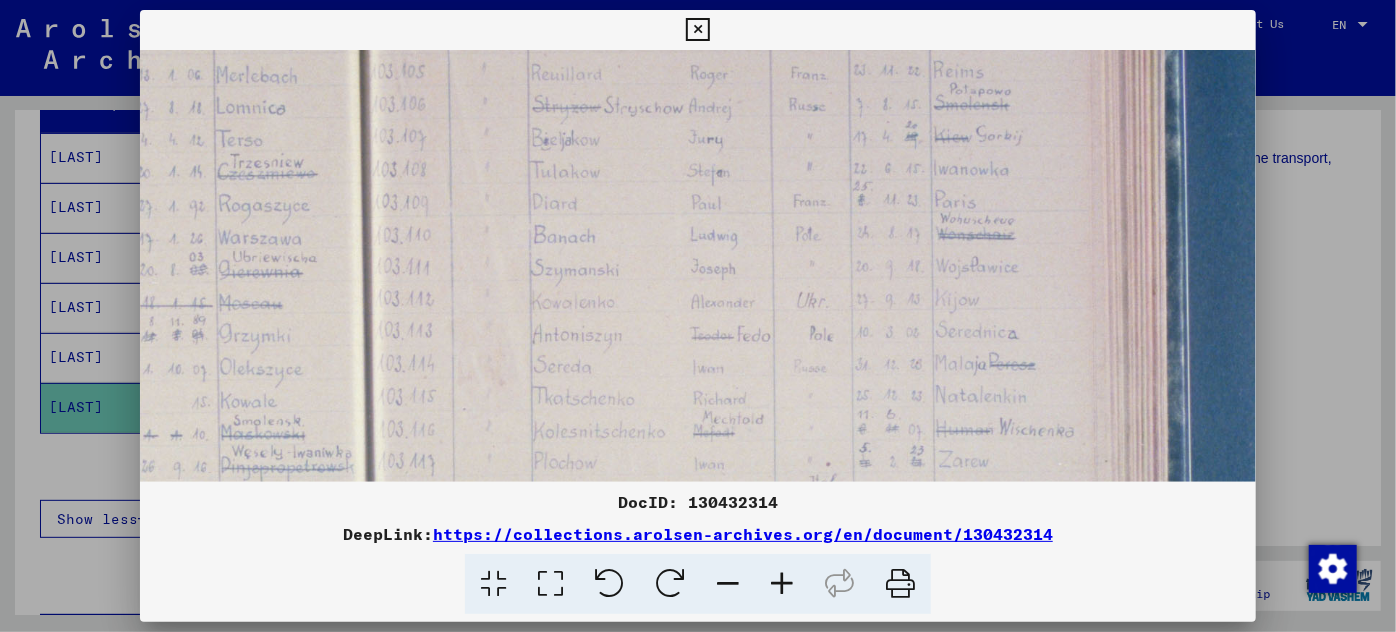 drag, startPoint x: 611, startPoint y: 202, endPoint x: 636, endPoint y: 320, distance: 120.61923 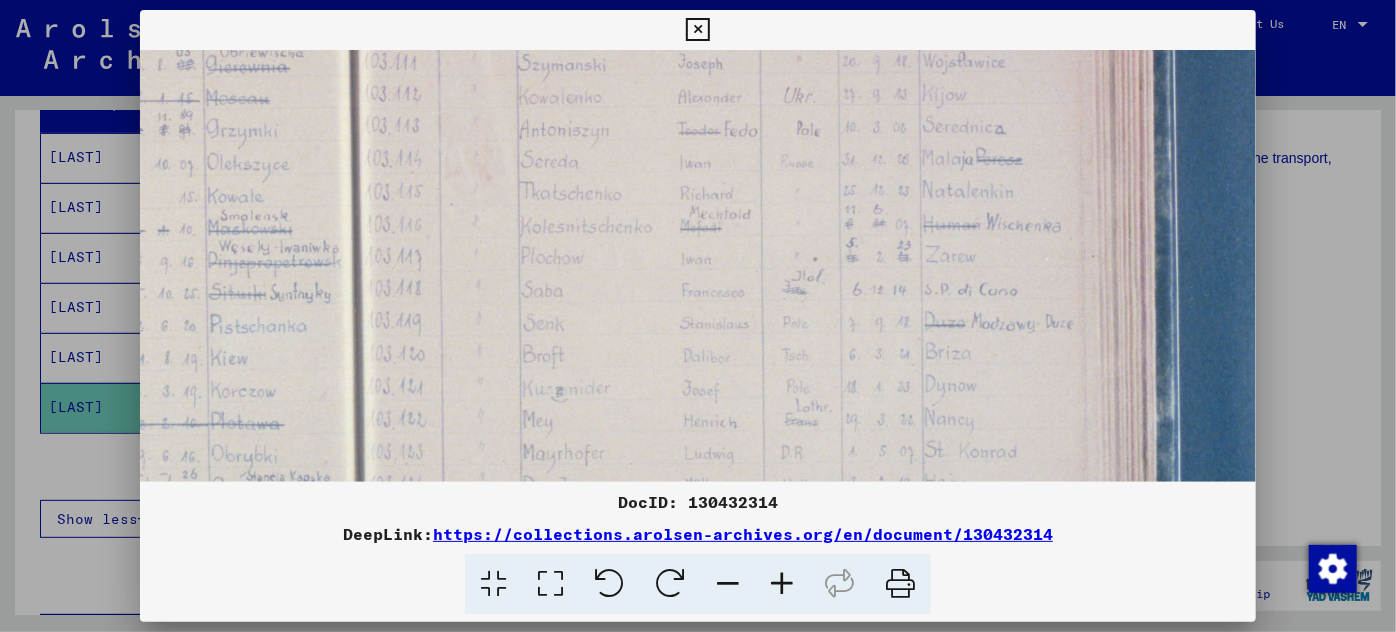 scroll, scrollTop: 578, scrollLeft: 855, axis: both 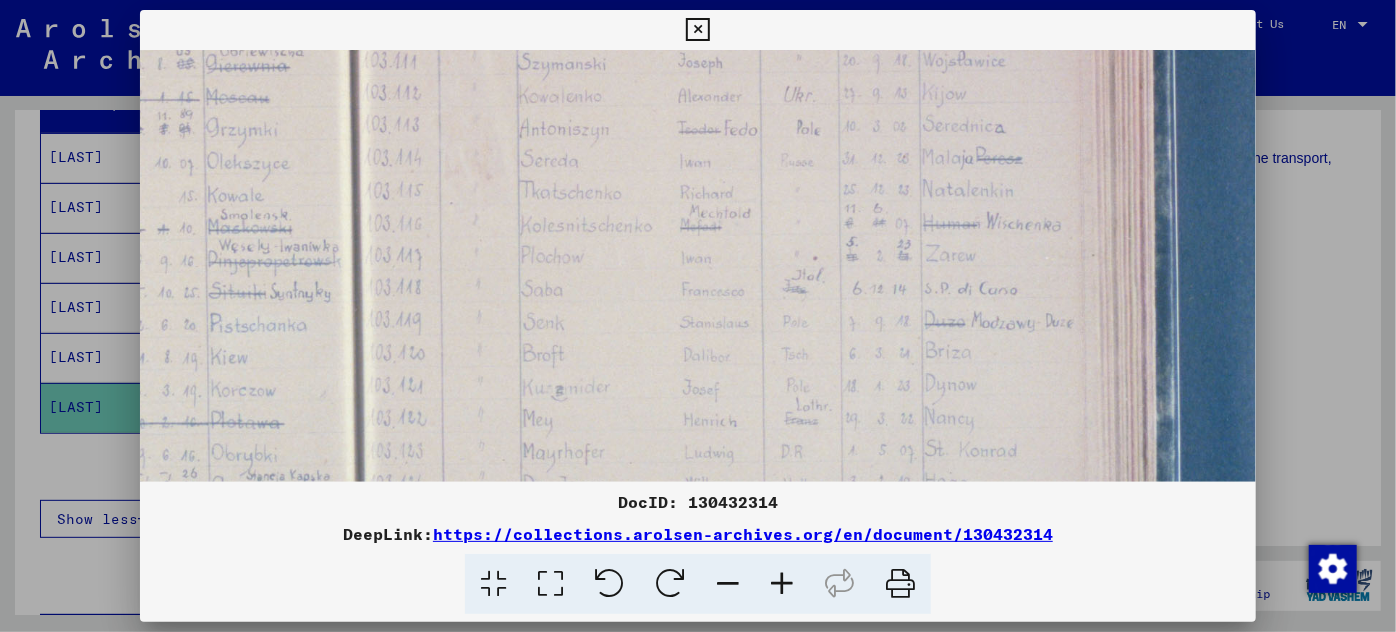 drag, startPoint x: 698, startPoint y: 426, endPoint x: 683, endPoint y: 222, distance: 204.55072 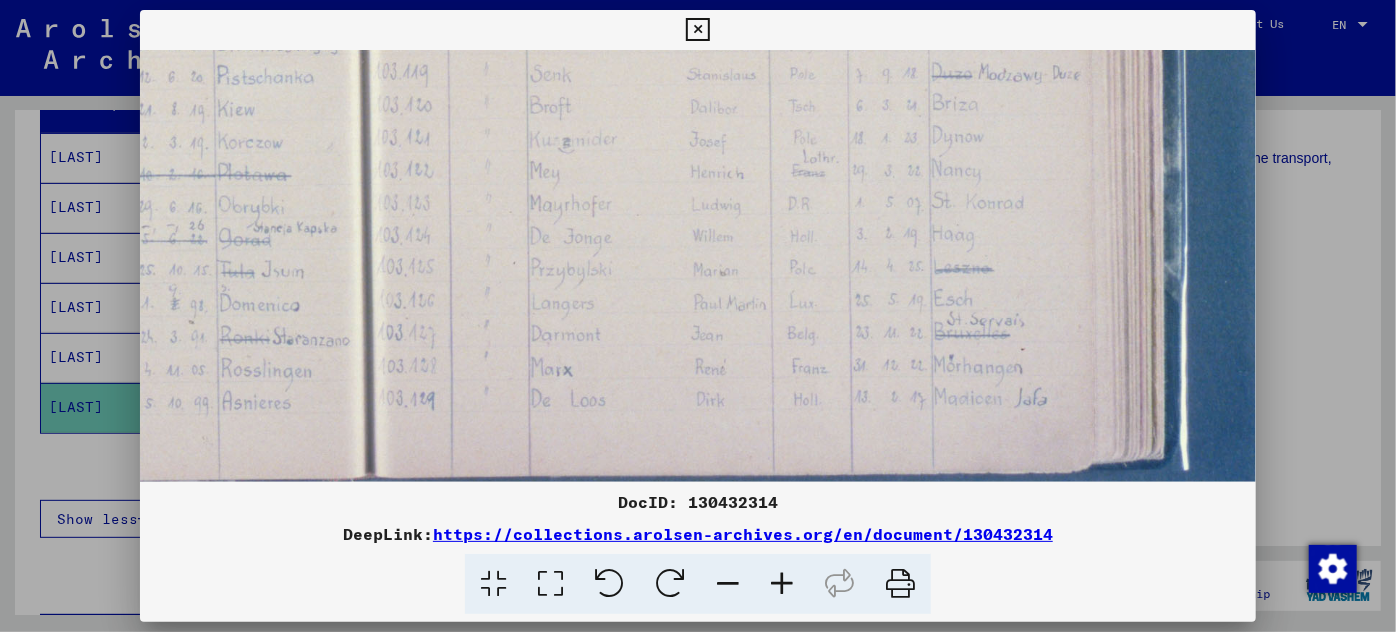 scroll, scrollTop: 827, scrollLeft: 848, axis: both 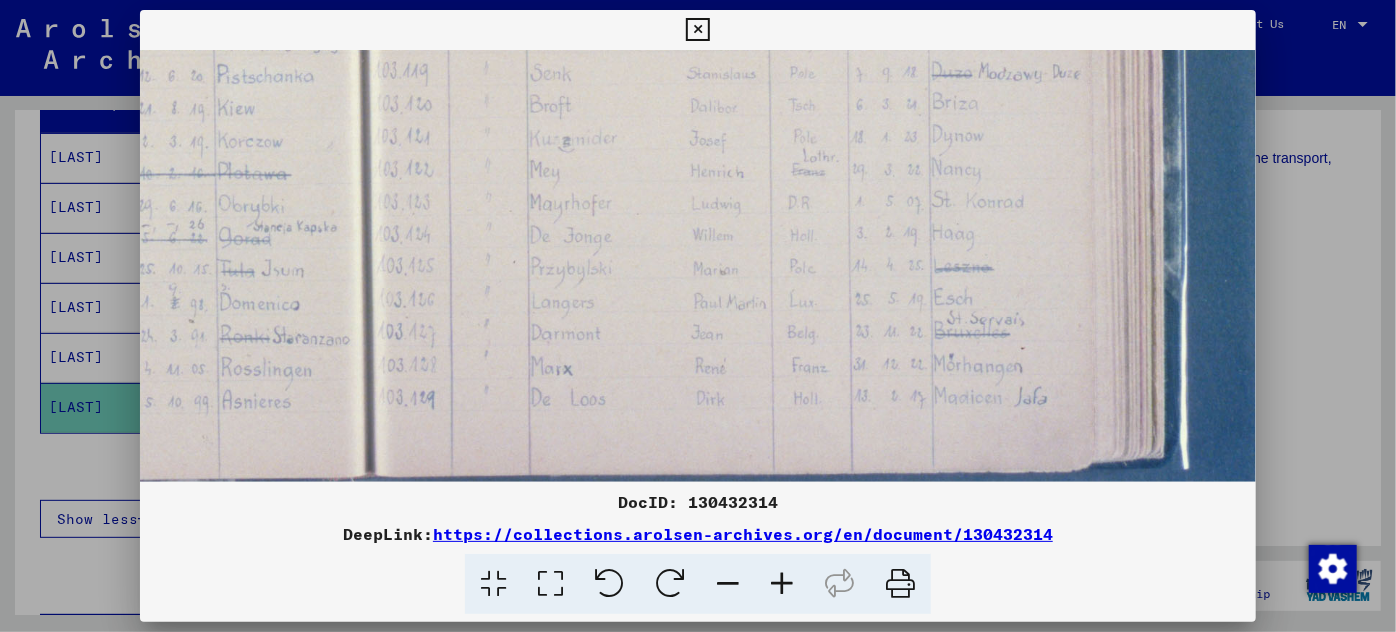 drag, startPoint x: 725, startPoint y: 389, endPoint x: 732, endPoint y: 138, distance: 251.0976 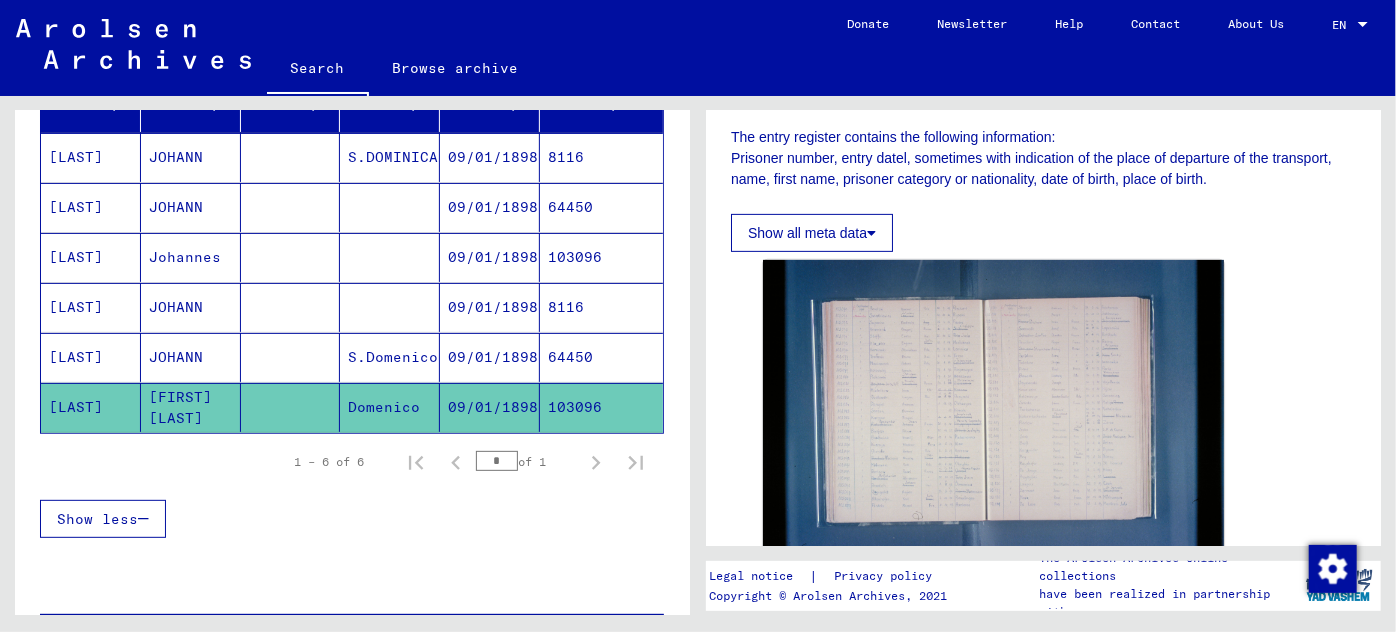 click on "09/01/1898" at bounding box center [490, 407] 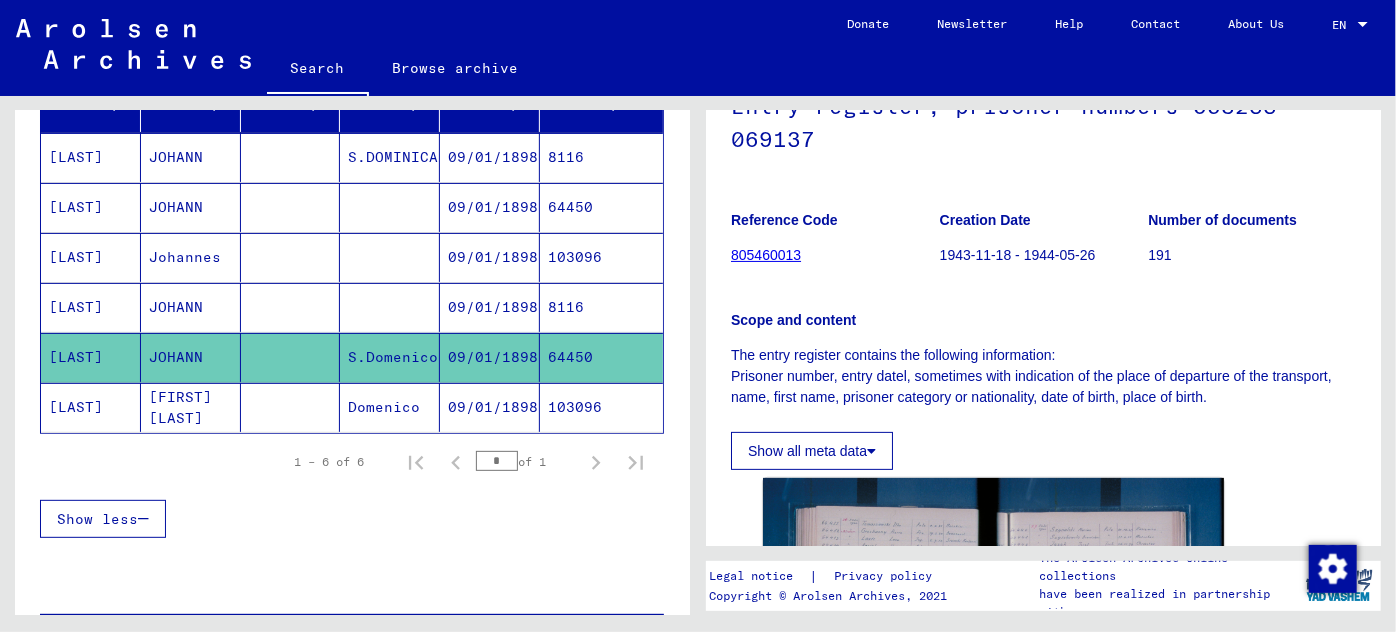 scroll, scrollTop: 0, scrollLeft: 0, axis: both 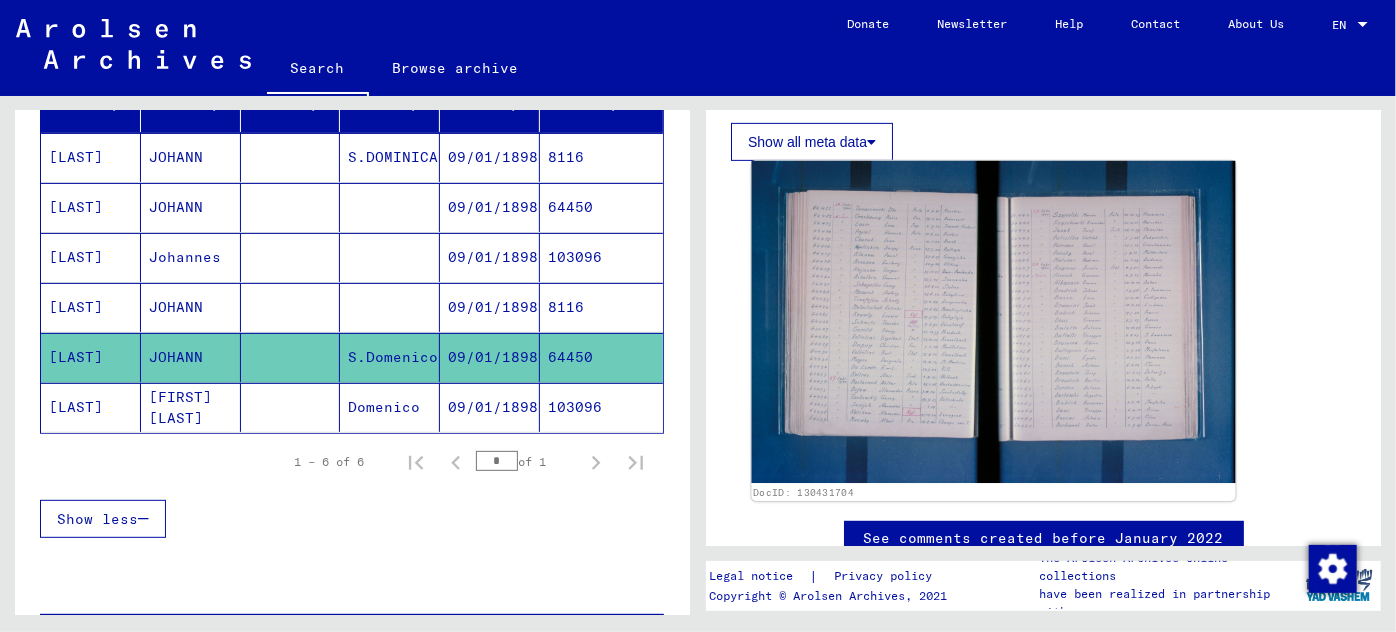 click 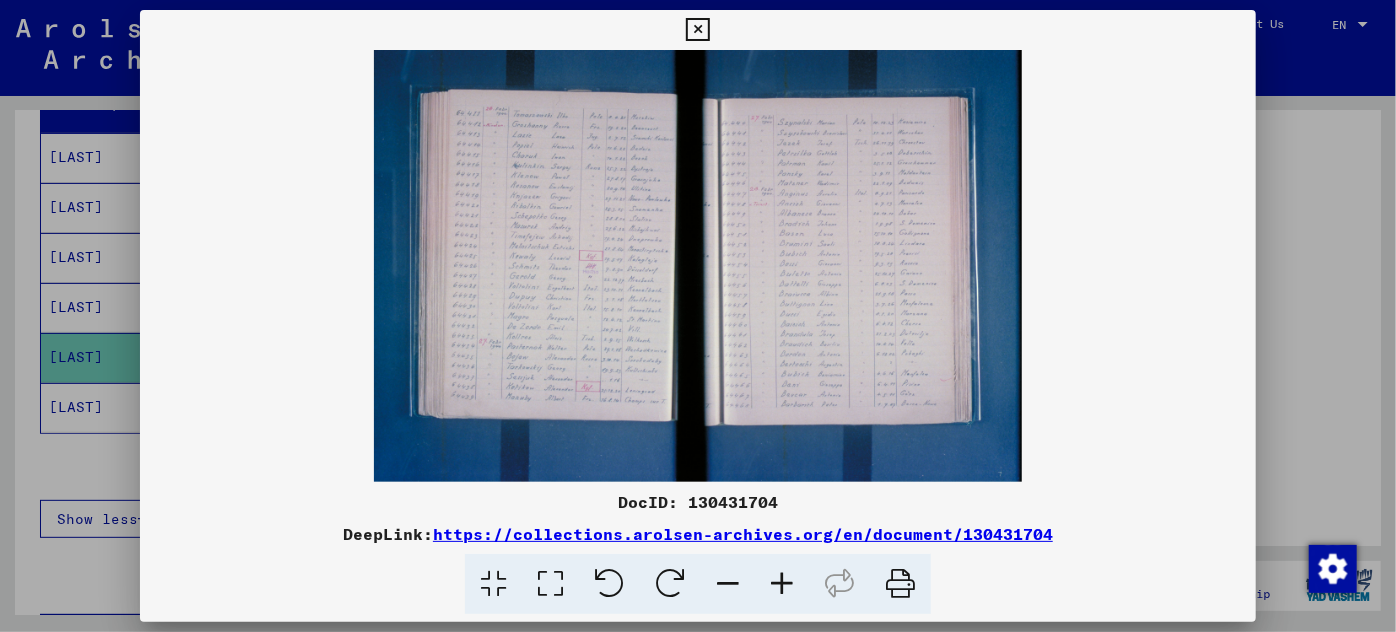 click at bounding box center (782, 584) 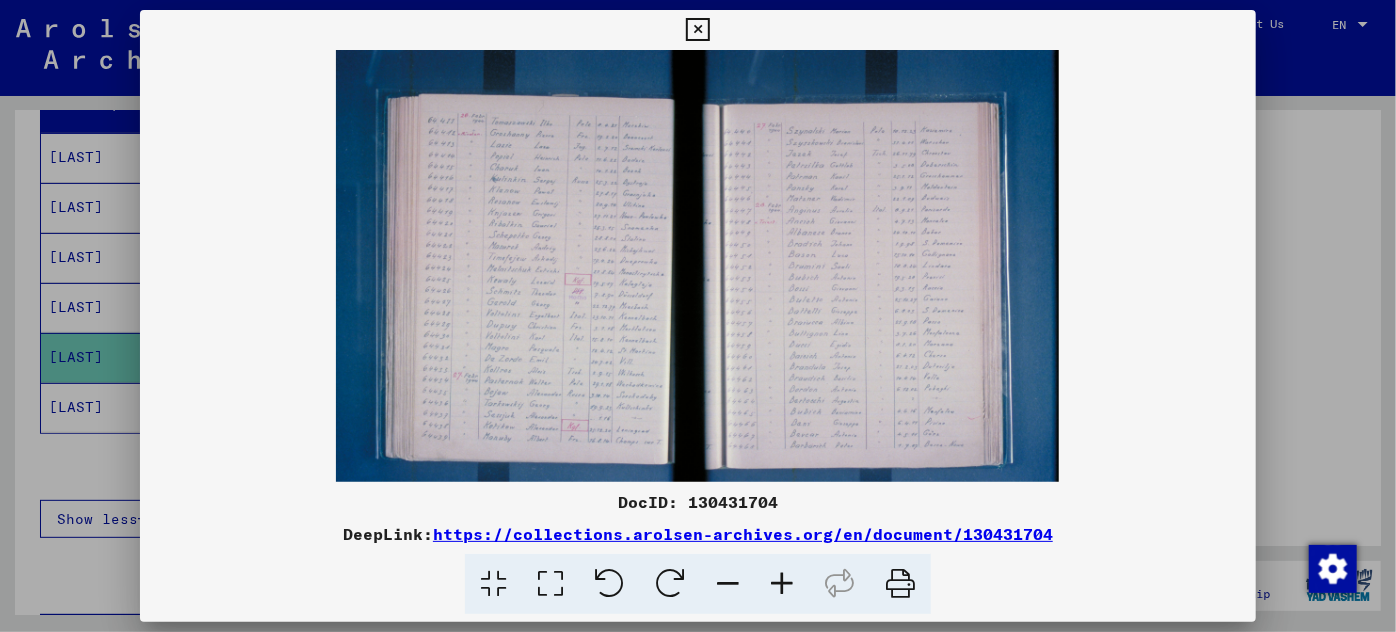 click at bounding box center [782, 584] 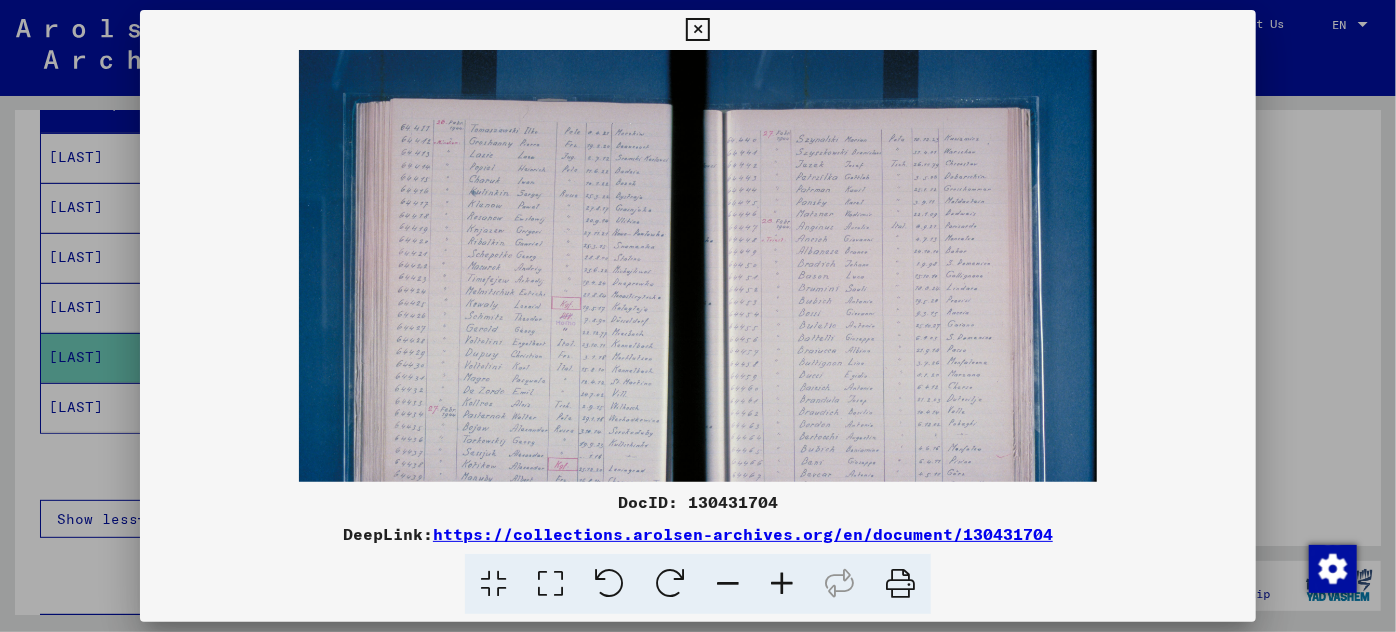 click at bounding box center [782, 584] 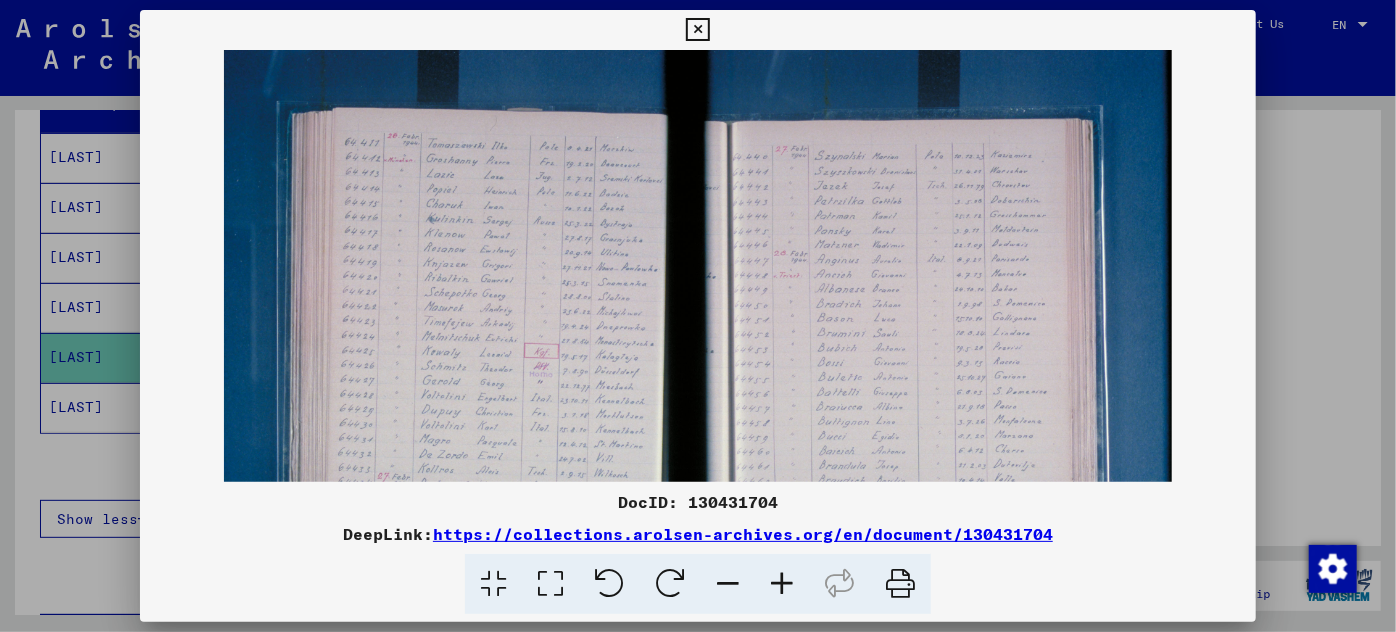 click at bounding box center [782, 584] 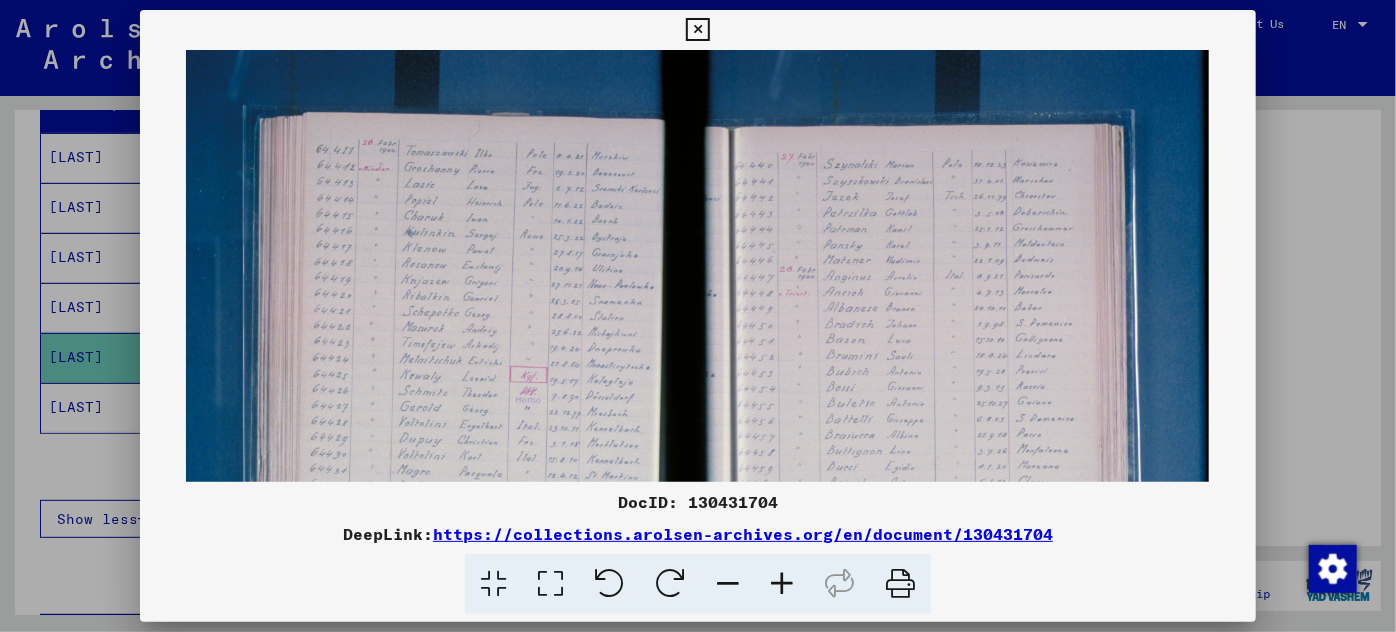 click at bounding box center [782, 584] 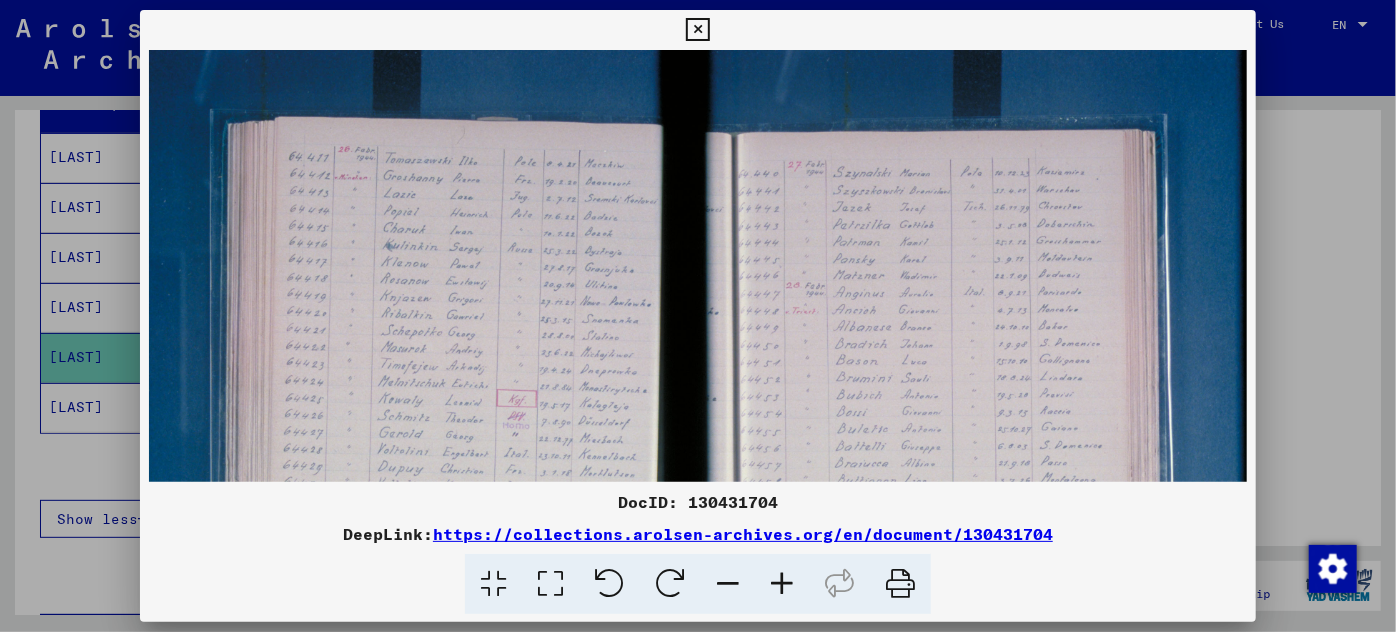 click at bounding box center (782, 584) 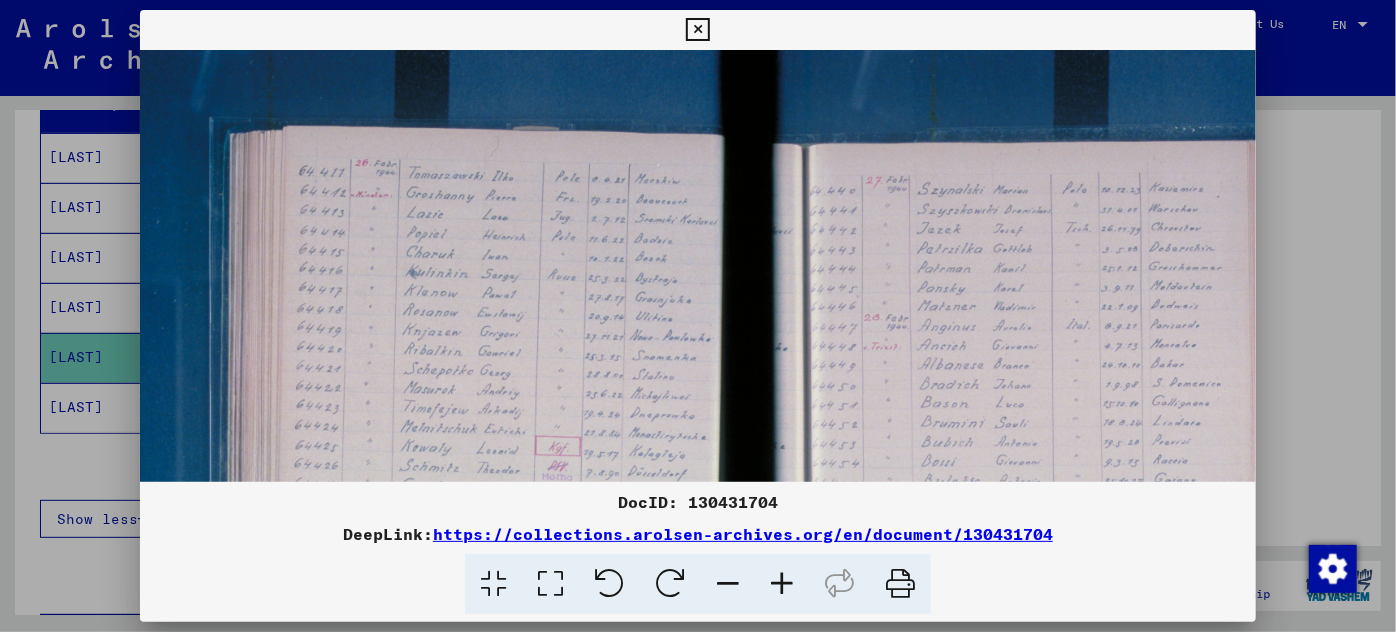 click at bounding box center (782, 584) 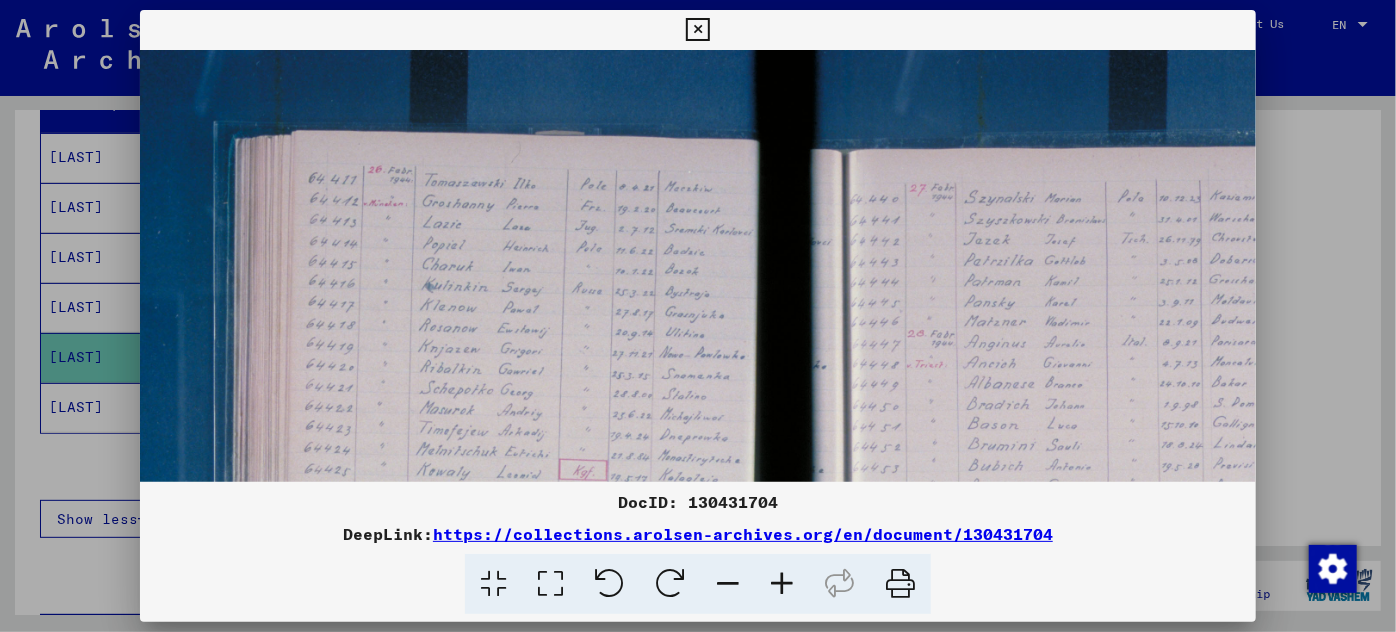click at bounding box center (782, 584) 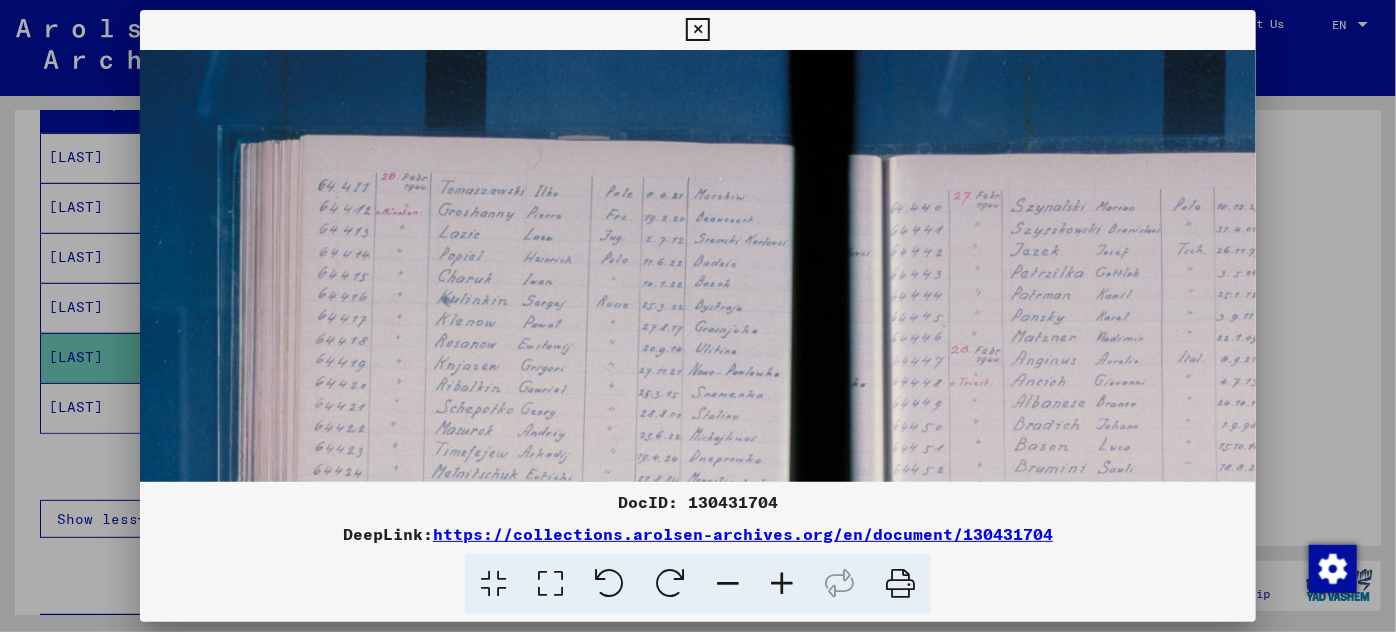 click at bounding box center (782, 584) 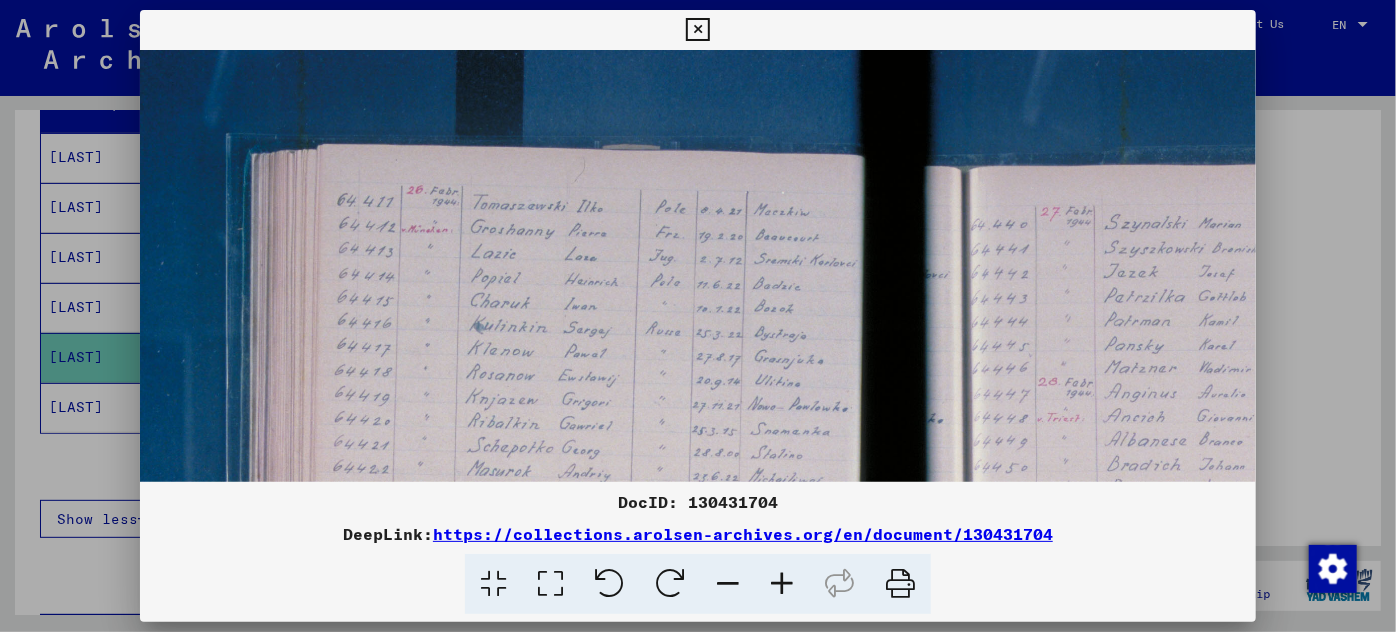 click at bounding box center (782, 584) 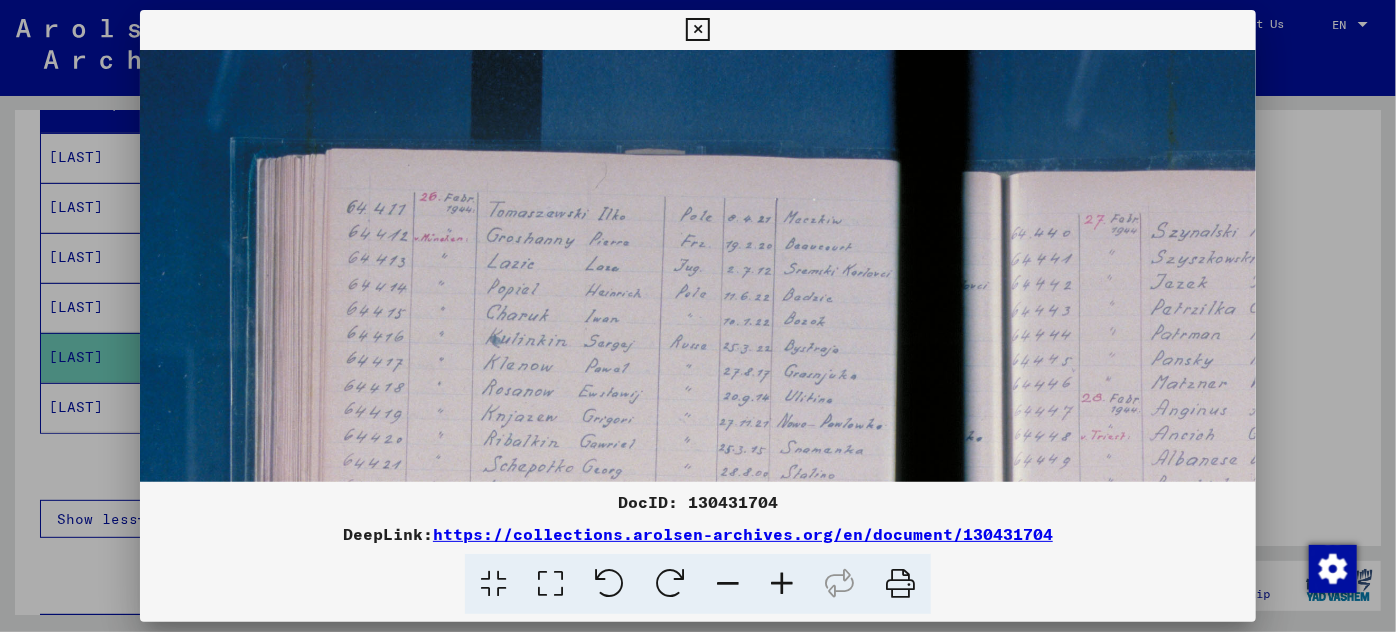 click at bounding box center [782, 584] 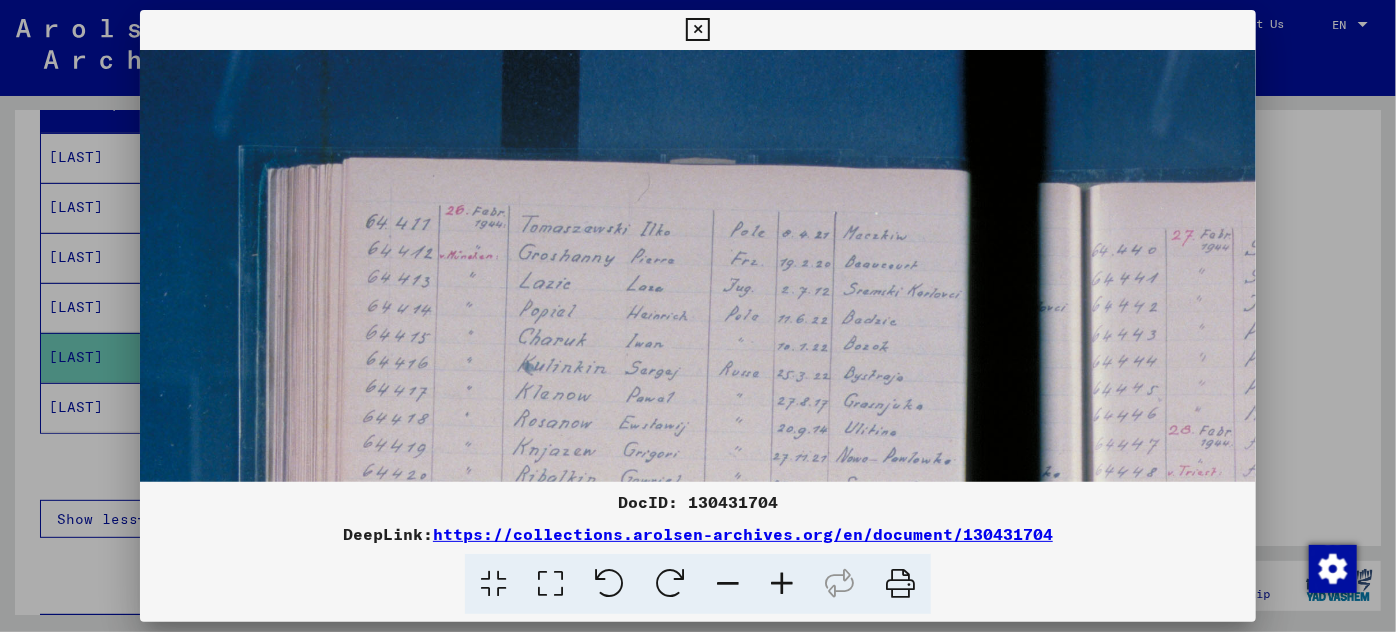 click at bounding box center [782, 584] 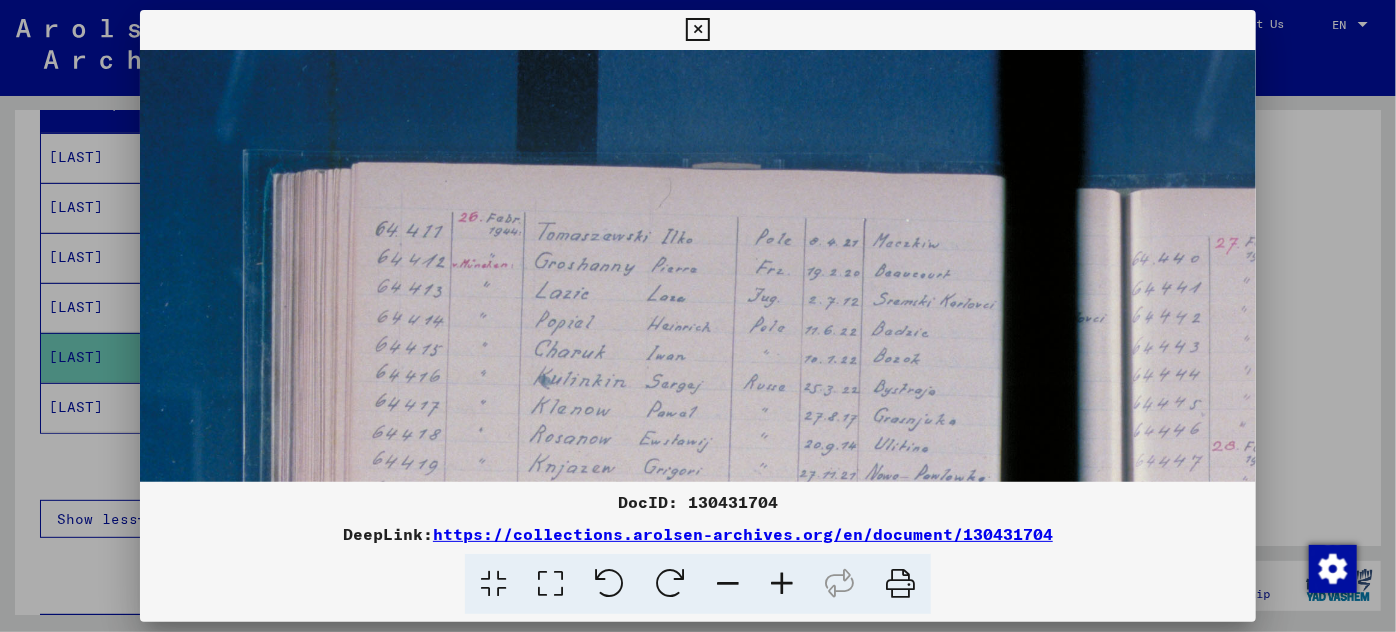 click at bounding box center [782, 584] 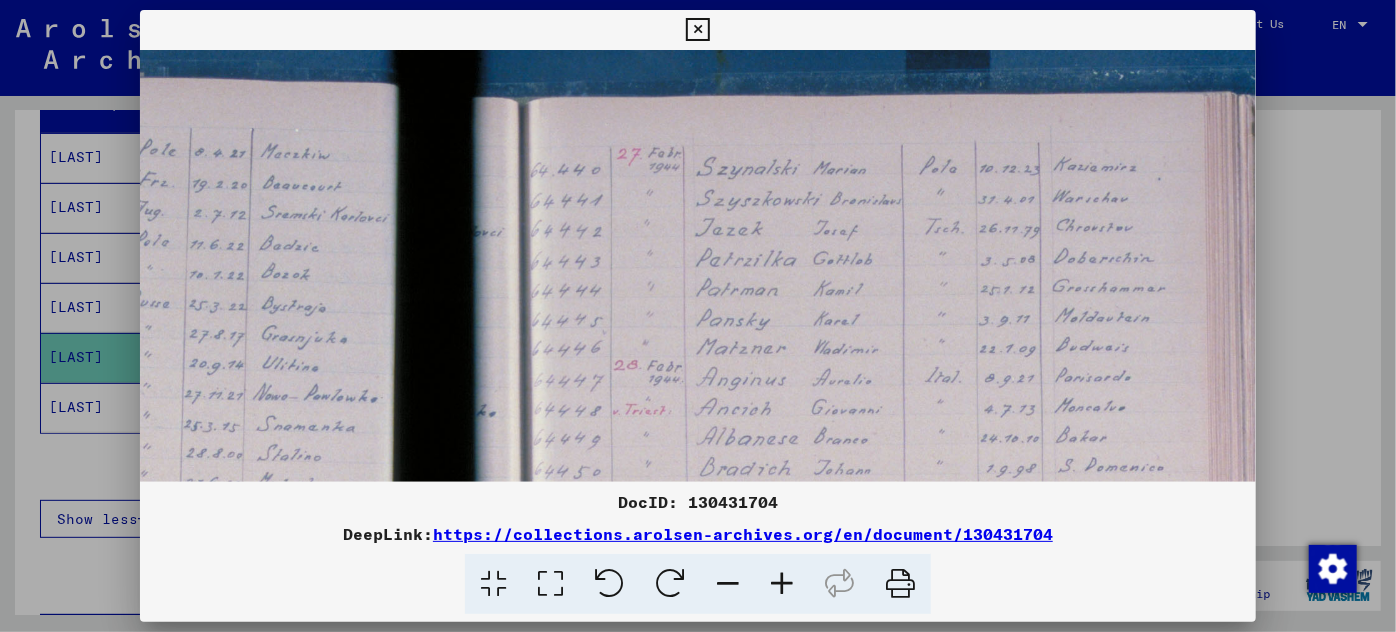 scroll, scrollTop: 101, scrollLeft: 659, axis: both 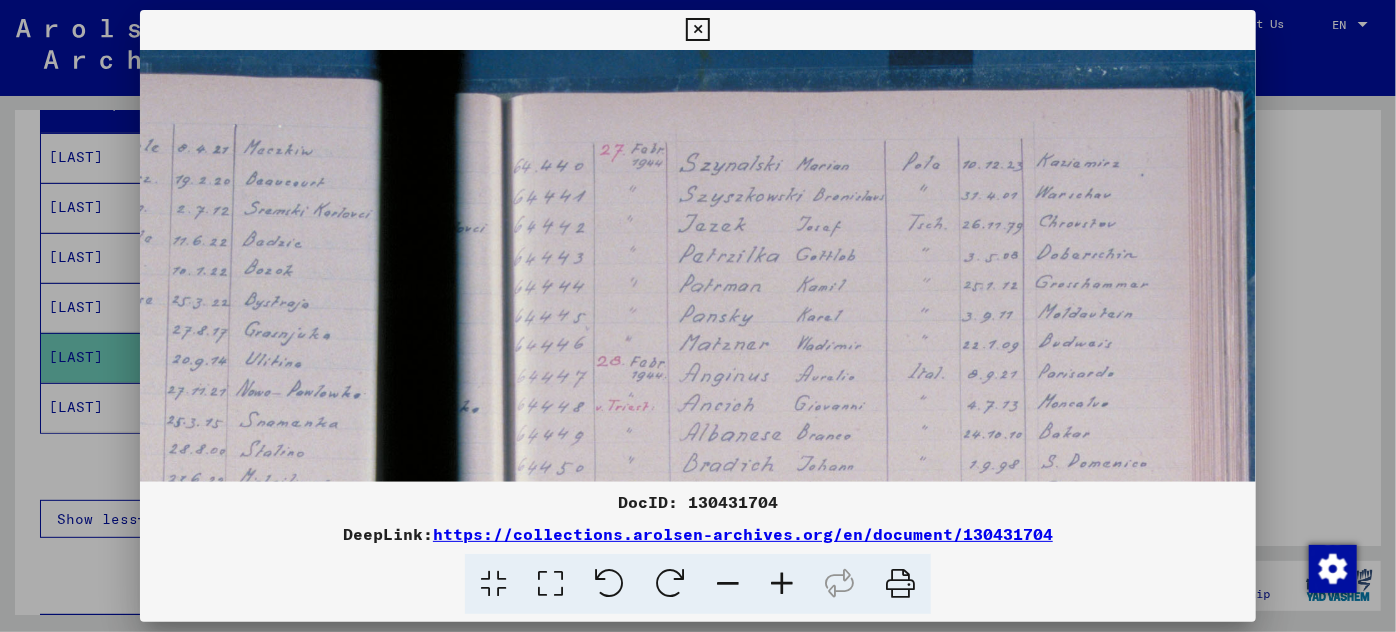 drag, startPoint x: 843, startPoint y: 373, endPoint x: 183, endPoint y: 268, distance: 668.3001 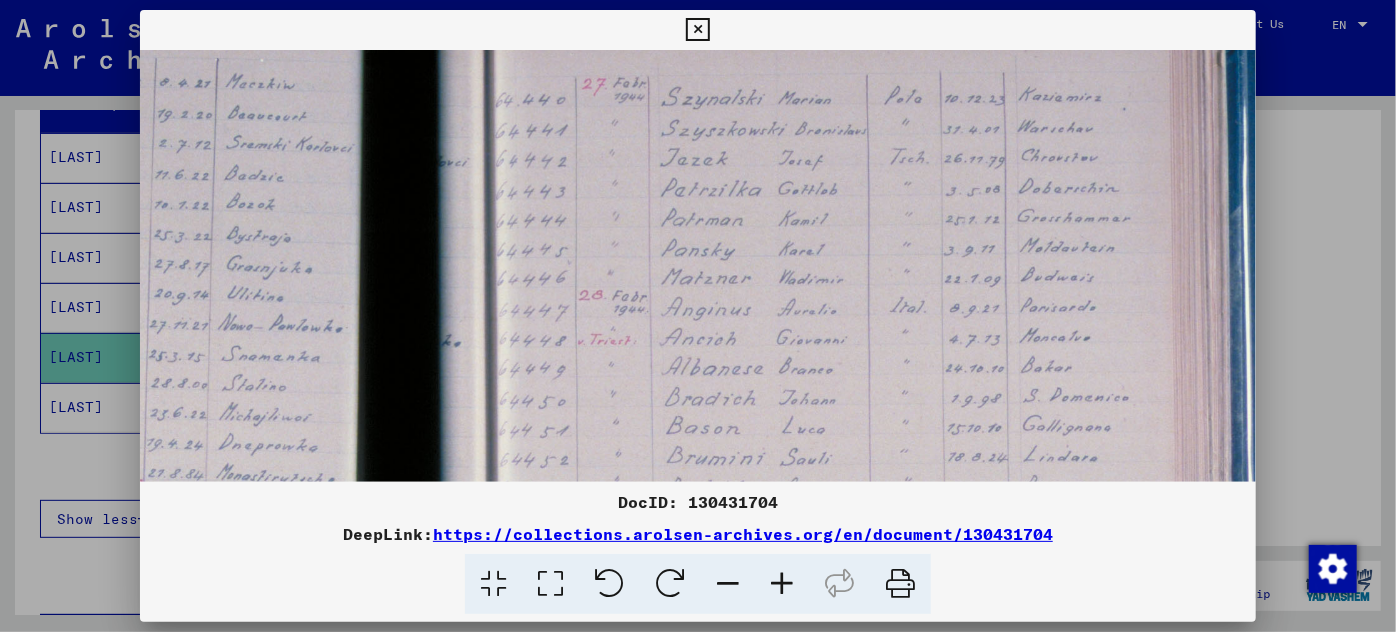 scroll, scrollTop: 180, scrollLeft: 677, axis: both 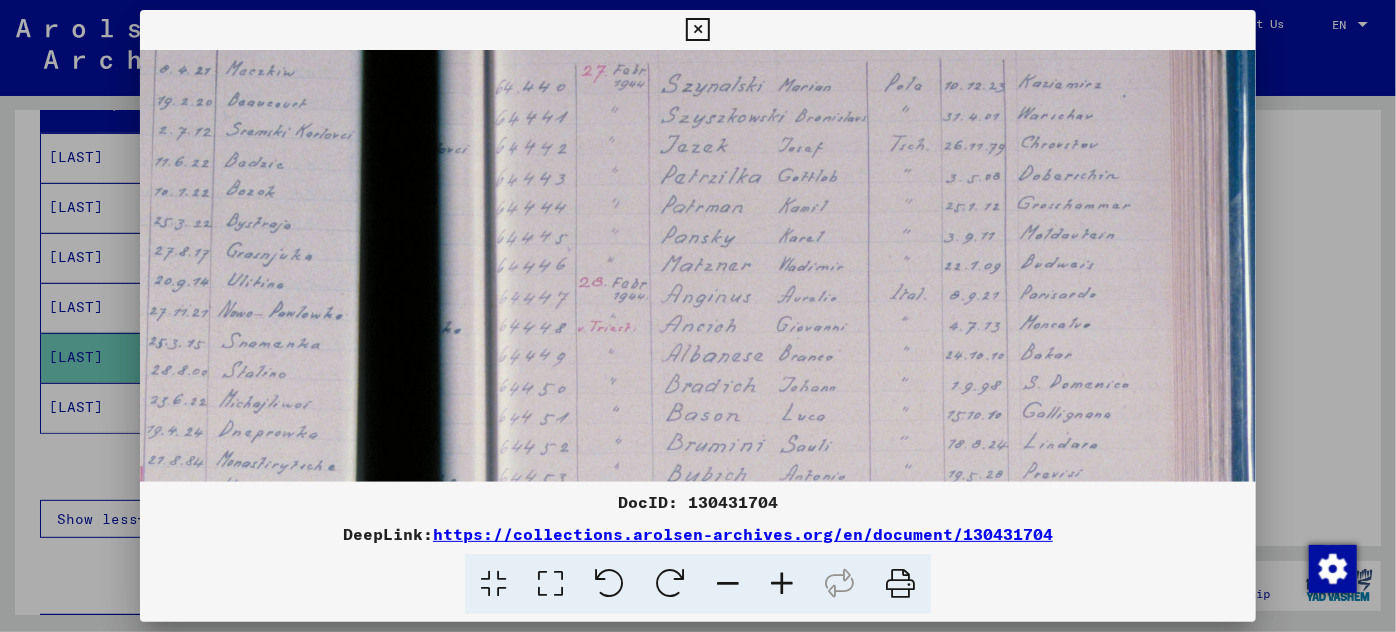 drag, startPoint x: 845, startPoint y: 382, endPoint x: 826, endPoint y: 303, distance: 81.25269 